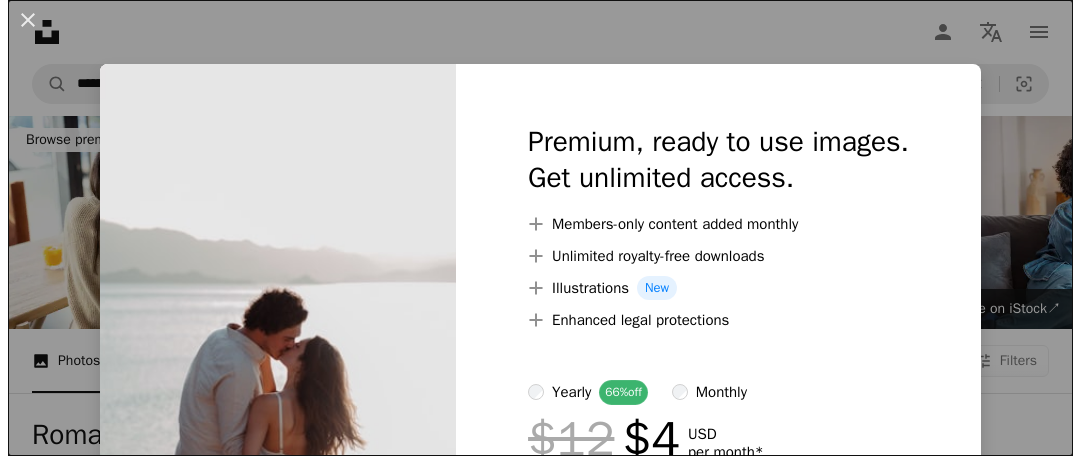 scroll, scrollTop: 600, scrollLeft: 0, axis: vertical 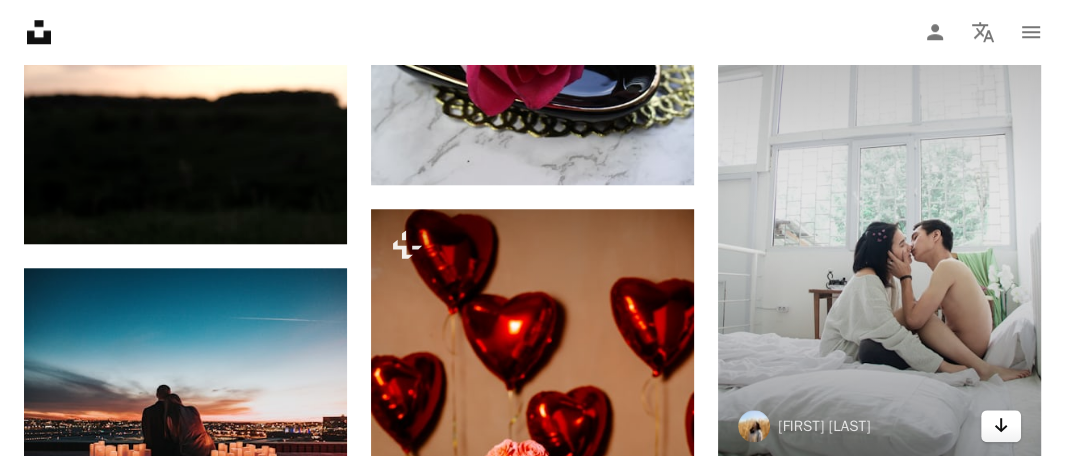click on "Arrow pointing down" 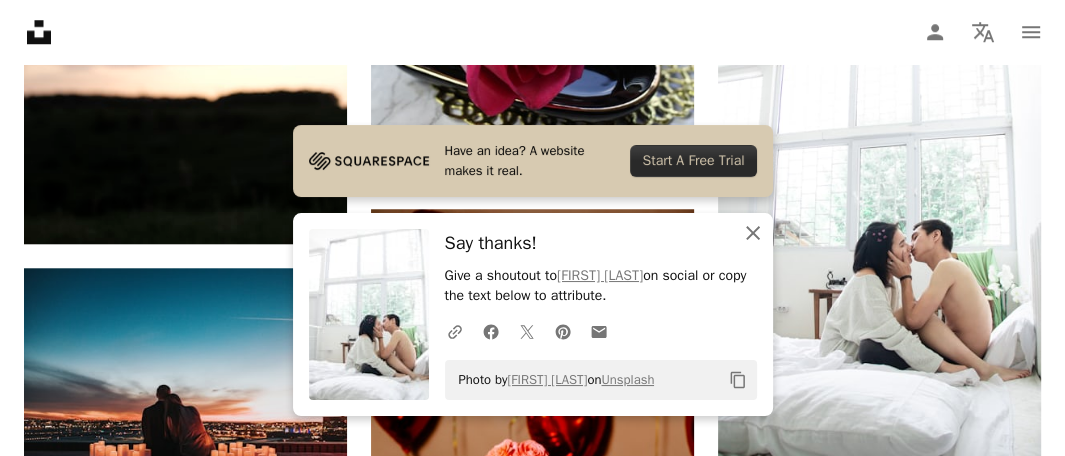 click on "An X shape" 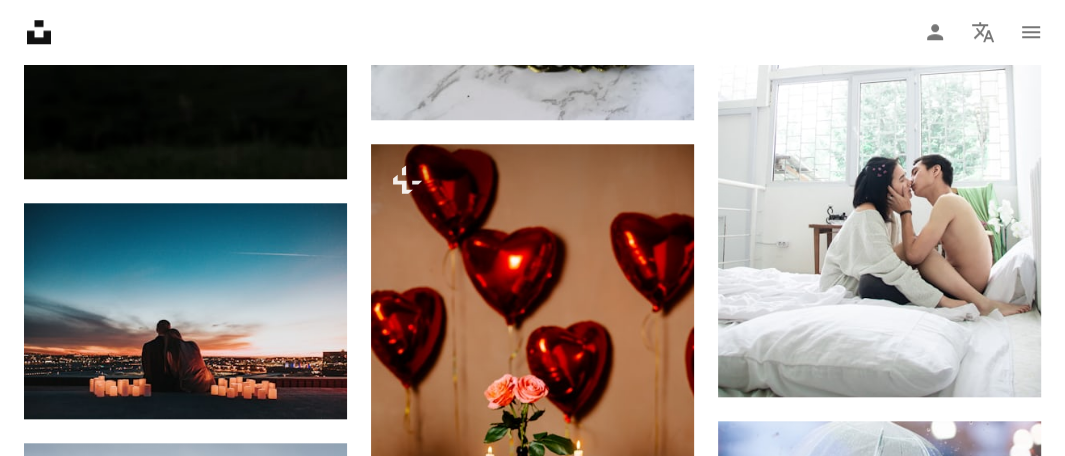 scroll, scrollTop: 1400, scrollLeft: 0, axis: vertical 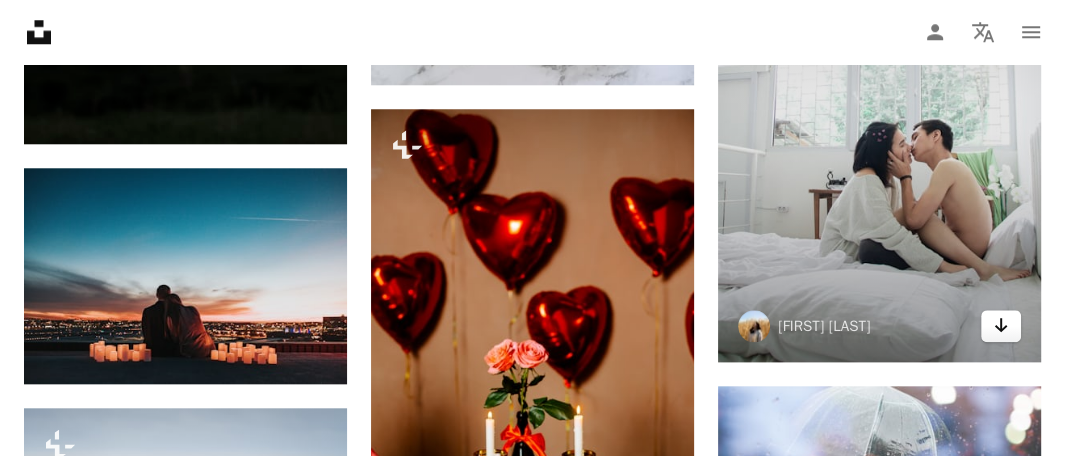 click 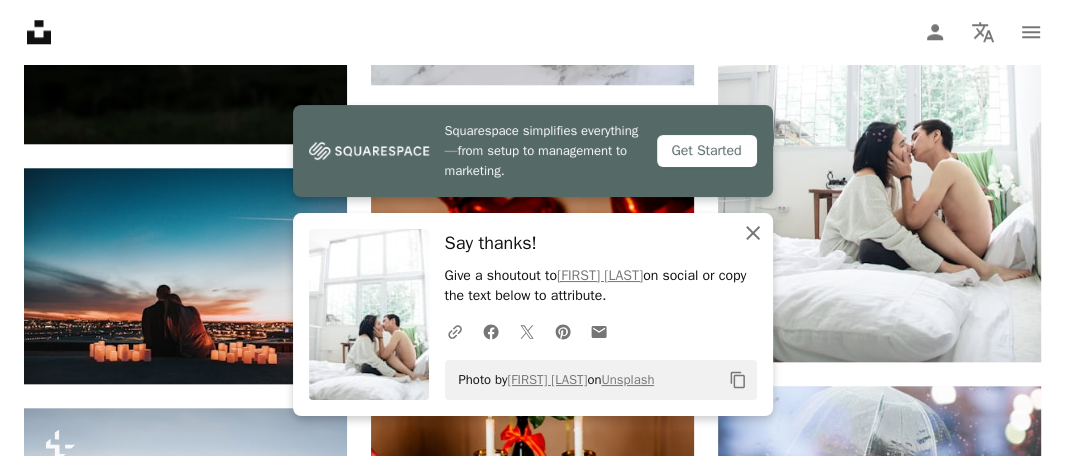click on "An X shape" 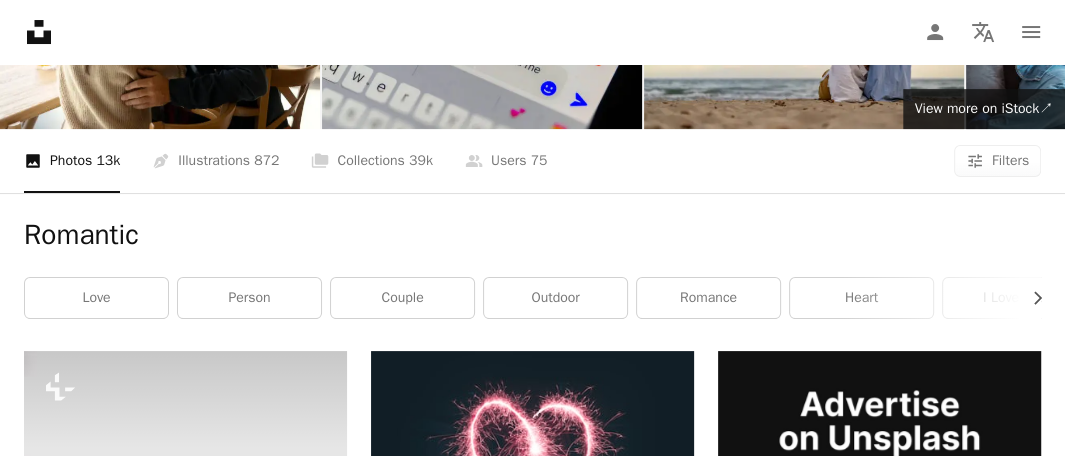 scroll, scrollTop: 0, scrollLeft: 0, axis: both 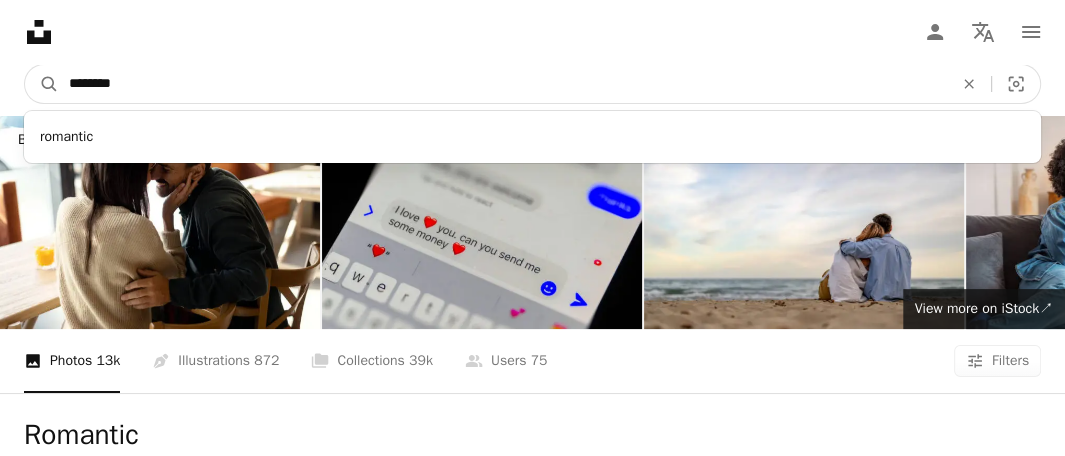 drag, startPoint x: 149, startPoint y: 79, endPoint x: 19, endPoint y: 87, distance: 130.24593 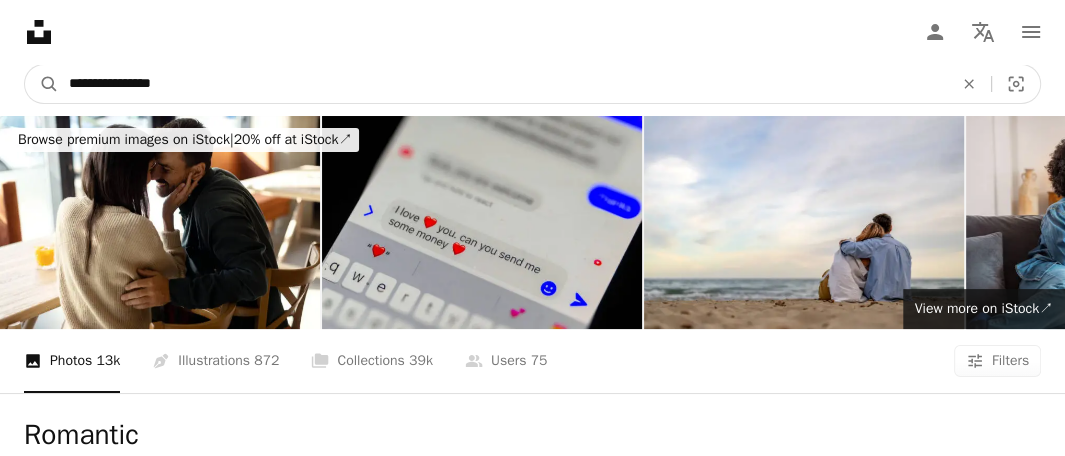 type on "**********" 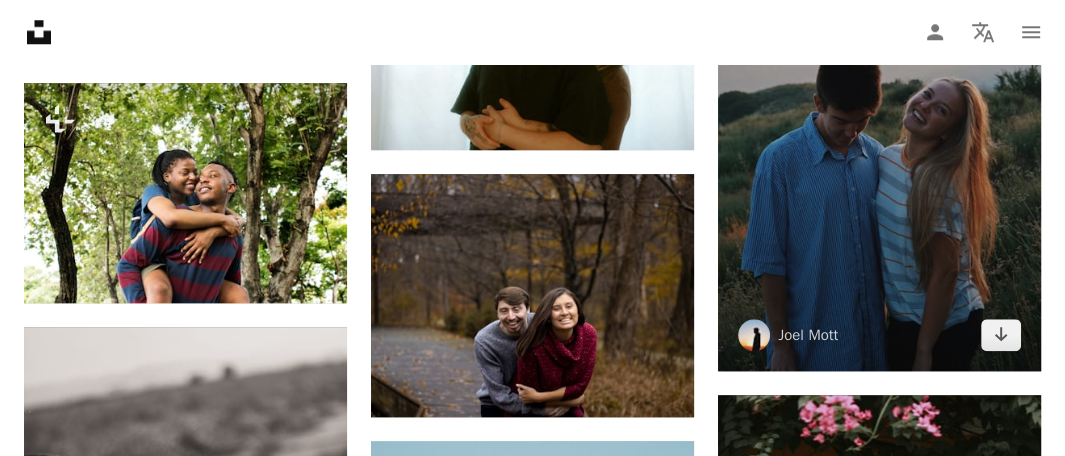 scroll, scrollTop: 1400, scrollLeft: 0, axis: vertical 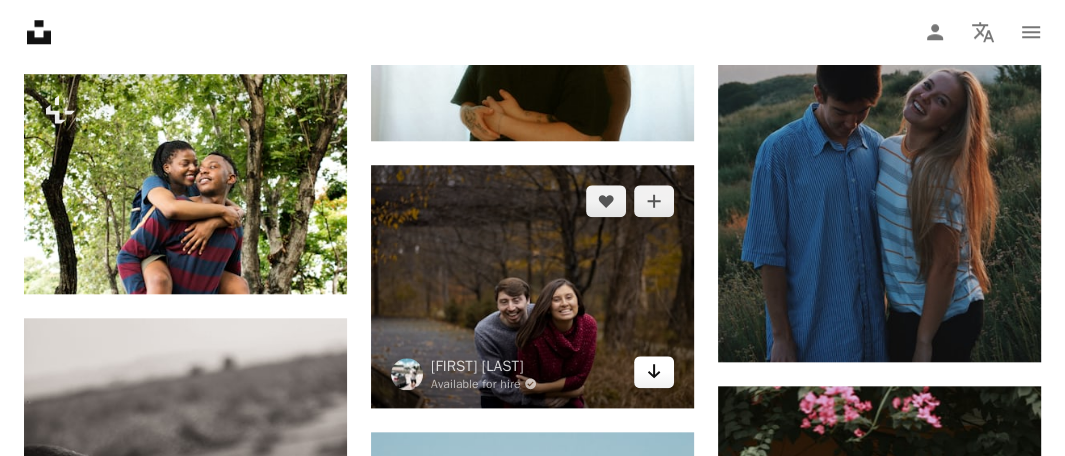 click on "Arrow pointing down" 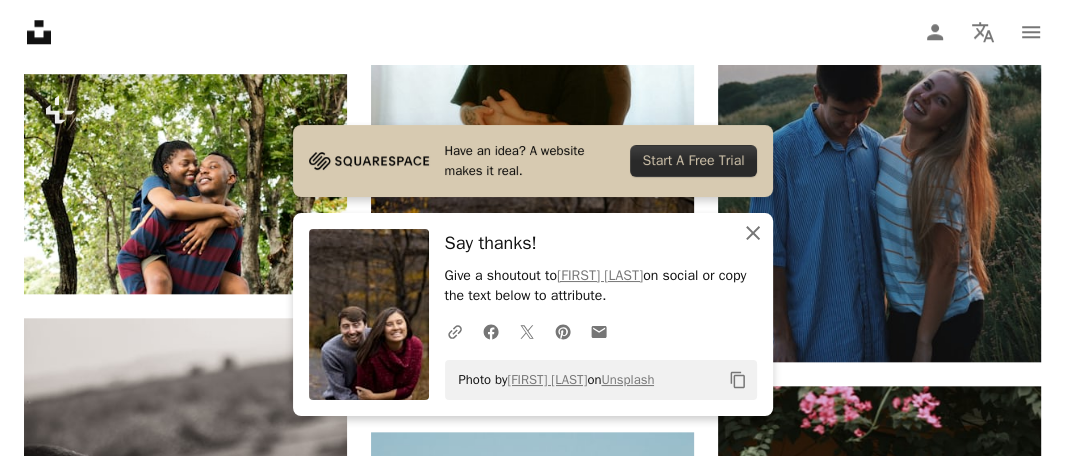click on "An X shape" 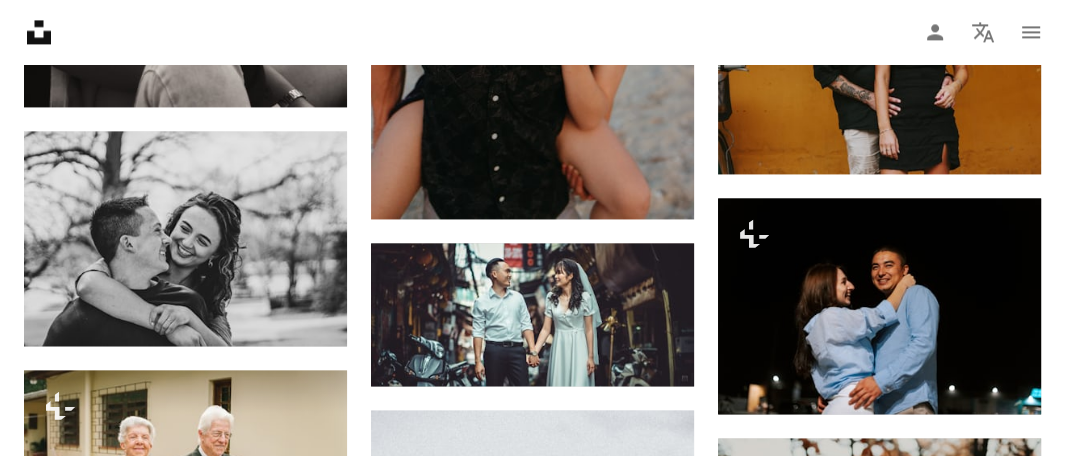 scroll, scrollTop: 2100, scrollLeft: 0, axis: vertical 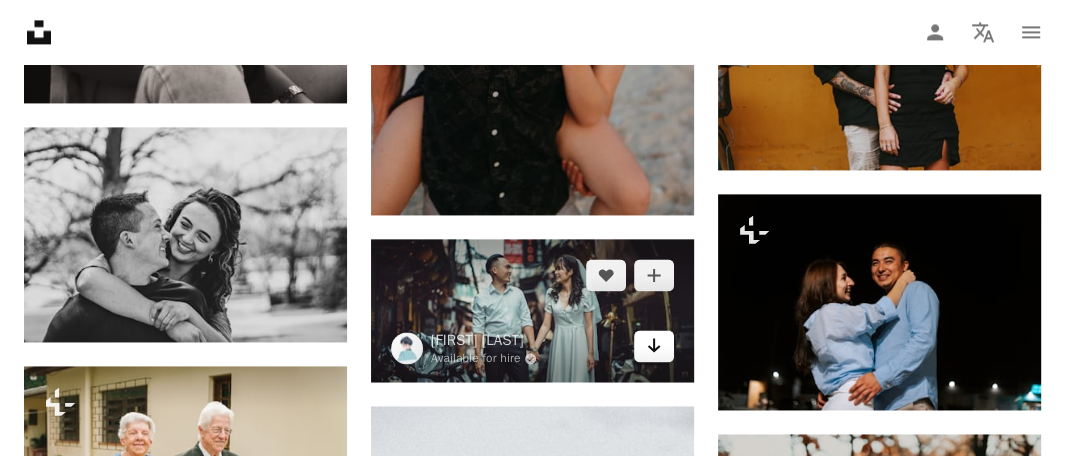 click on "Arrow pointing down" 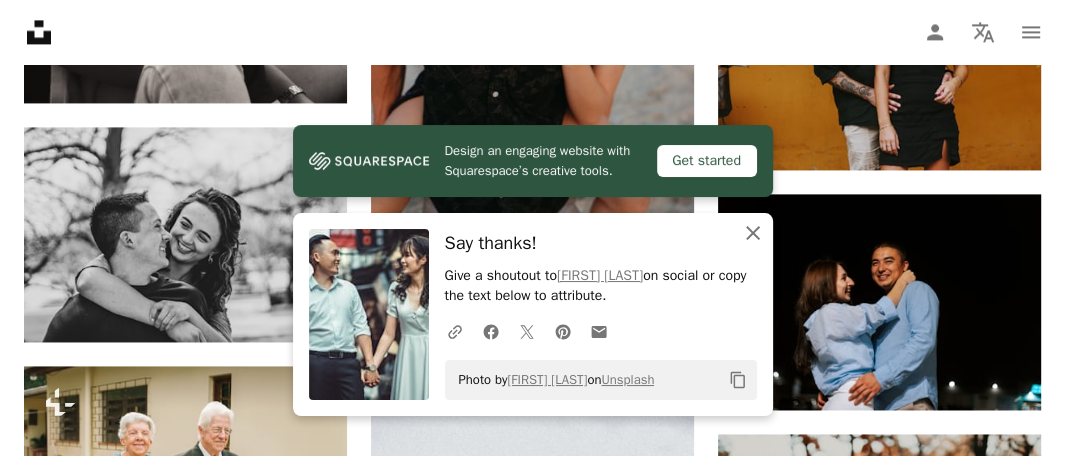 click on "An X shape" 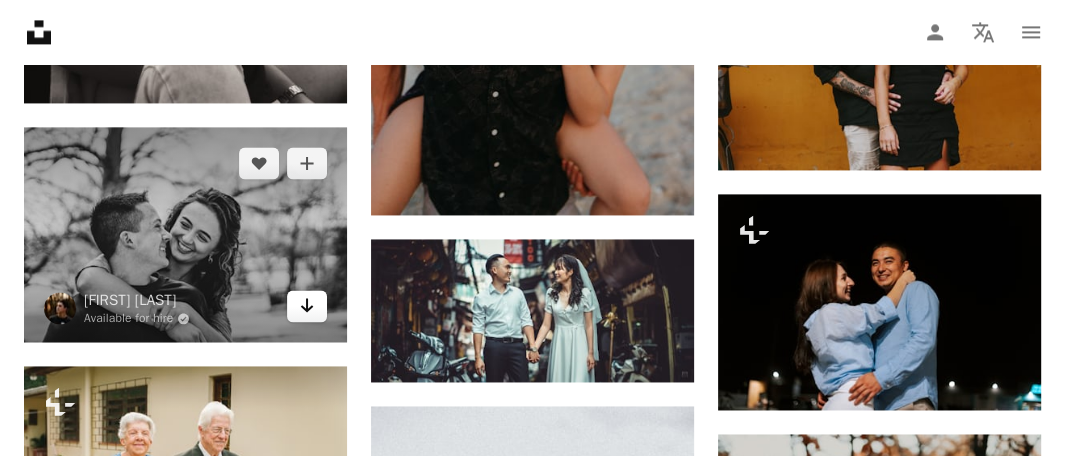 click on "Arrow pointing down" at bounding box center [307, 306] 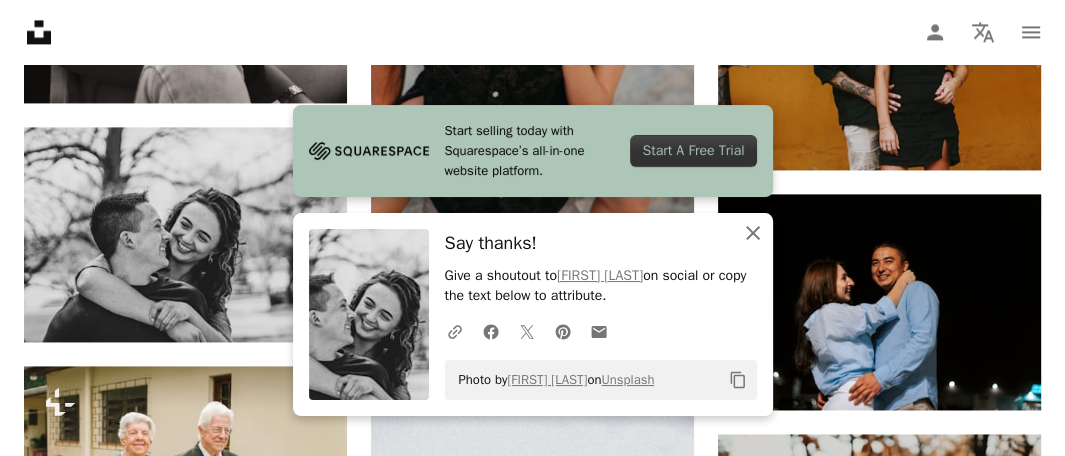 click on "An X shape" 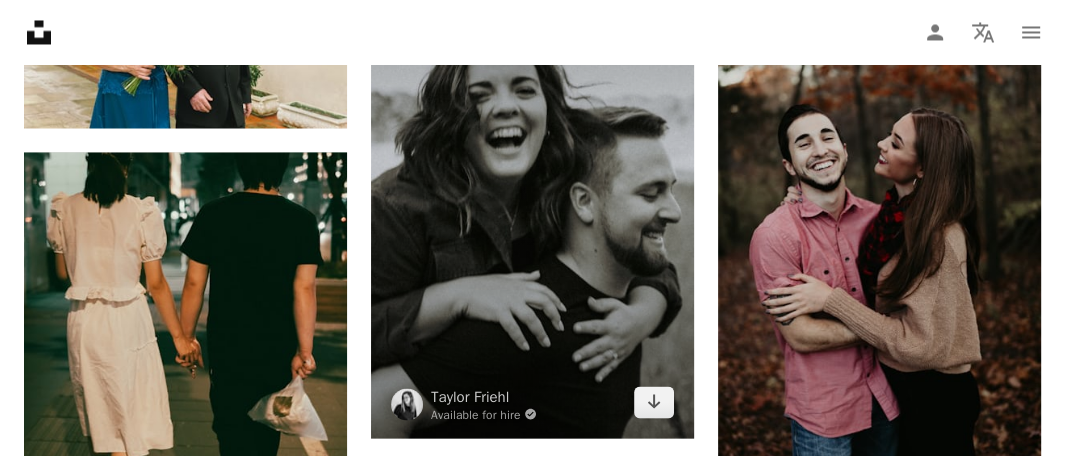 scroll, scrollTop: 2600, scrollLeft: 0, axis: vertical 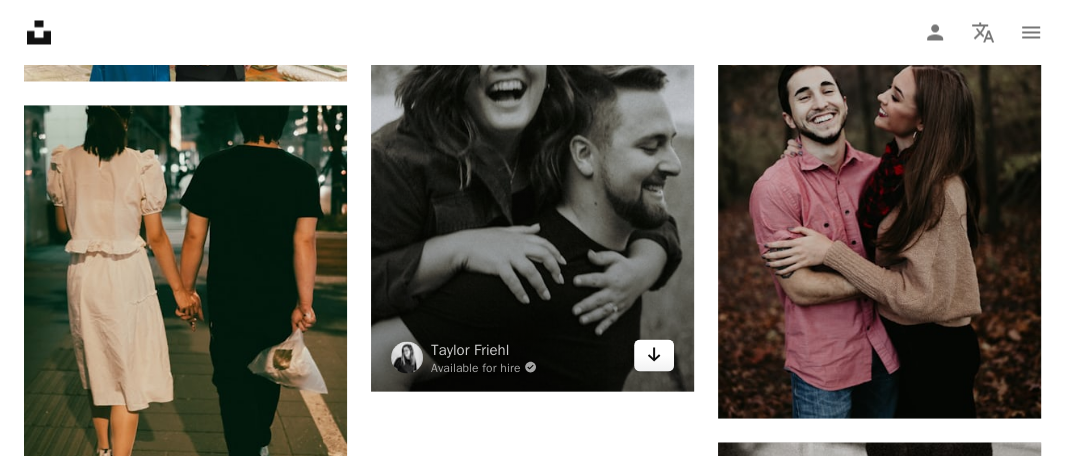 click on "Arrow pointing down" 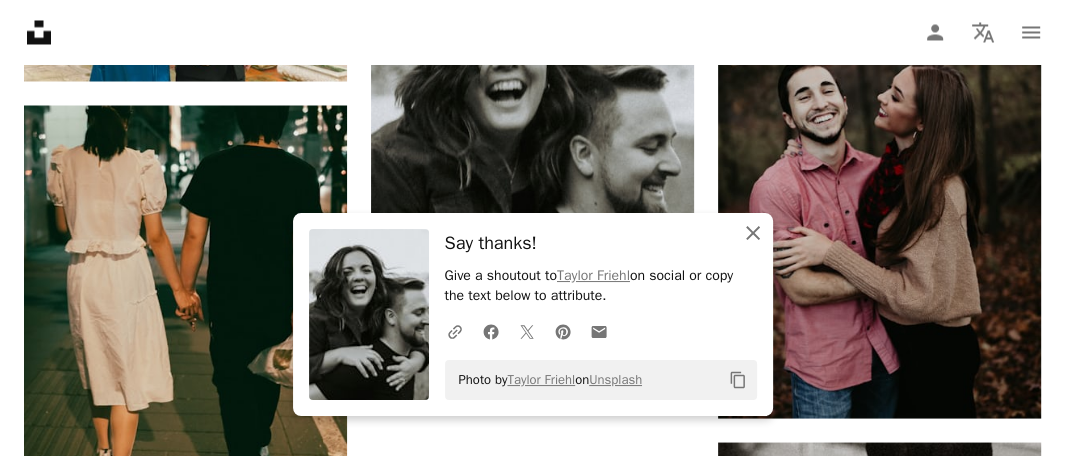 click on "An X shape" 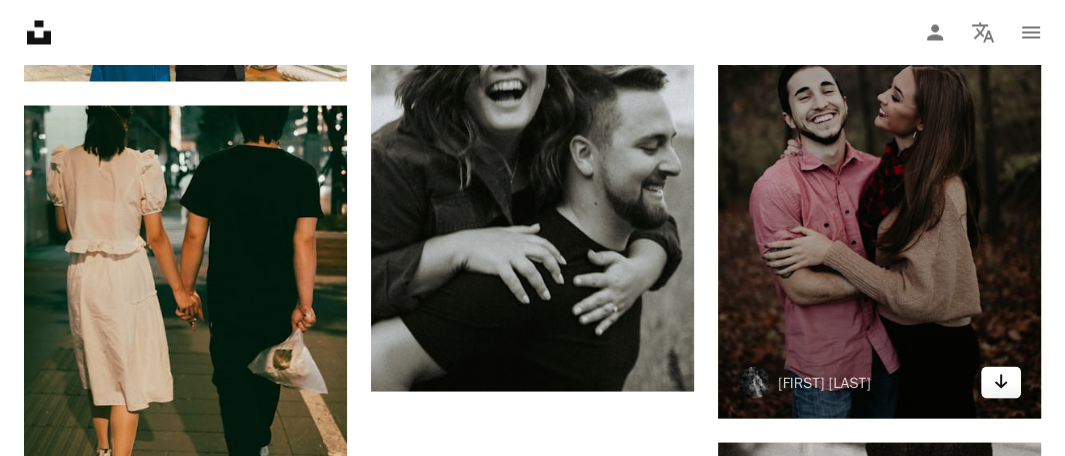 click on "Arrow pointing down" 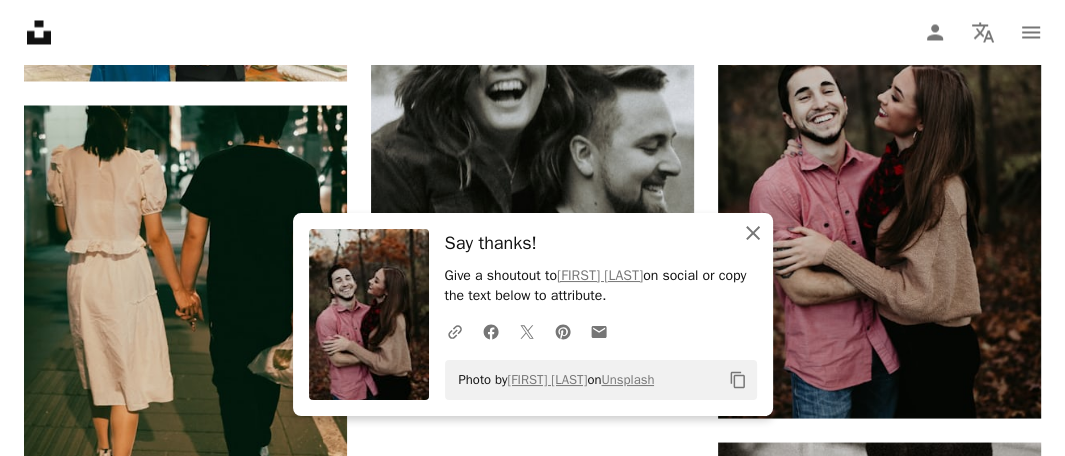 click 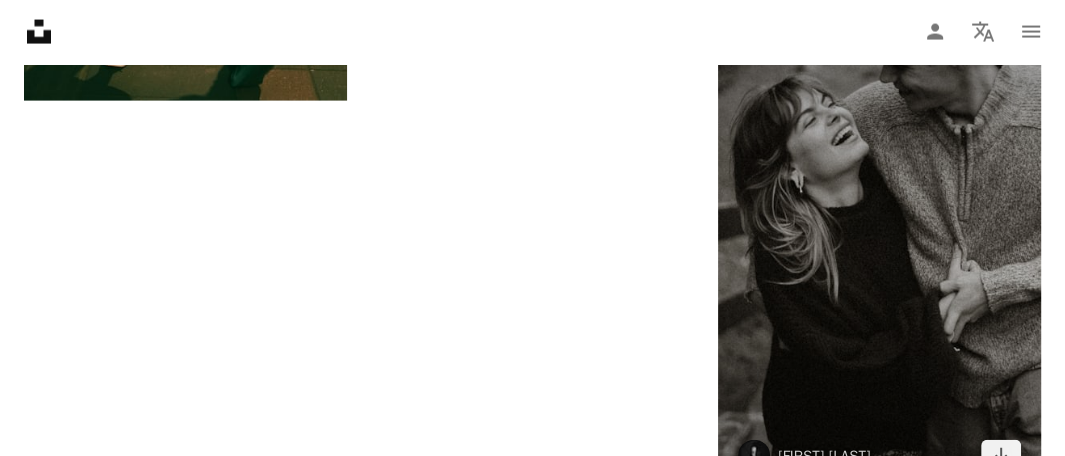 scroll, scrollTop: 3100, scrollLeft: 0, axis: vertical 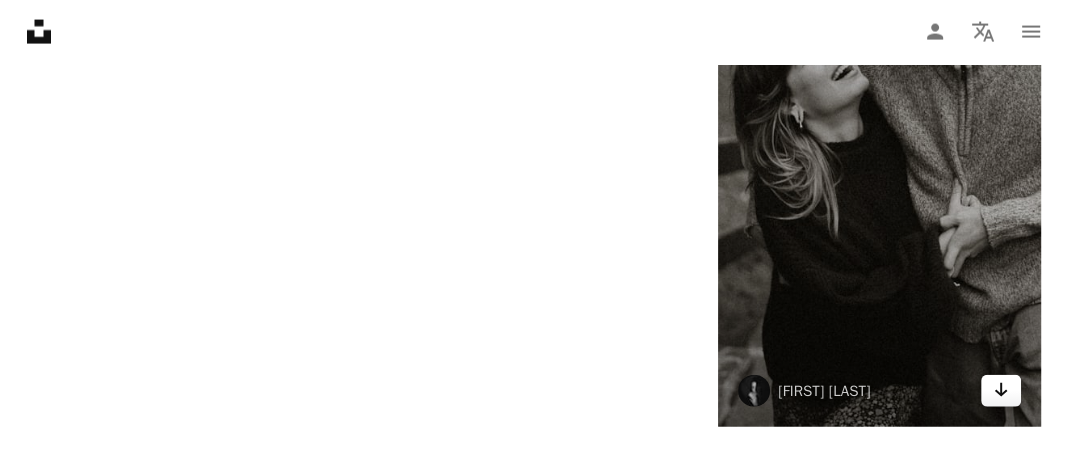 click on "Arrow pointing down" 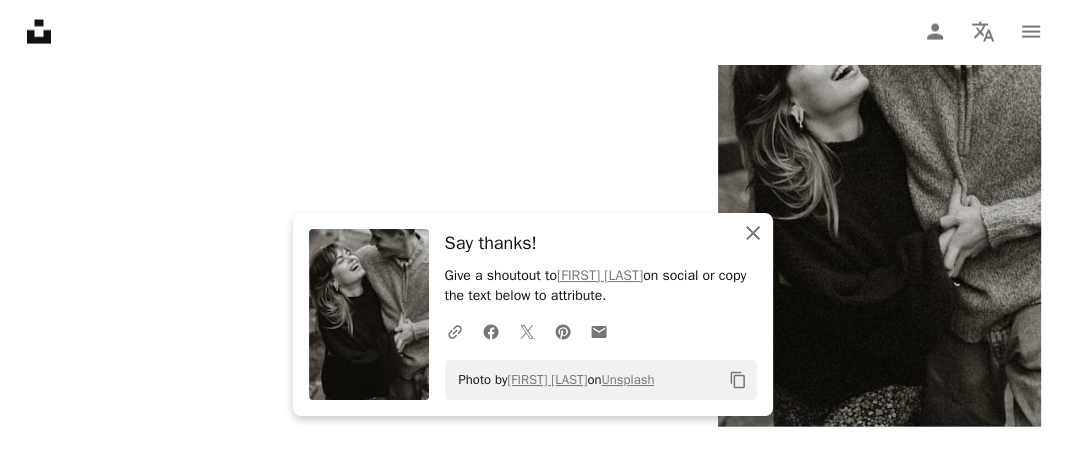 click on "An X shape" 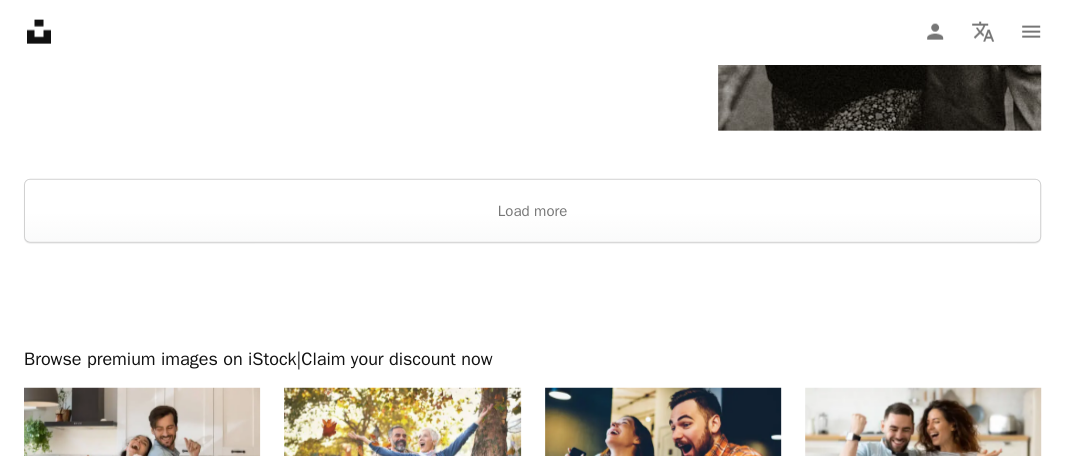 scroll, scrollTop: 3296, scrollLeft: 0, axis: vertical 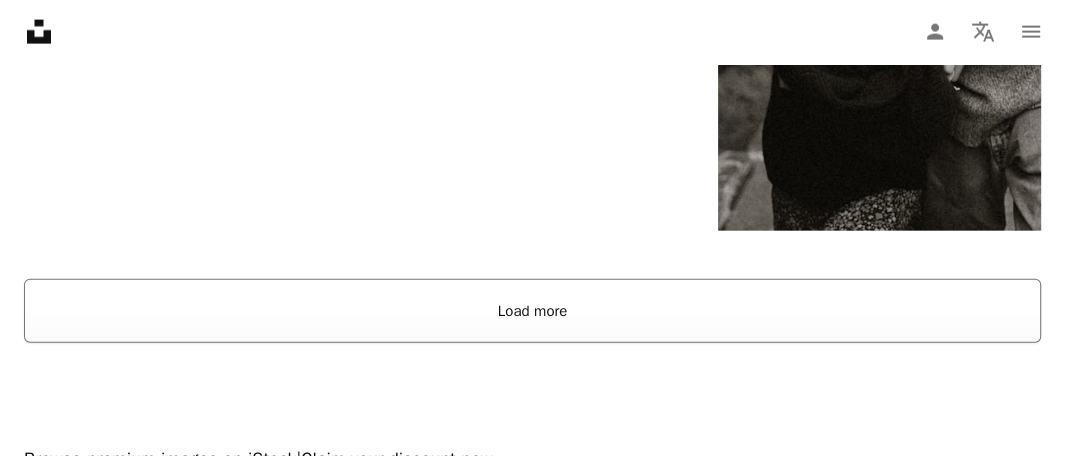 click on "Load more" at bounding box center [532, 311] 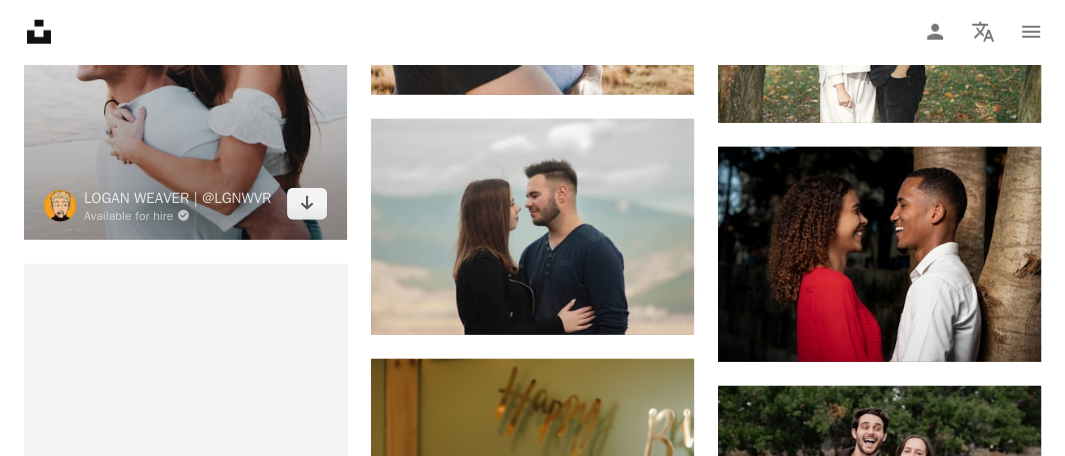 scroll, scrollTop: 3896, scrollLeft: 0, axis: vertical 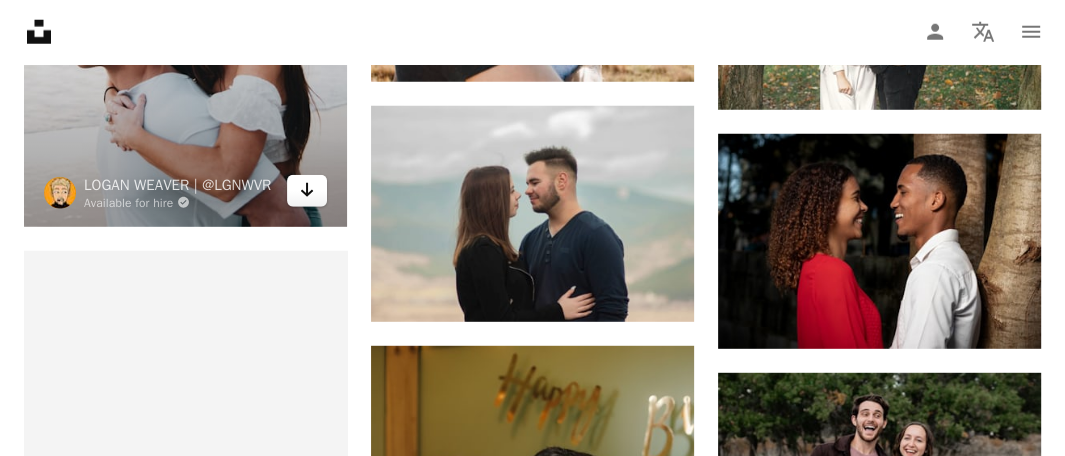 click on "Arrow pointing down" 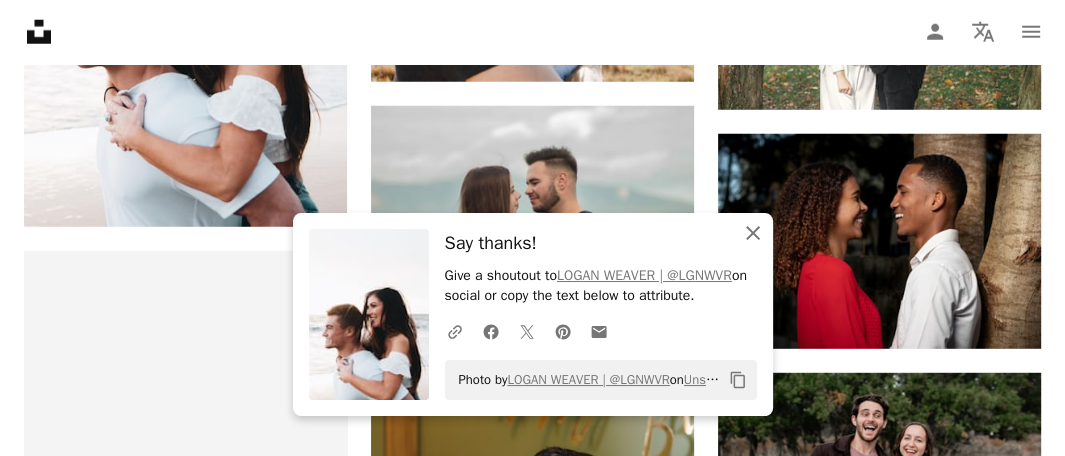 click 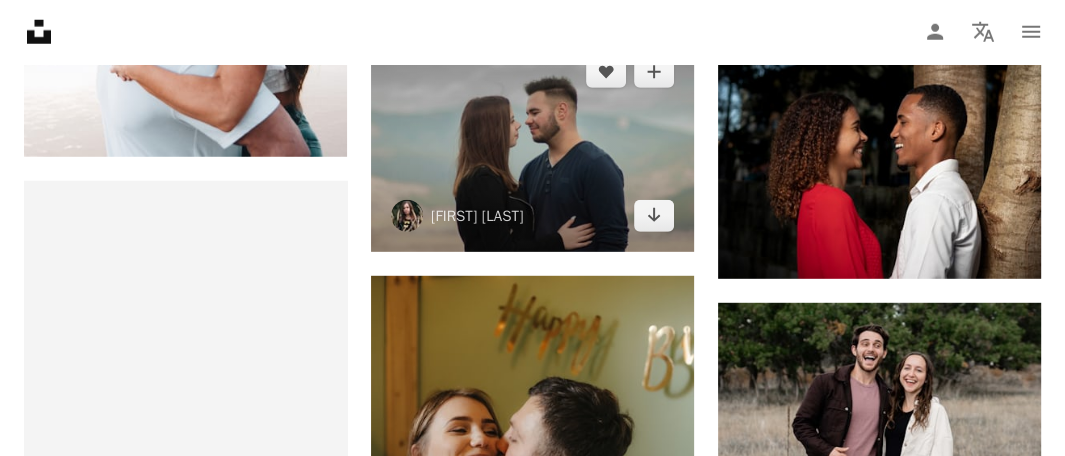 scroll, scrollTop: 3996, scrollLeft: 0, axis: vertical 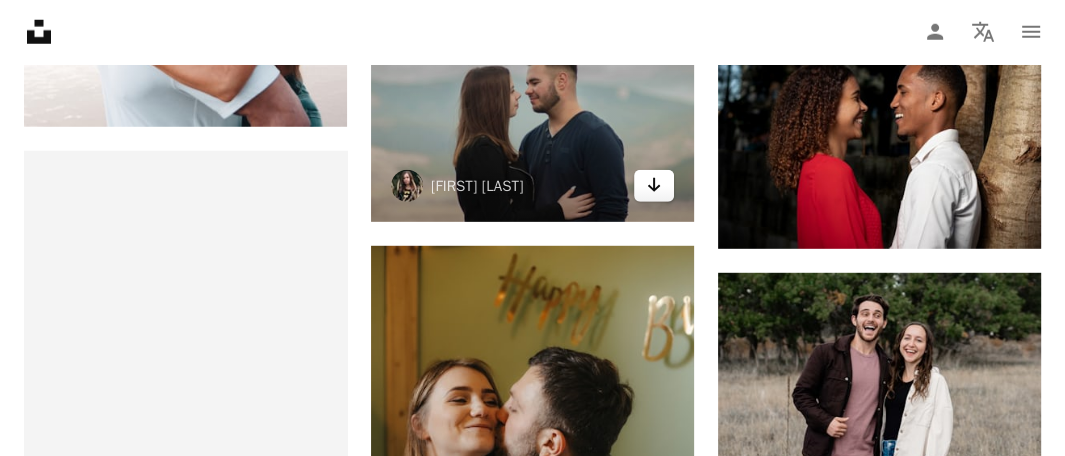 click on "Arrow pointing down" 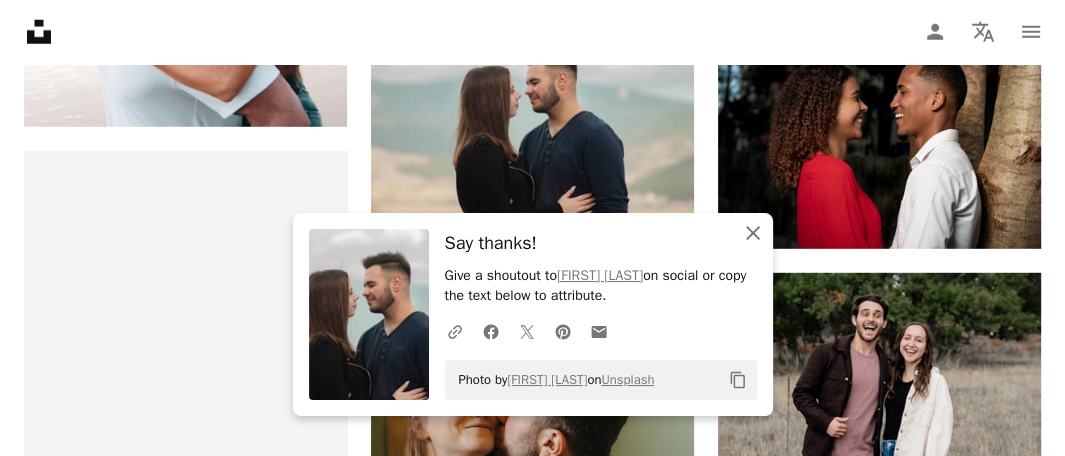 click 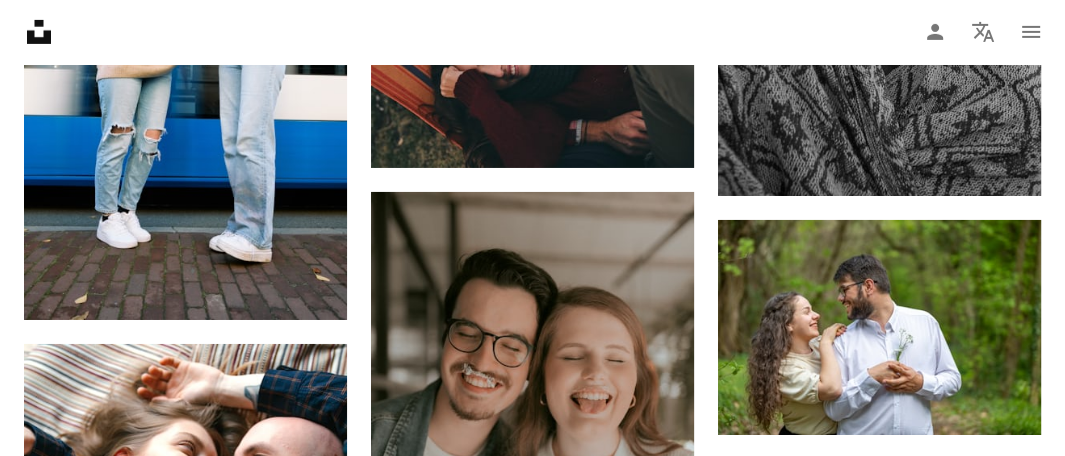 scroll, scrollTop: 4796, scrollLeft: 0, axis: vertical 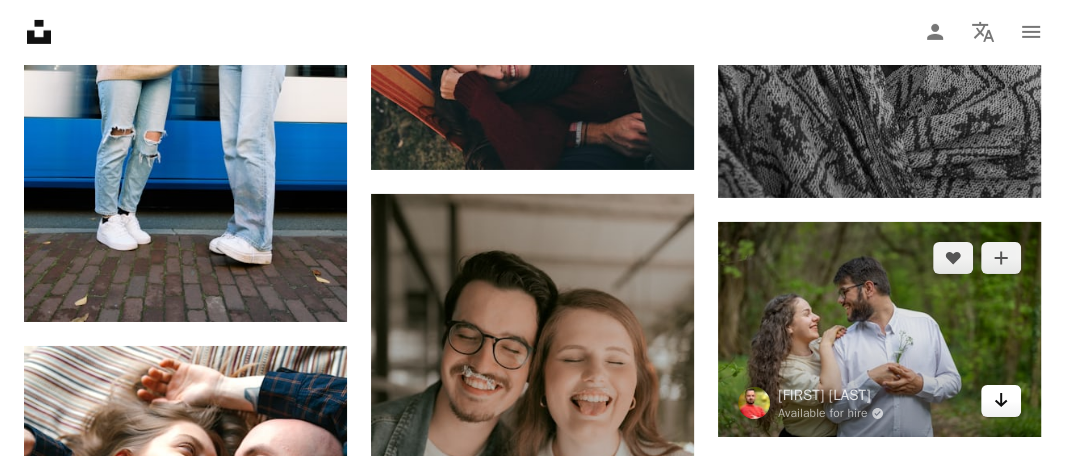 click on "Arrow pointing down" 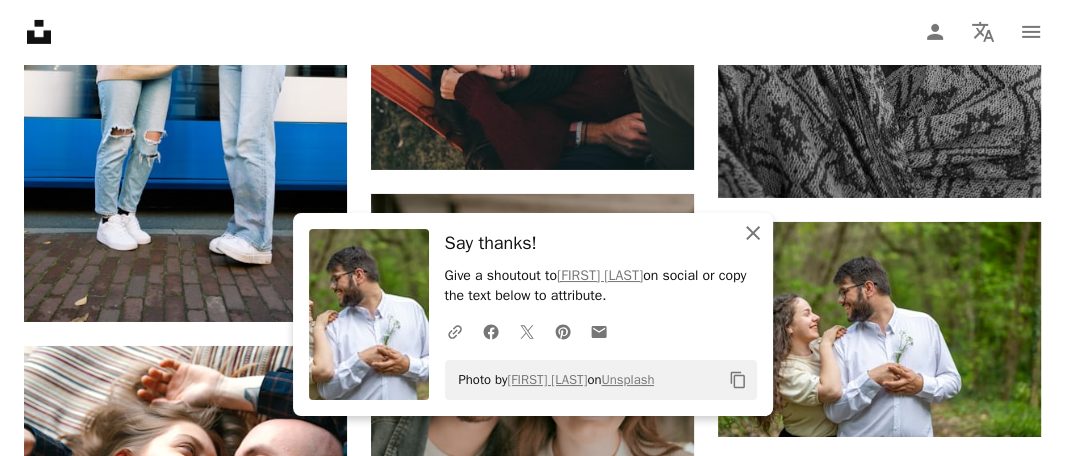click 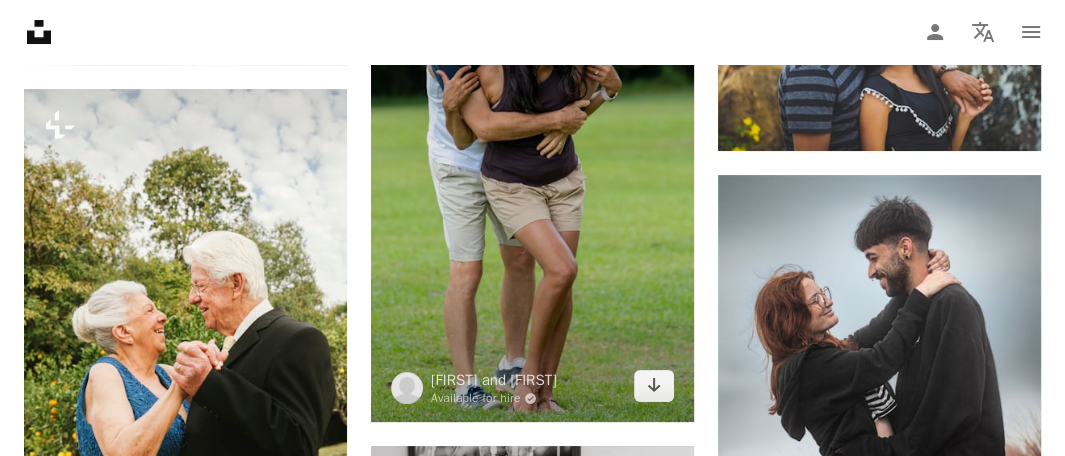 scroll, scrollTop: 5596, scrollLeft: 0, axis: vertical 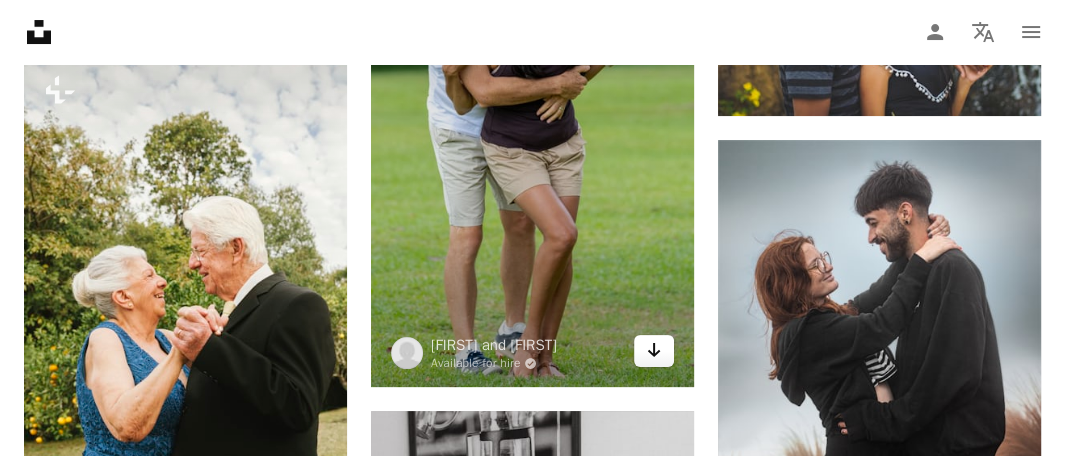 click on "Arrow pointing down" 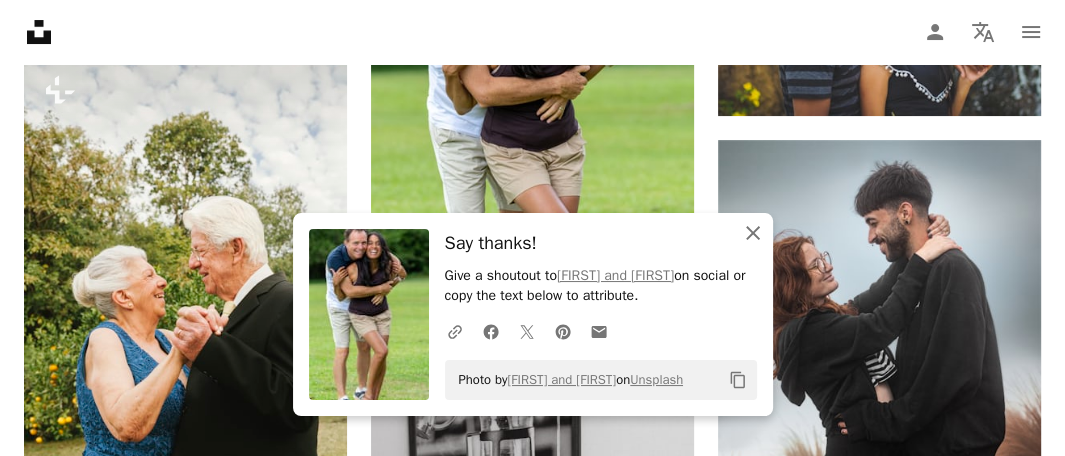 click 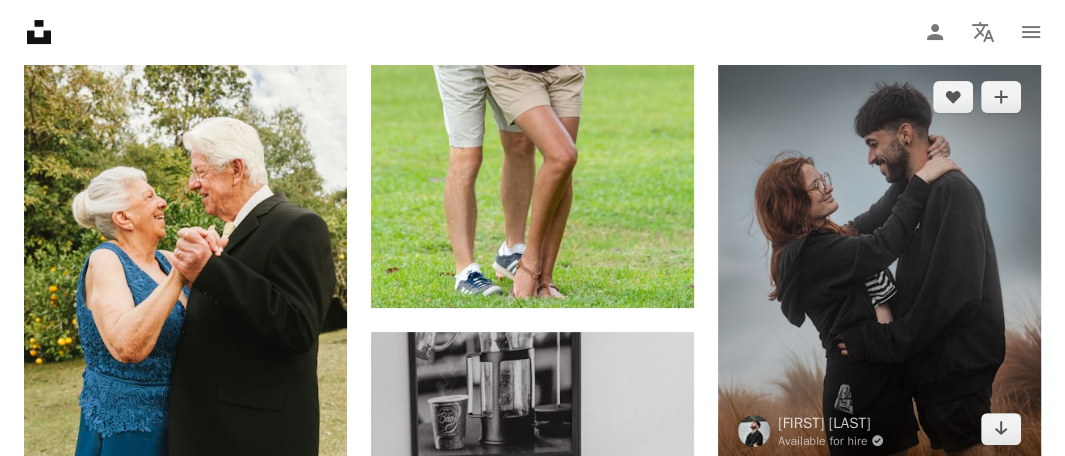 scroll, scrollTop: 5796, scrollLeft: 0, axis: vertical 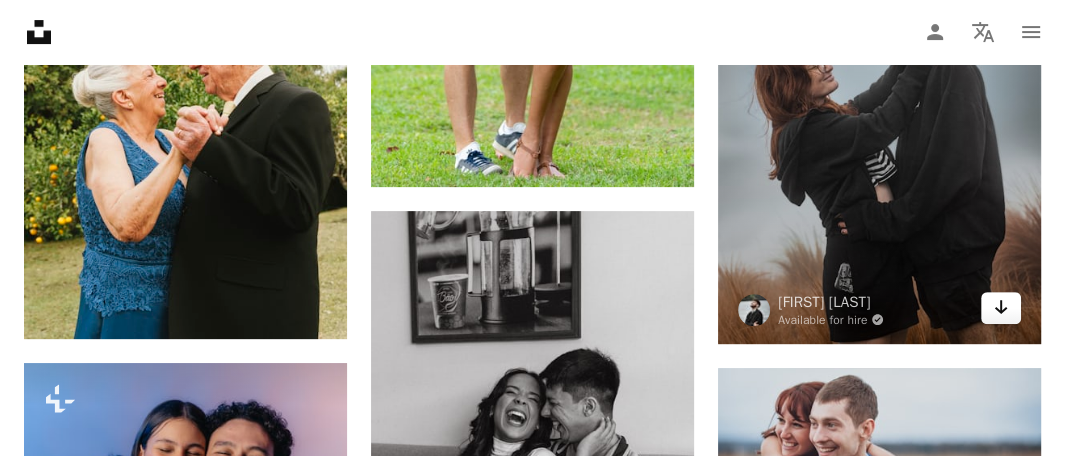 click on "Arrow pointing down" 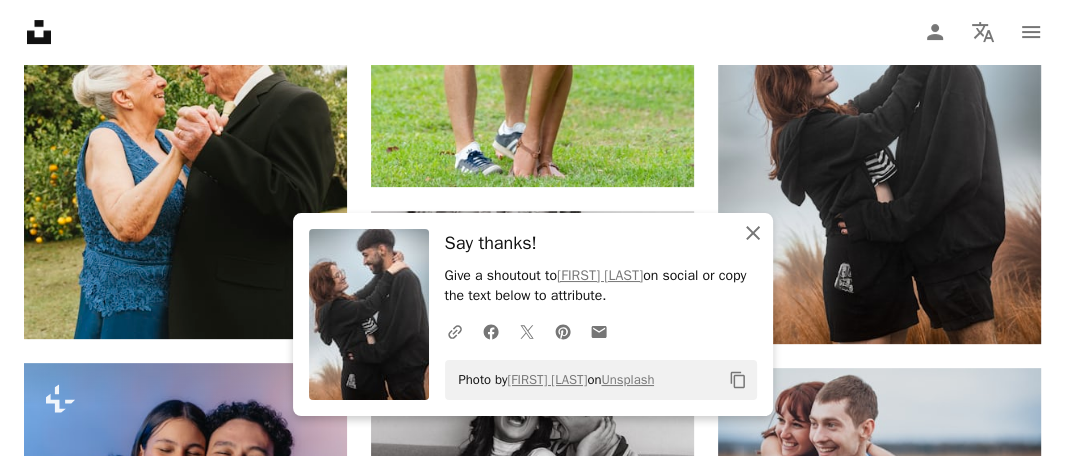 click on "An X shape" 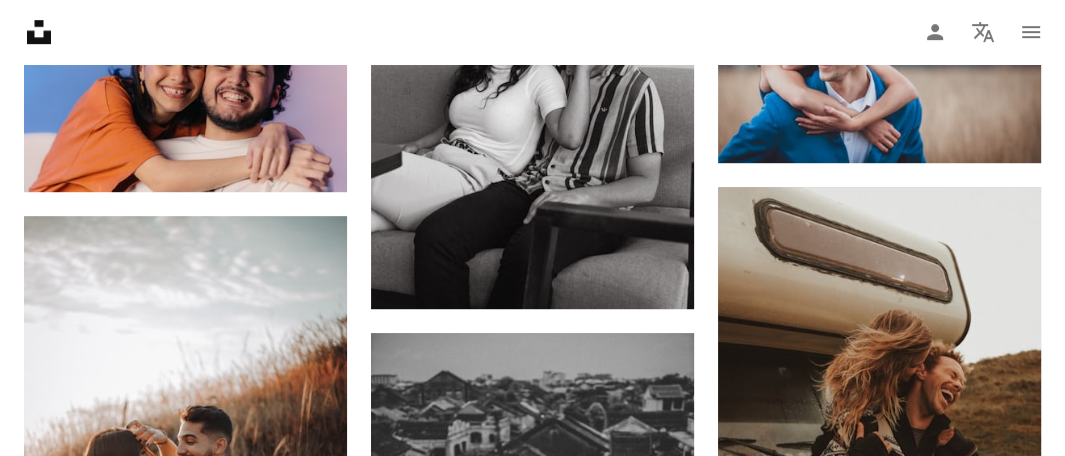 scroll, scrollTop: 6196, scrollLeft: 0, axis: vertical 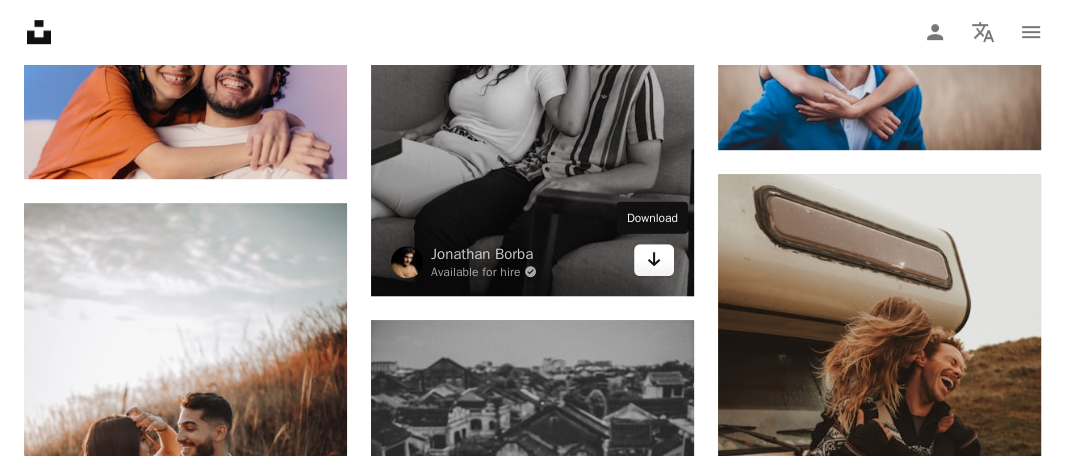 click 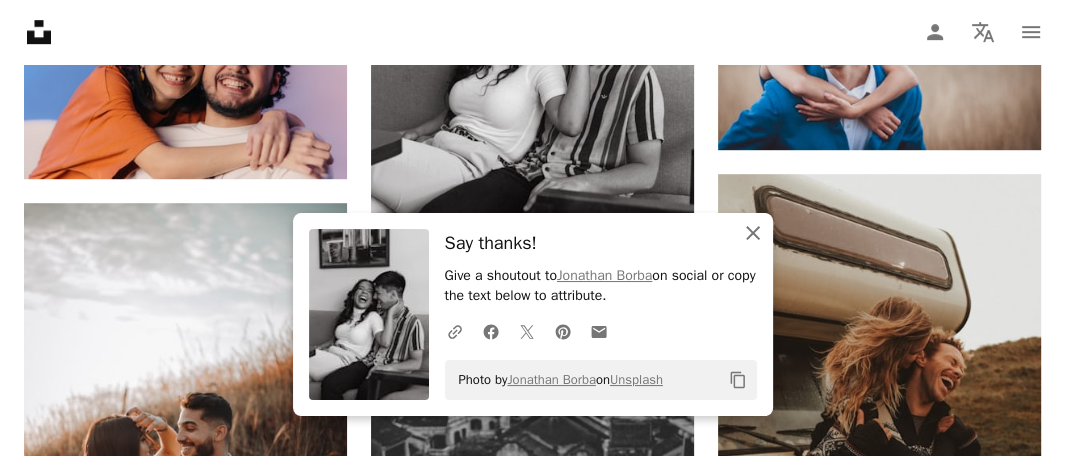 click on "An X shape" 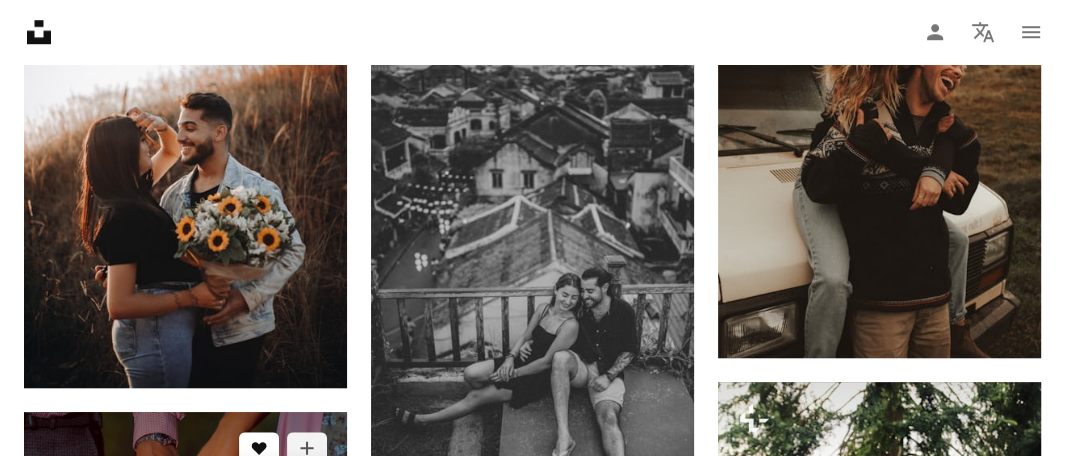 scroll, scrollTop: 6596, scrollLeft: 0, axis: vertical 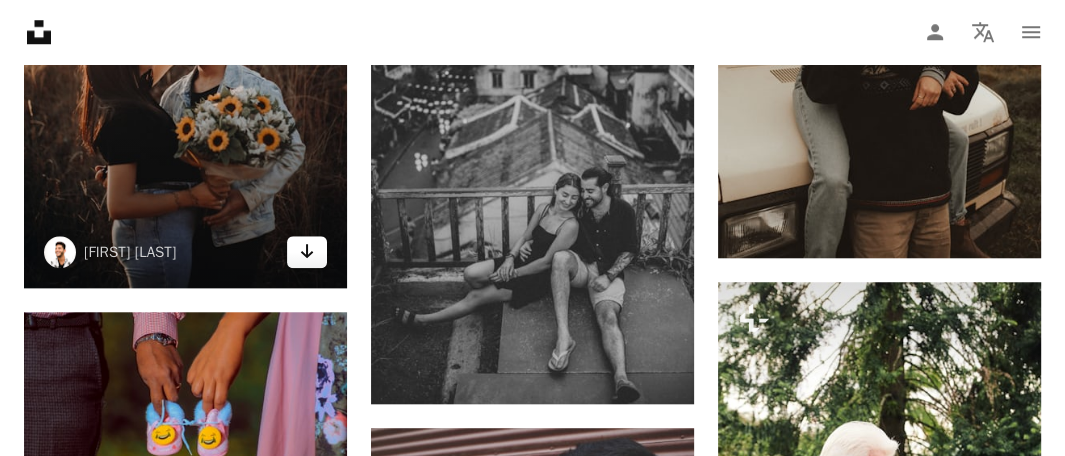 click 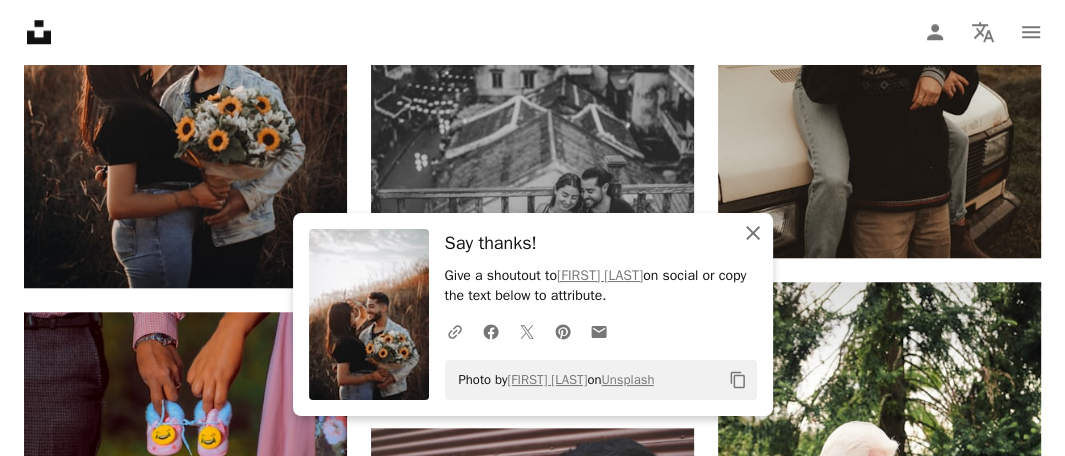 click on "An X shape" 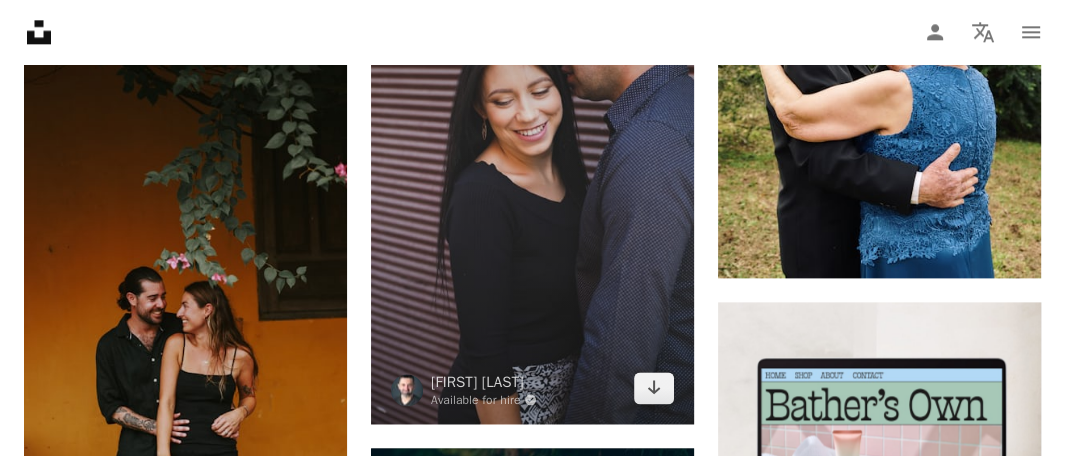 scroll, scrollTop: 7096, scrollLeft: 0, axis: vertical 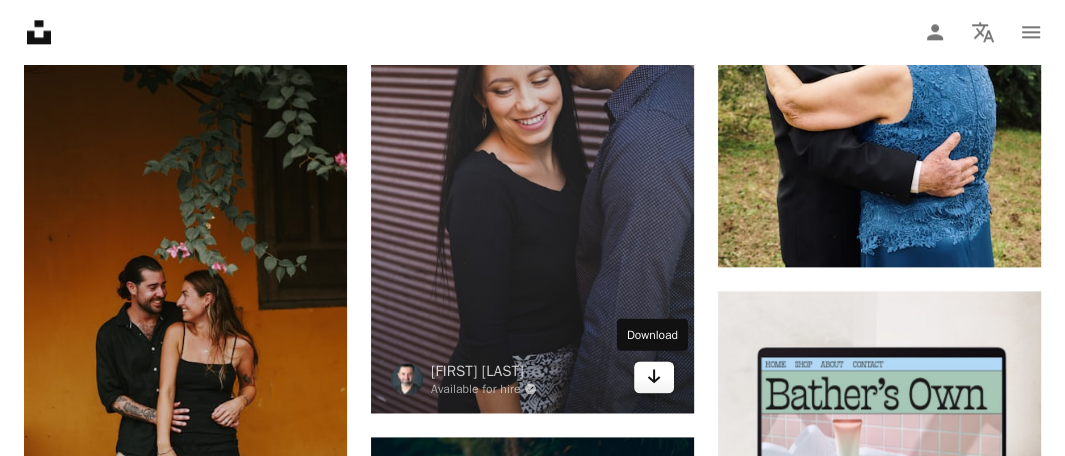 click on "Arrow pointing down" 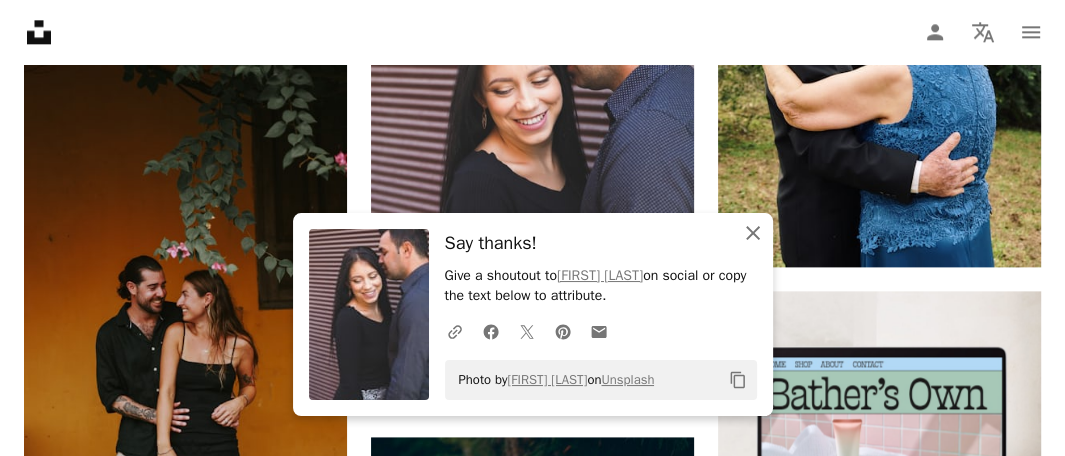 click on "An X shape" 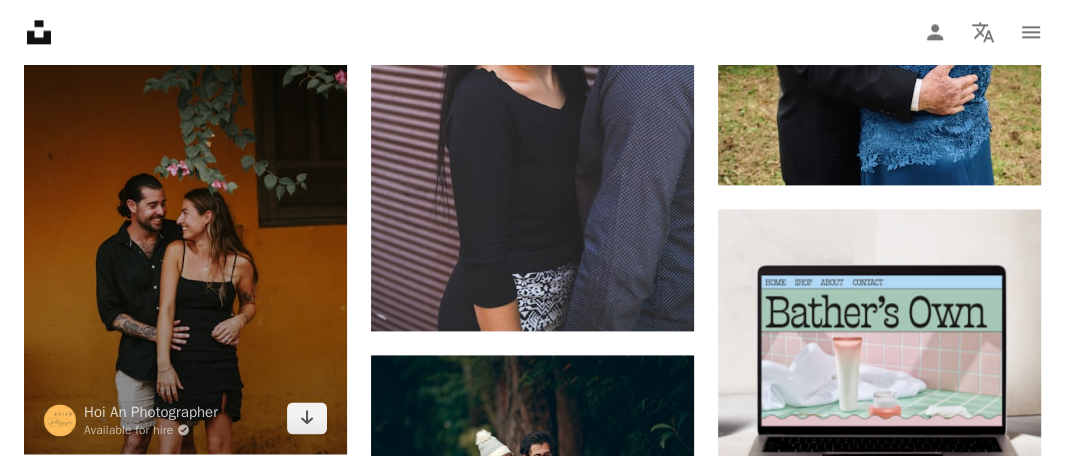 scroll, scrollTop: 7296, scrollLeft: 0, axis: vertical 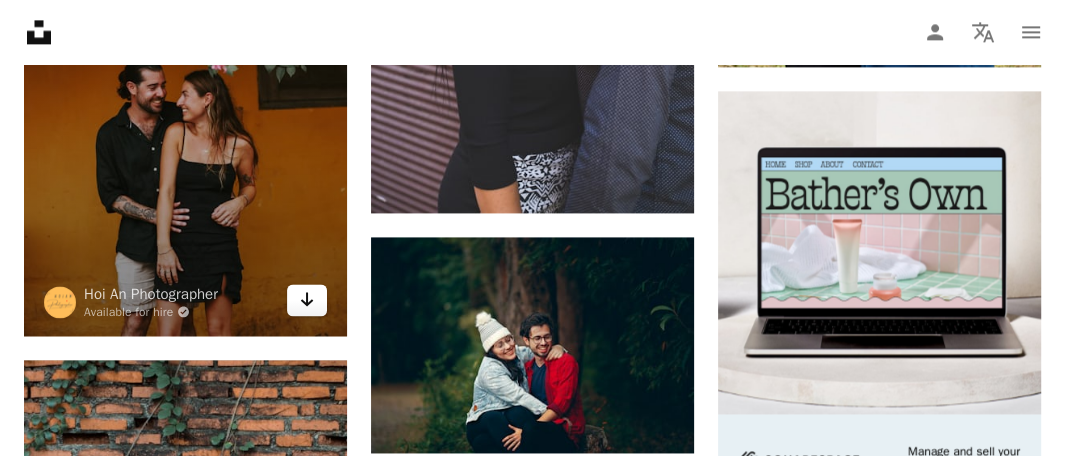 click on "Arrow pointing down" 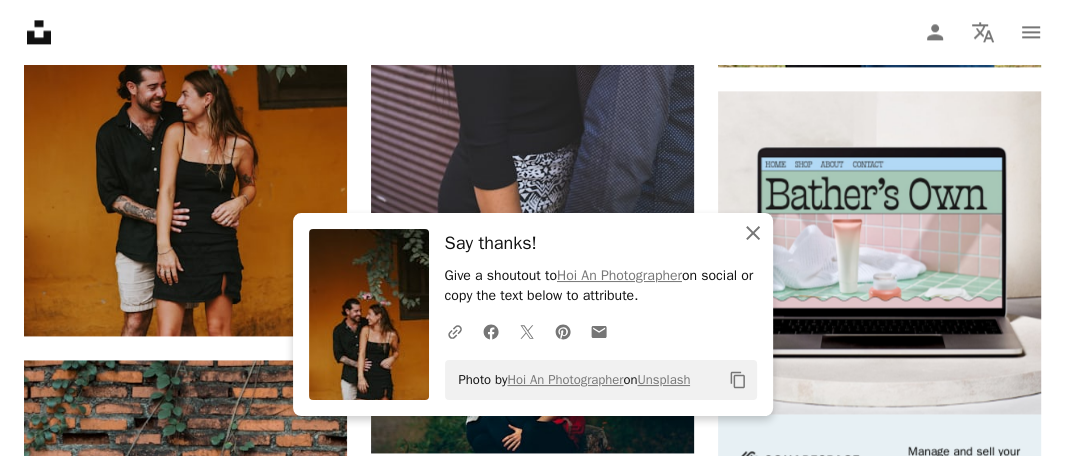 click on "An X shape" 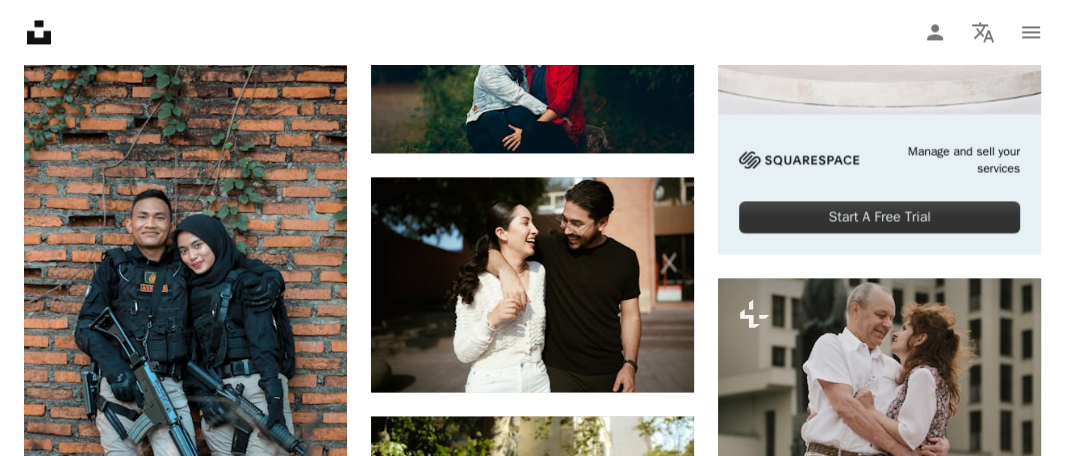 scroll, scrollTop: 7696, scrollLeft: 0, axis: vertical 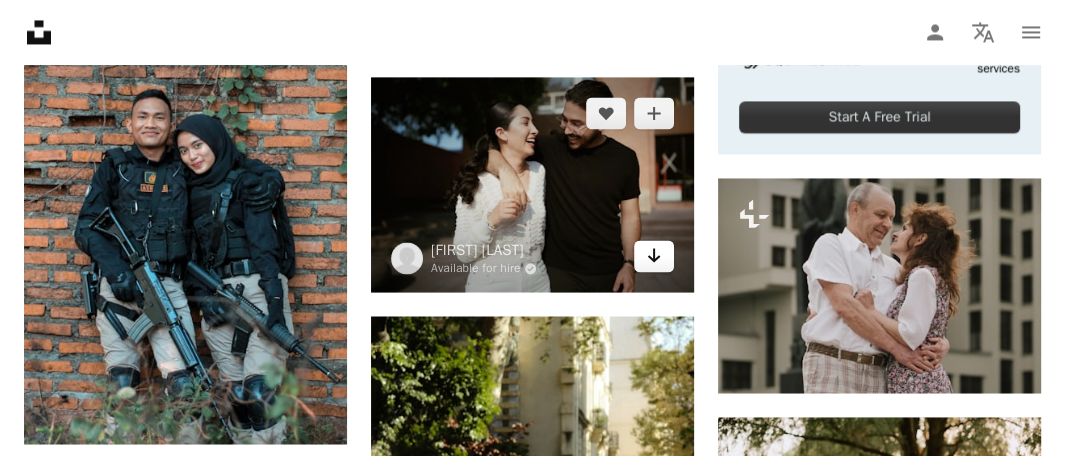 click on "Arrow pointing down" at bounding box center (654, 256) 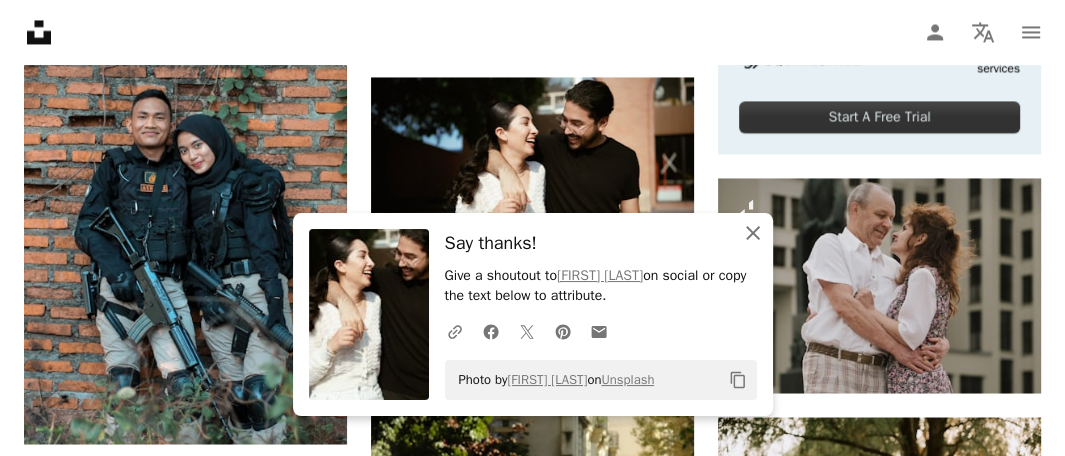 click on "An X shape" 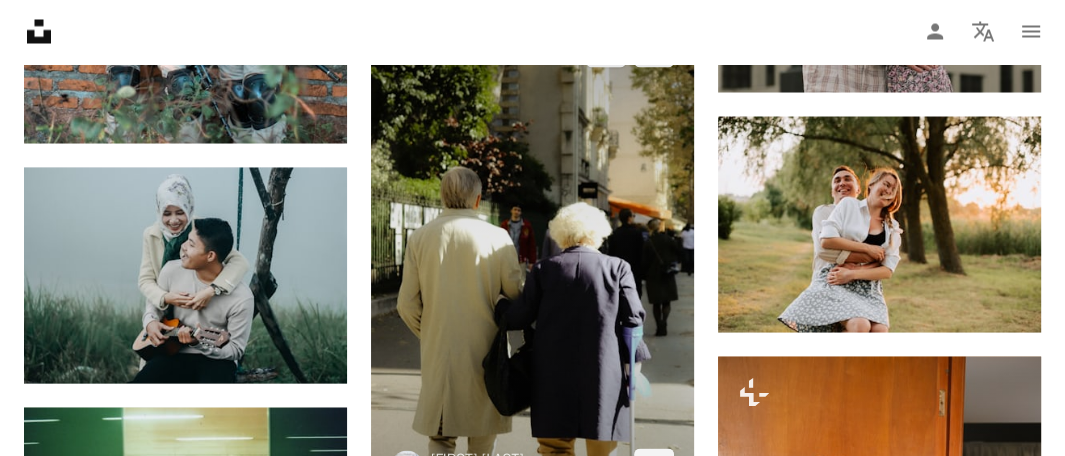 scroll, scrollTop: 8096, scrollLeft: 0, axis: vertical 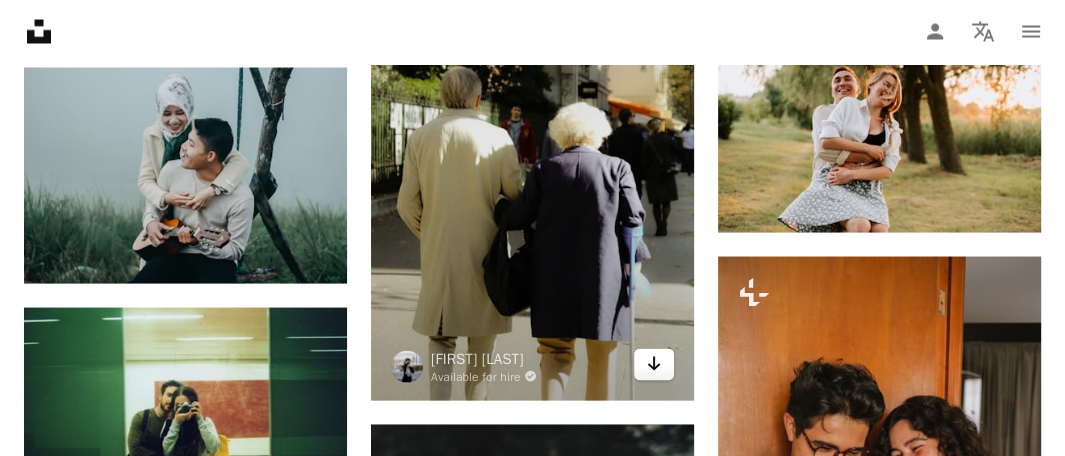 click 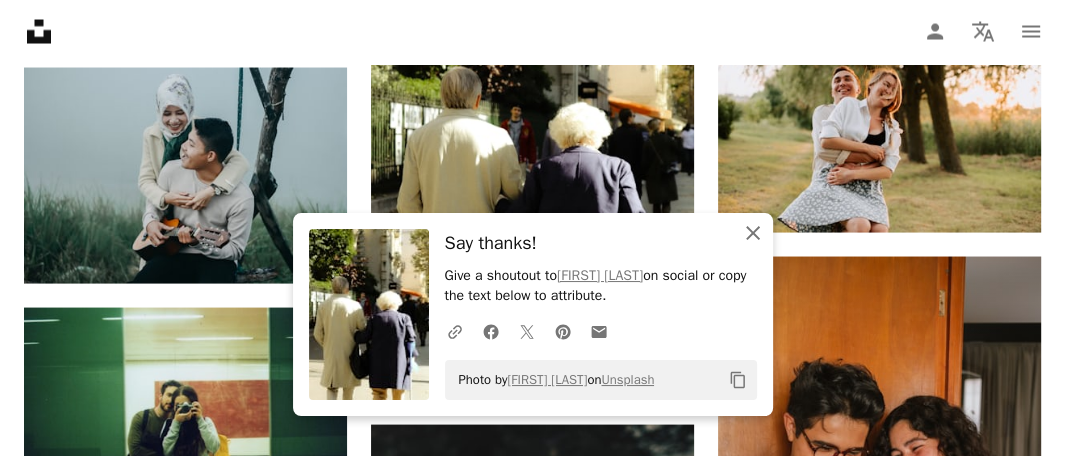 click on "An X shape" 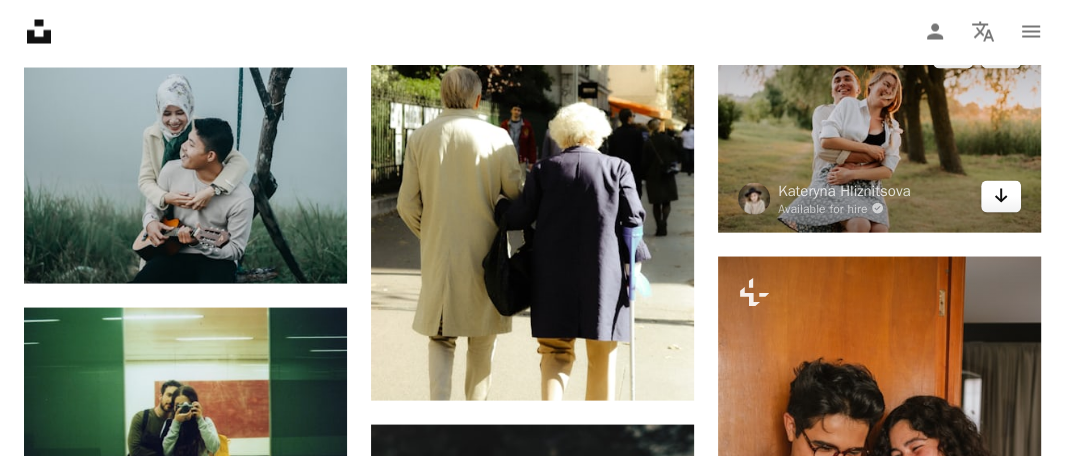 click on "Arrow pointing down" 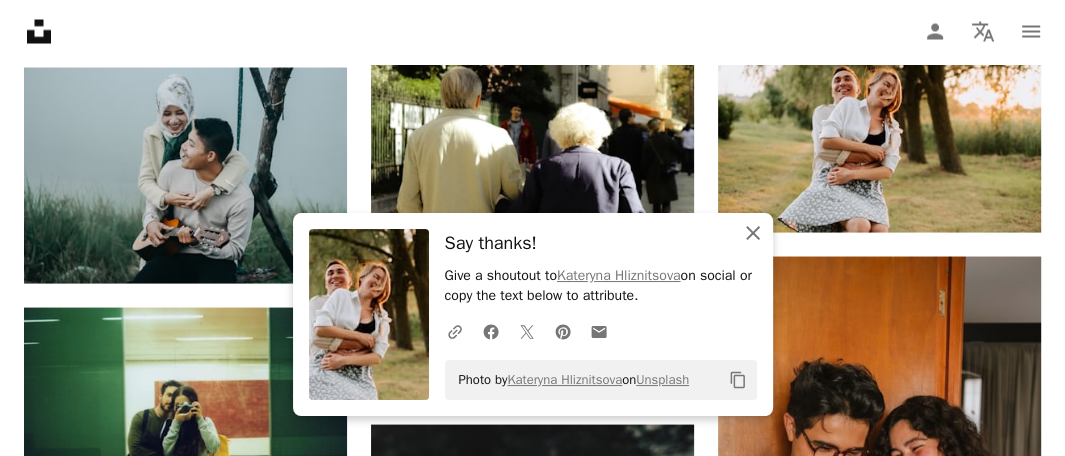 click on "An X shape" 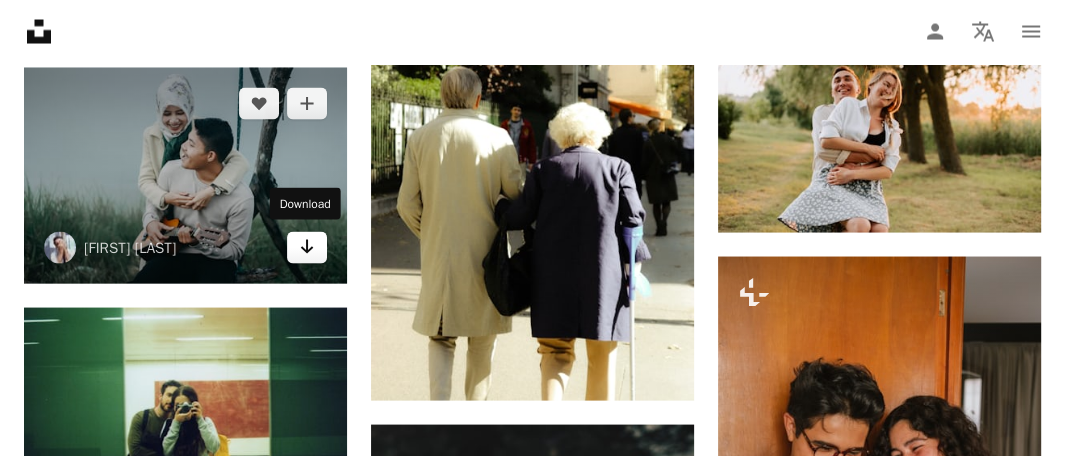 click on "Arrow pointing down" 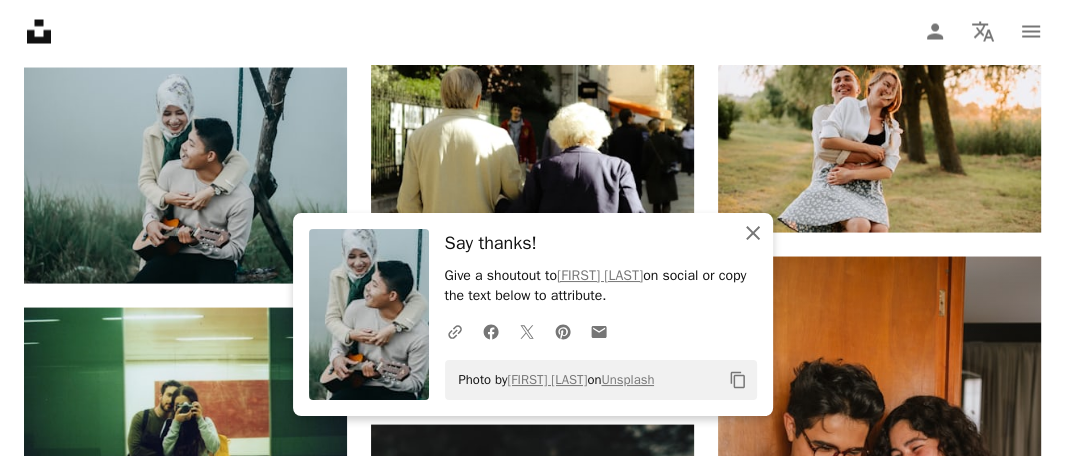 click on "An X shape" 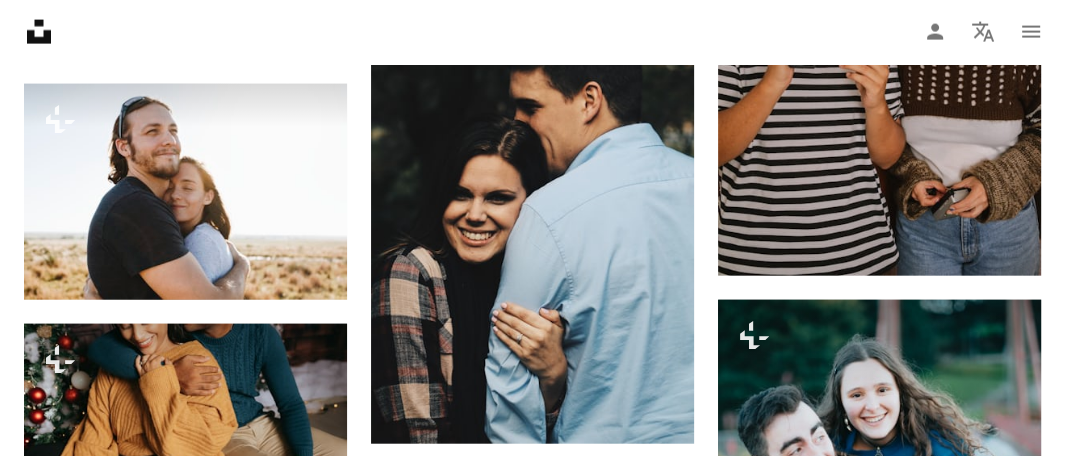 scroll, scrollTop: 8596, scrollLeft: 0, axis: vertical 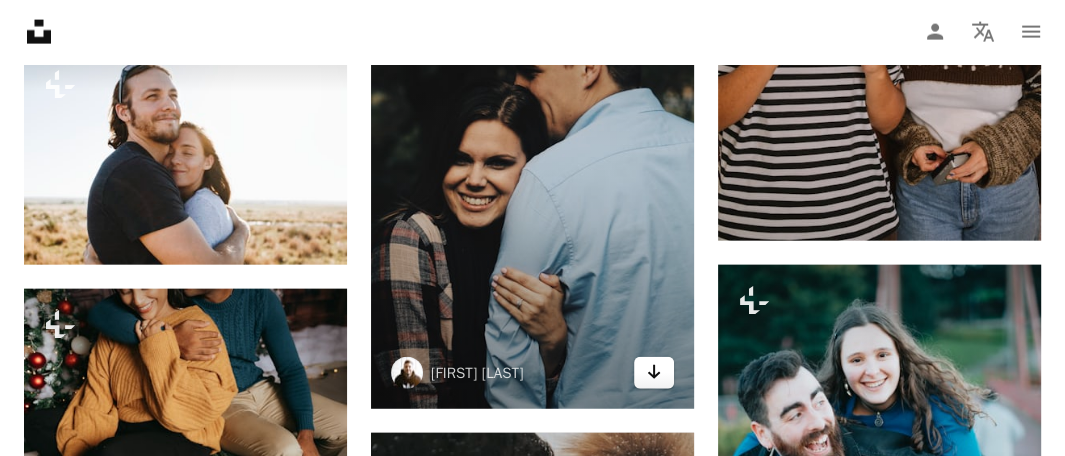 click 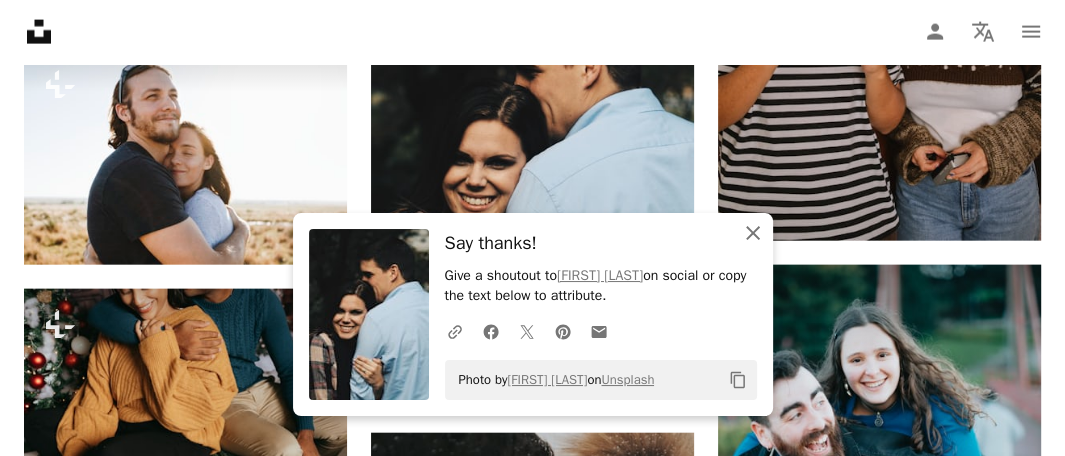 click 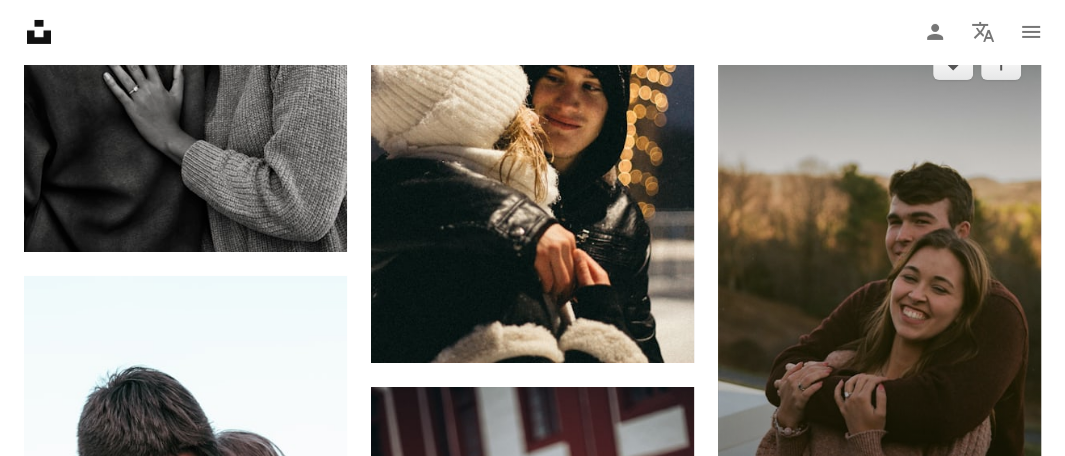 scroll, scrollTop: 10396, scrollLeft: 0, axis: vertical 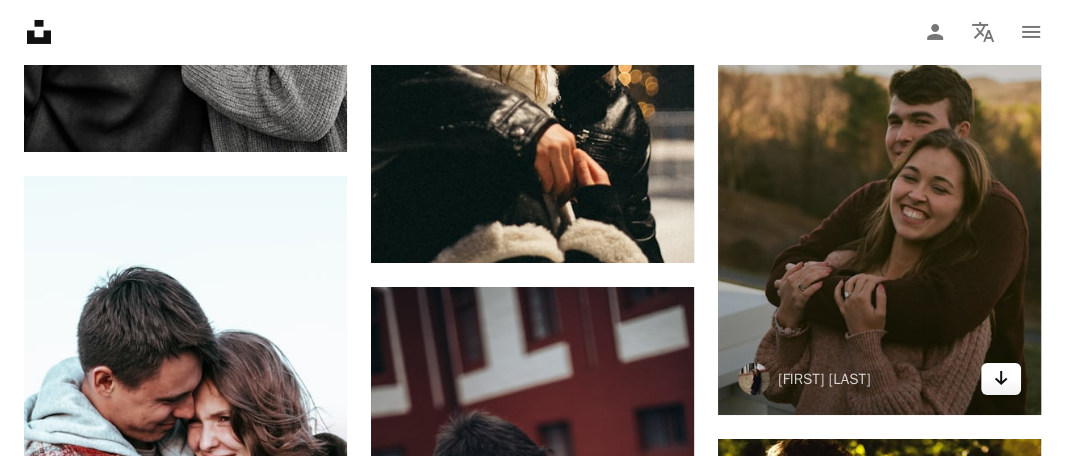 click 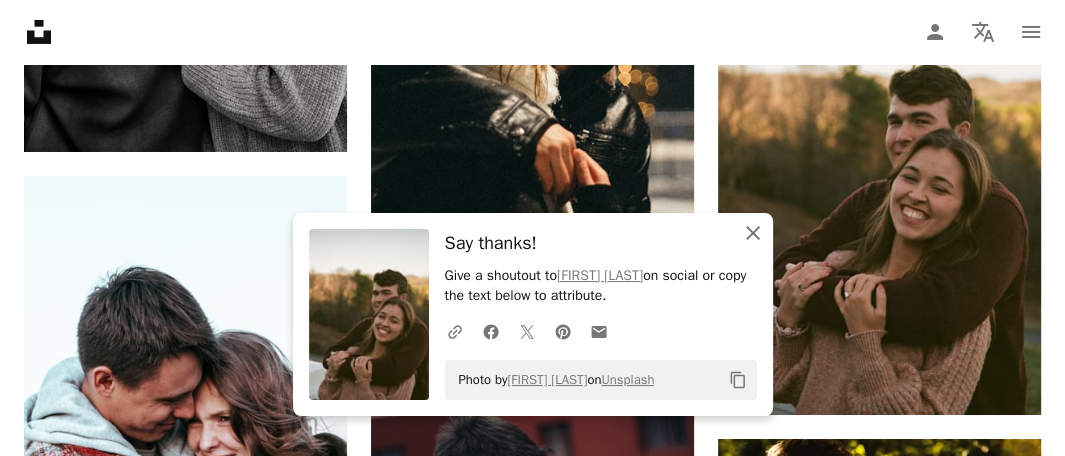 drag, startPoint x: 750, startPoint y: 234, endPoint x: 550, endPoint y: 286, distance: 206.64946 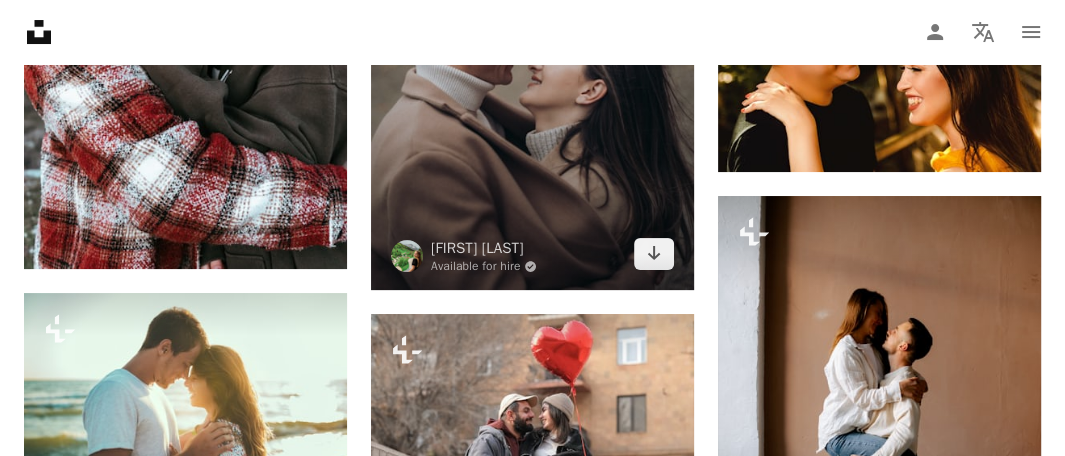 scroll, scrollTop: 10896, scrollLeft: 0, axis: vertical 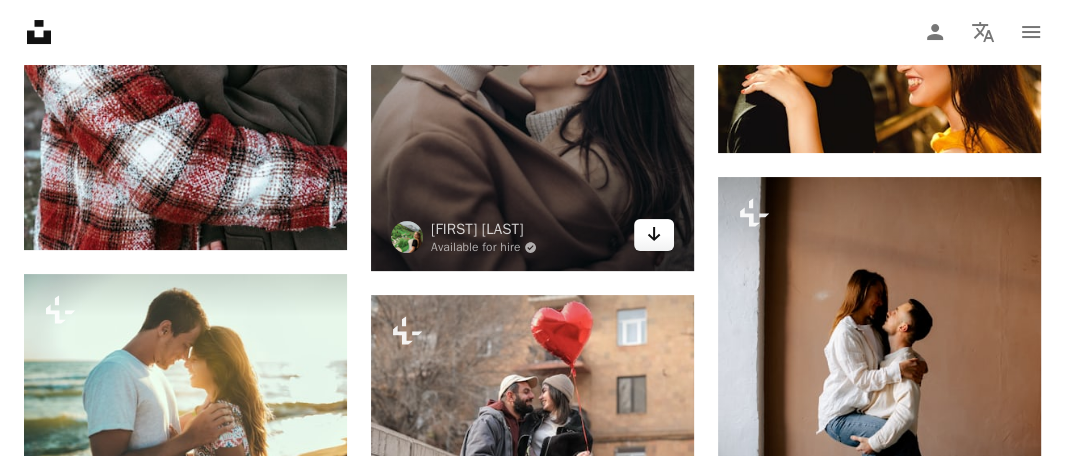 click 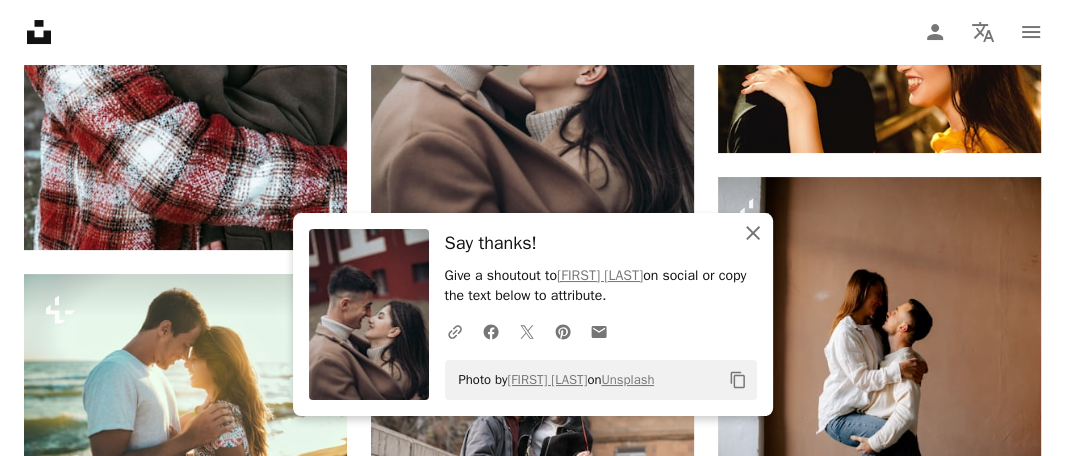 click on "An X shape" 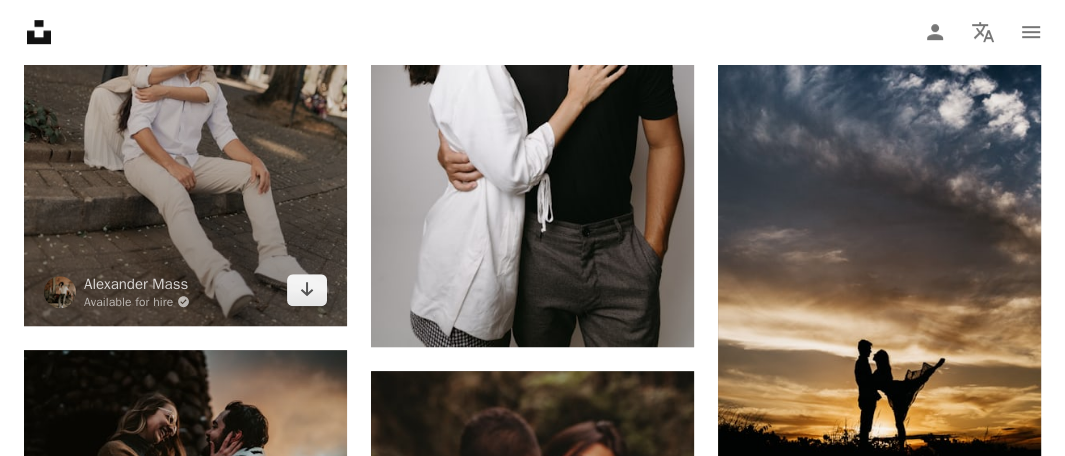 scroll, scrollTop: 11596, scrollLeft: 0, axis: vertical 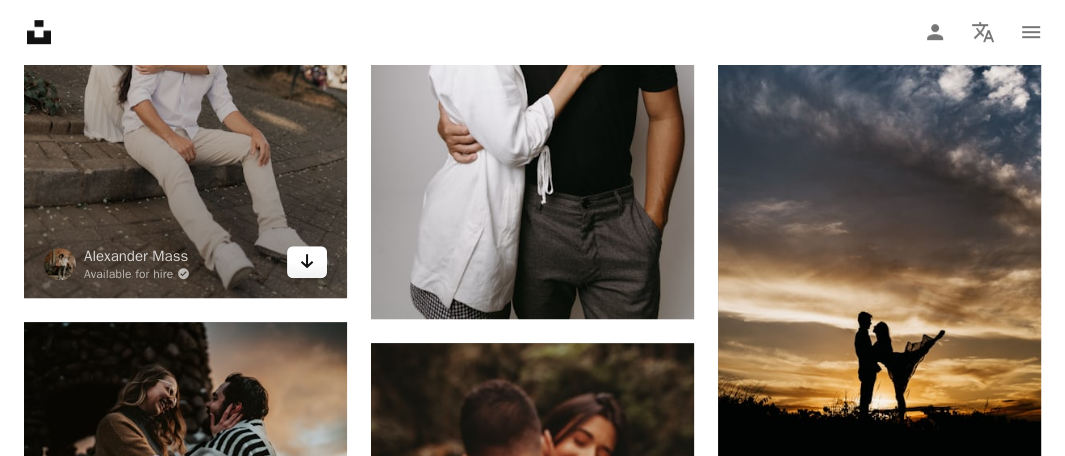 click on "Arrow pointing down" 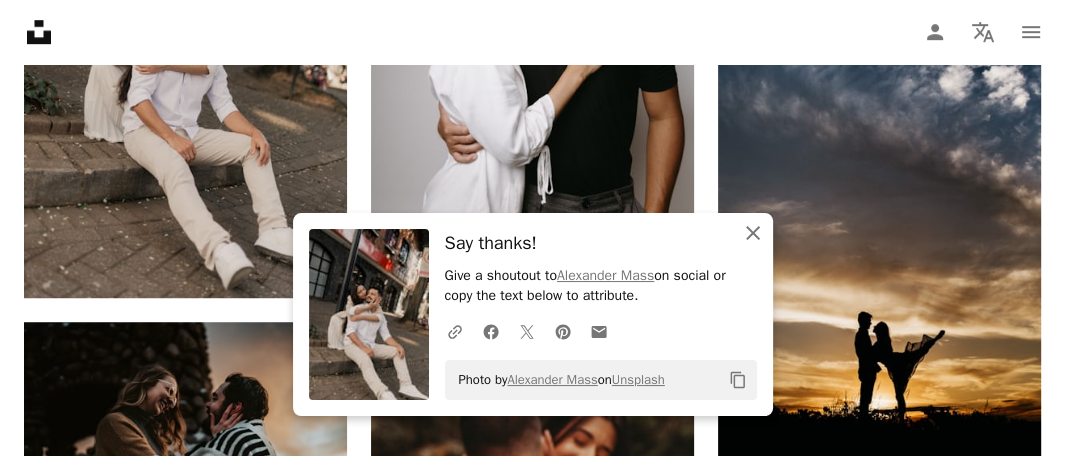 click 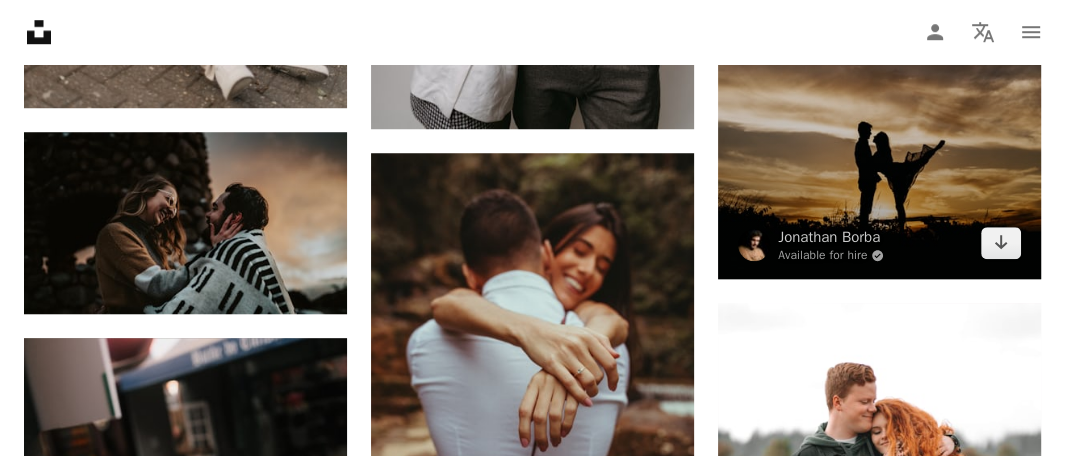 scroll, scrollTop: 11796, scrollLeft: 0, axis: vertical 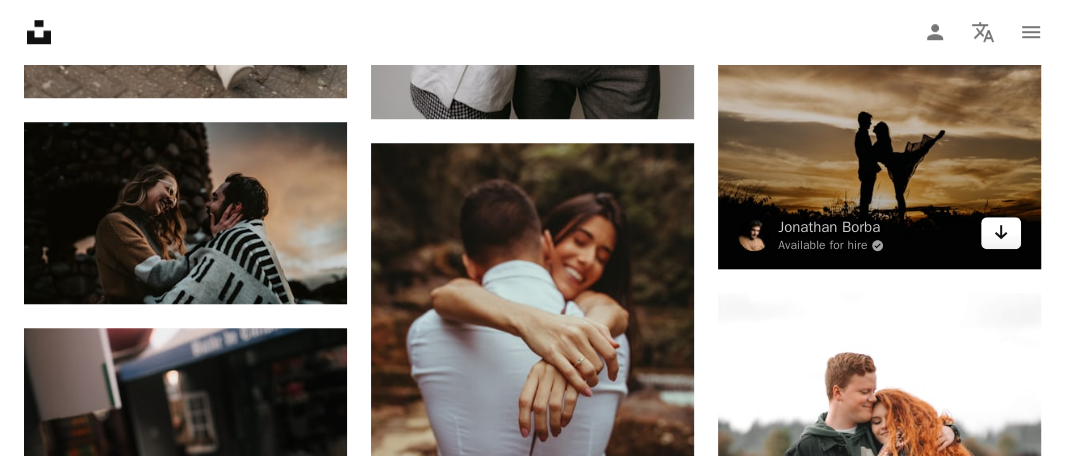 click on "Arrow pointing down" 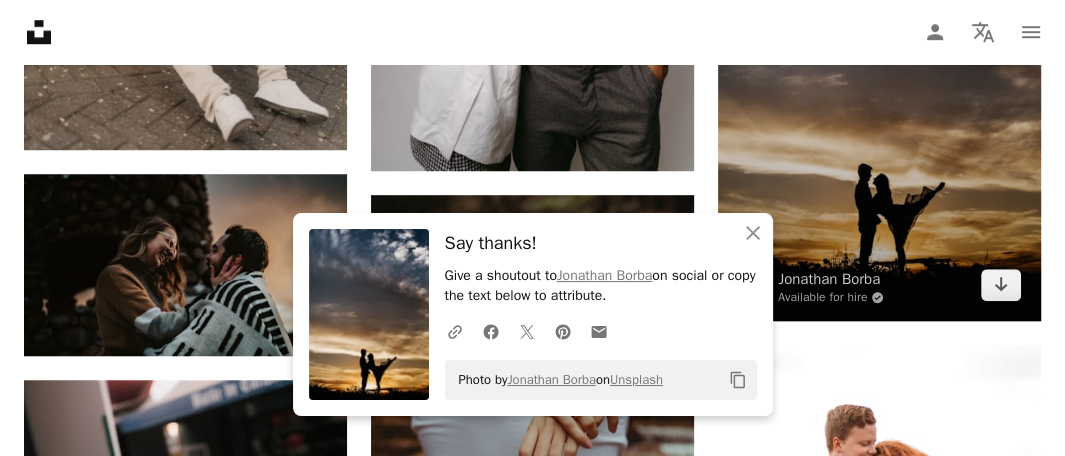 scroll, scrollTop: 11696, scrollLeft: 0, axis: vertical 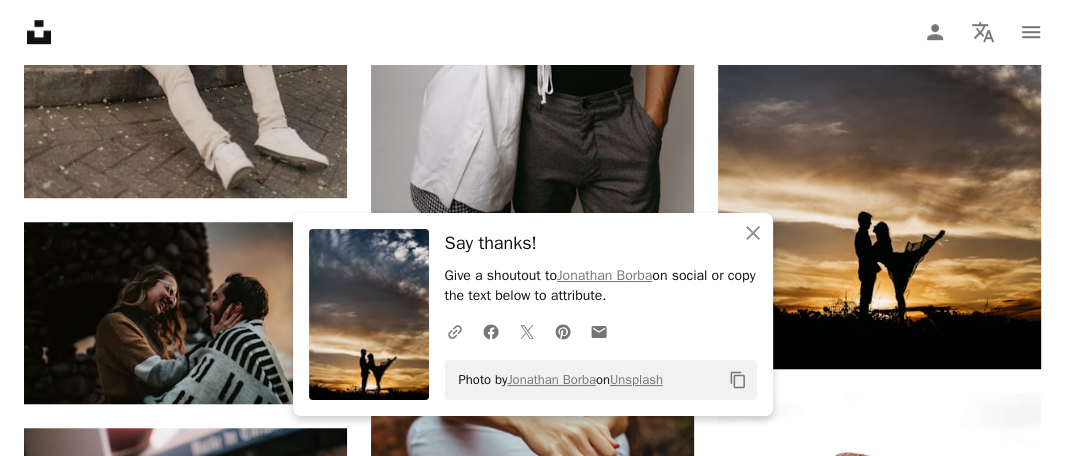 click on "Plus sign for Unsplash+ A heart A plus sign [FIRST] [LAST] For Unsplash+ A lock Download A heart A plus sign [FIRST] [LAST] Available for hire A checkmark inside of a circle Arrow pointing down Plus sign for Unsplash+ A heart A plus sign Curated Lifestyle For Unsplash+ A lock Download A heart A plus sign [FIRST] [LAST] Available for hire A checkmark inside of a circle Arrow pointing down A heart A plus sign [FIRST] [LAST] Available for hire A checkmark inside of a circle Arrow pointing down Plus sign for Unsplash+ A heart A plus sign [FIRST] [LAST] For Unsplash+ A lock Download A heart A plus sign [FIRST] [LAST] Arrow pointing down A heart A plus sign [FIRST] [LAST] Available for hire A checkmark inside of a circle Arrow pointing down A heart A plus sign [FIRST] [LAST] Available for hire A checkmark inside of a circle Arrow pointing down A heart A plus sign LOGAN WEAVER | @LGNWVR Available for hire A checkmark inside of a circle Arrow pointing down A website makes it real. Start A Free Trial A heart A plus sign" at bounding box center (532, -3902) 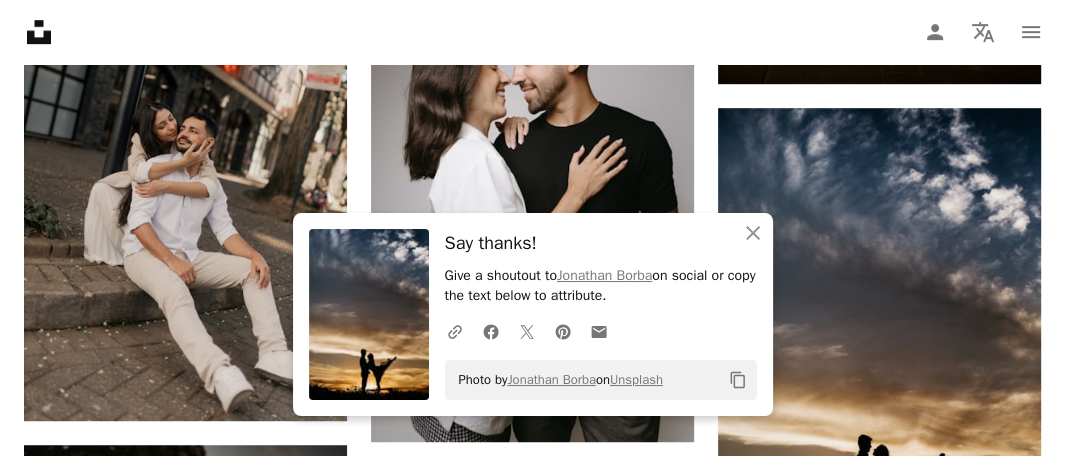 scroll, scrollTop: 11596, scrollLeft: 0, axis: vertical 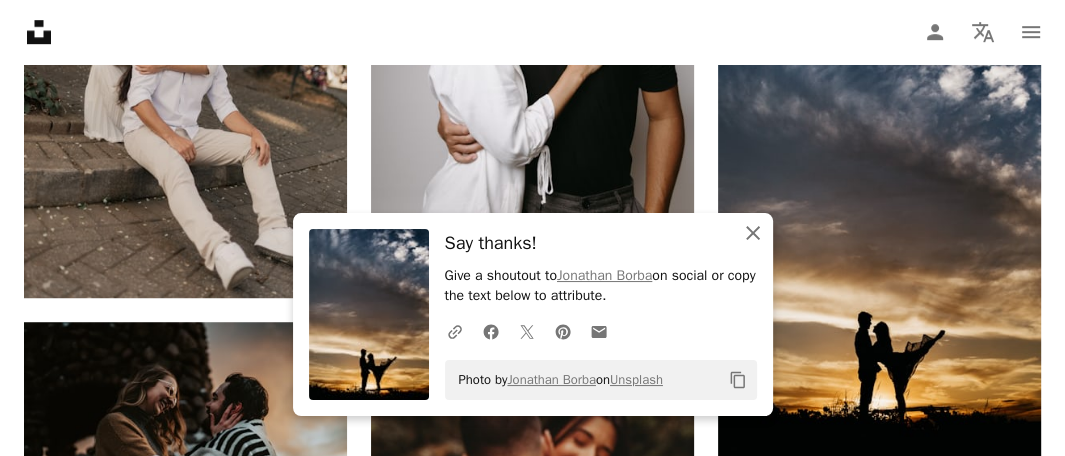 click 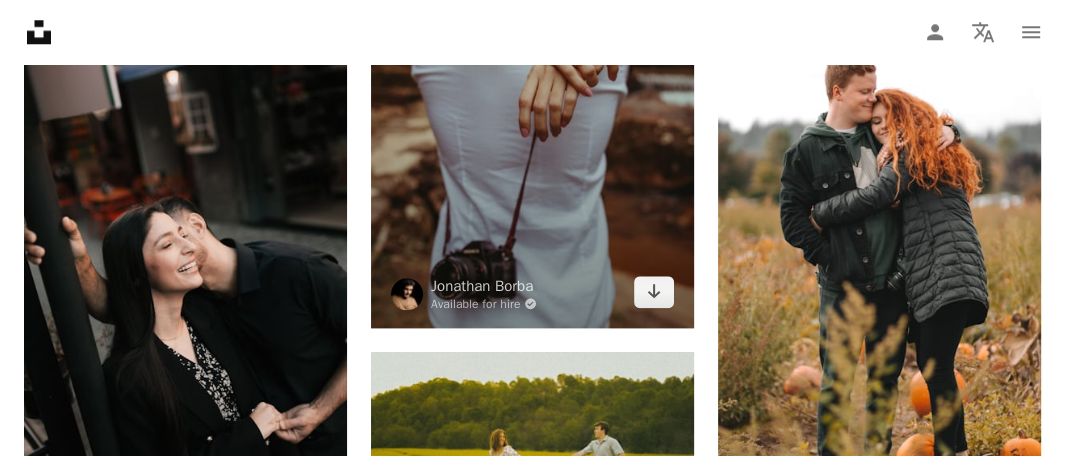 scroll, scrollTop: 12196, scrollLeft: 0, axis: vertical 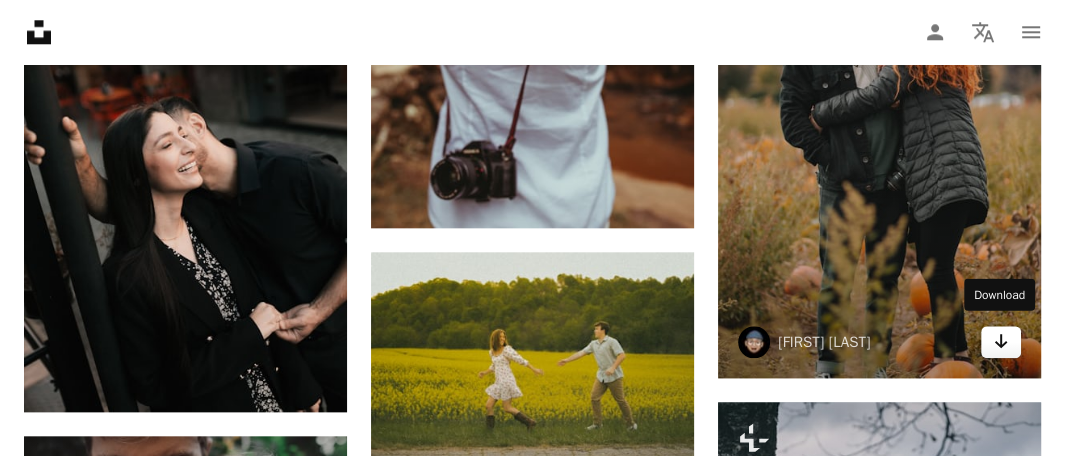 click 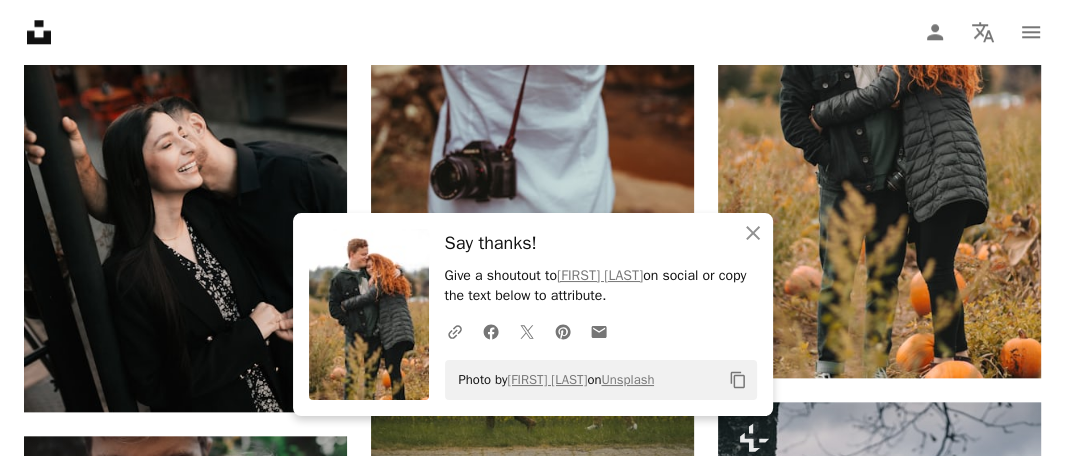 click on "Plus sign for Unsplash+ A heart A plus sign [FIRST] [LAST] For Unsplash+ A lock Download A heart A plus sign [FIRST] [LAST] Available for hire A checkmark inside of a circle Arrow pointing down Plus sign for Unsplash+ A heart A plus sign Curated Lifestyle For Unsplash+ A lock Download A heart A plus sign [FIRST] [LAST] Available for hire A checkmark inside of a circle Arrow pointing down A heart A plus sign [FIRST] [LAST] Available for hire A checkmark inside of a circle Arrow pointing down Plus sign for Unsplash+ A heart A plus sign [FIRST] [LAST] For Unsplash+ A lock Download A heart A plus sign [FIRST] [LAST] Arrow pointing down A heart A plus sign [FIRST] [LAST] Available for hire A checkmark inside of a circle Arrow pointing down A heart A plus sign [FIRST] [LAST] Available for hire A checkmark inside of a circle Arrow pointing down A heart A plus sign LOGAN WEAVER | @LGNWVR Available for hire A checkmark inside of a circle Arrow pointing down A website makes it real. Start A Free Trial A heart A plus sign" at bounding box center [532, -4402] 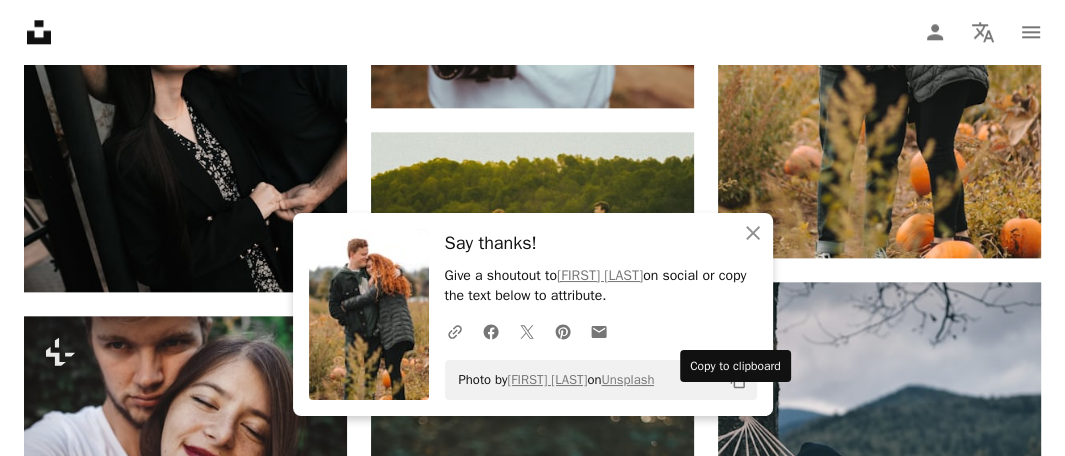 scroll, scrollTop: 12396, scrollLeft: 0, axis: vertical 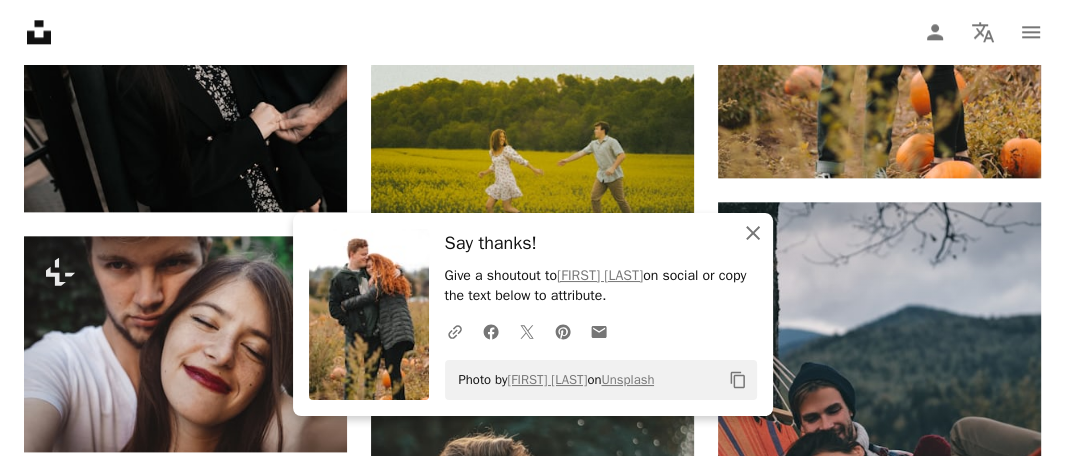 click on "An X shape" 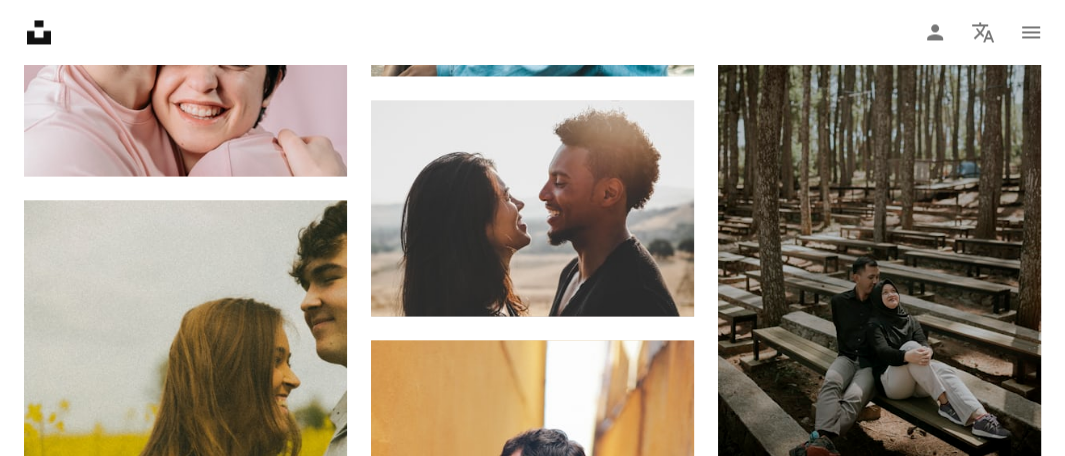 scroll, scrollTop: 13196, scrollLeft: 0, axis: vertical 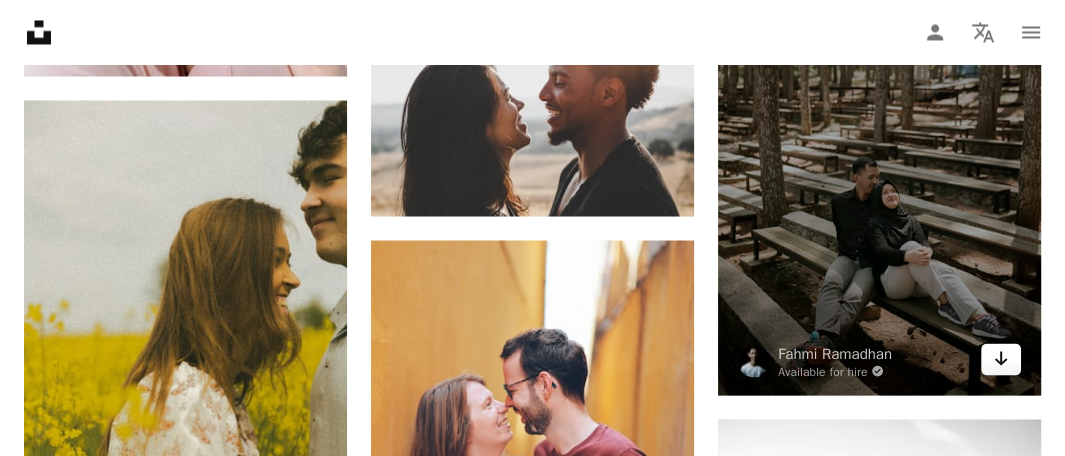 click 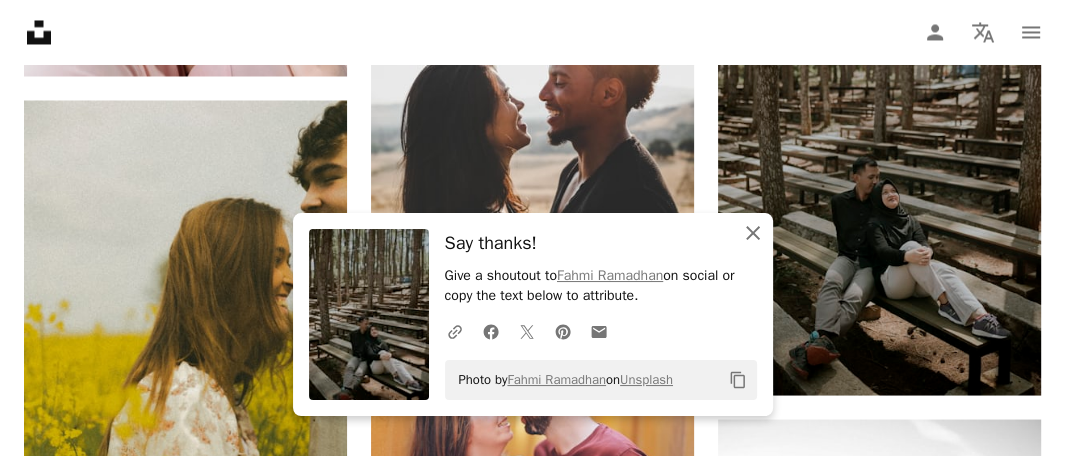 click on "An X shape" 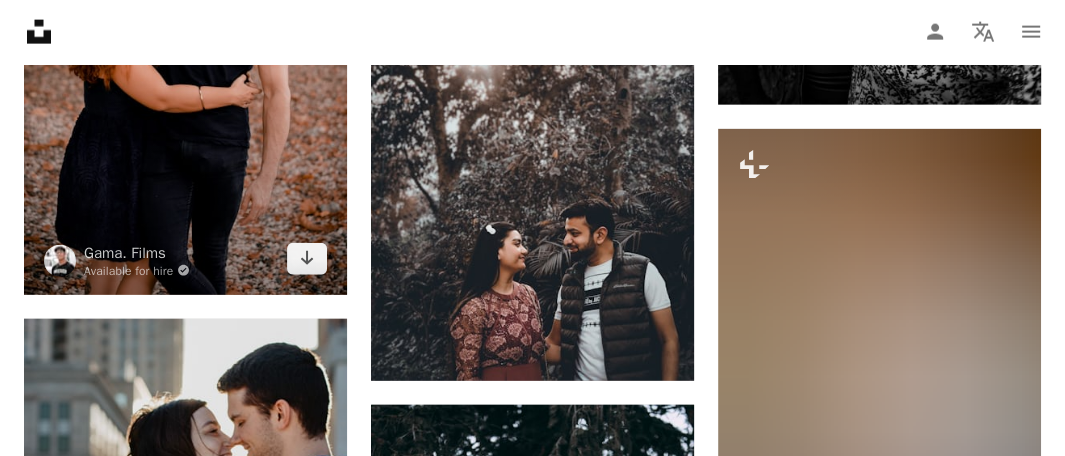 scroll, scrollTop: 13996, scrollLeft: 0, axis: vertical 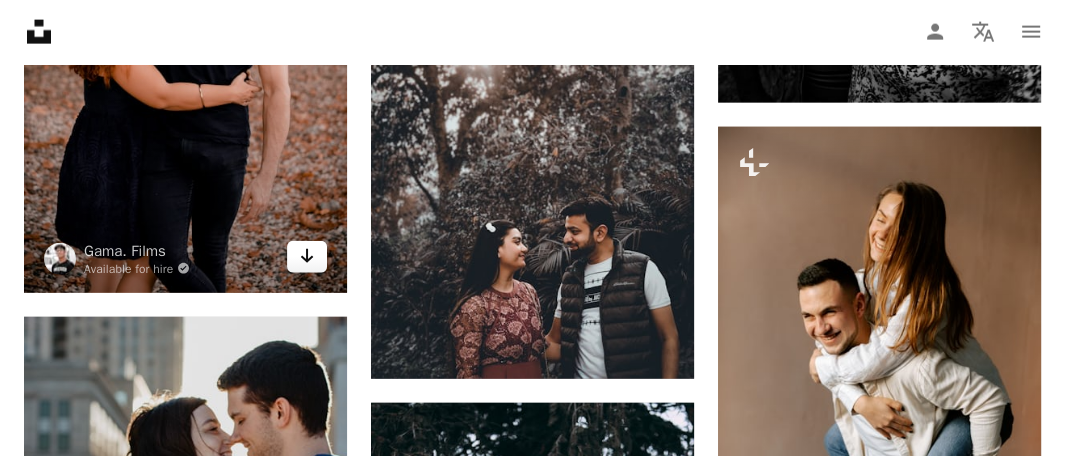 click on "Arrow pointing down" 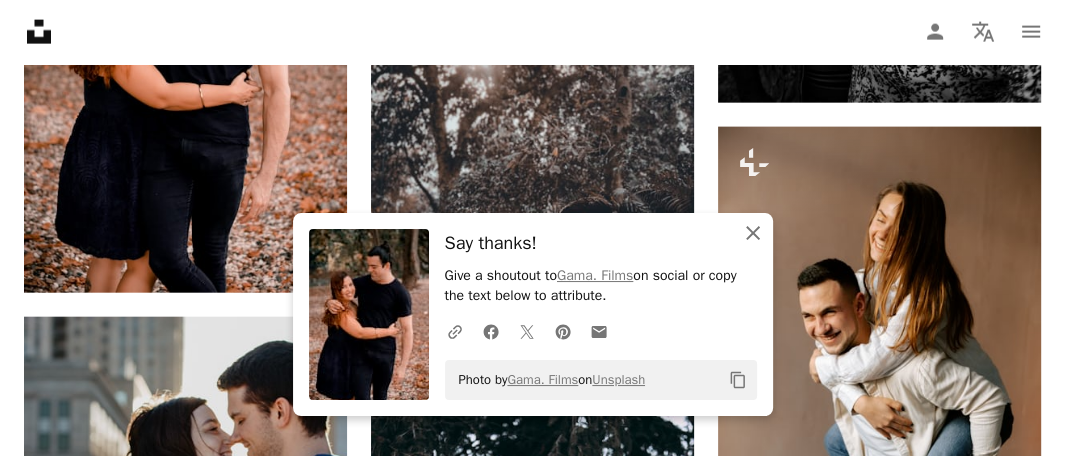 click on "An X shape" 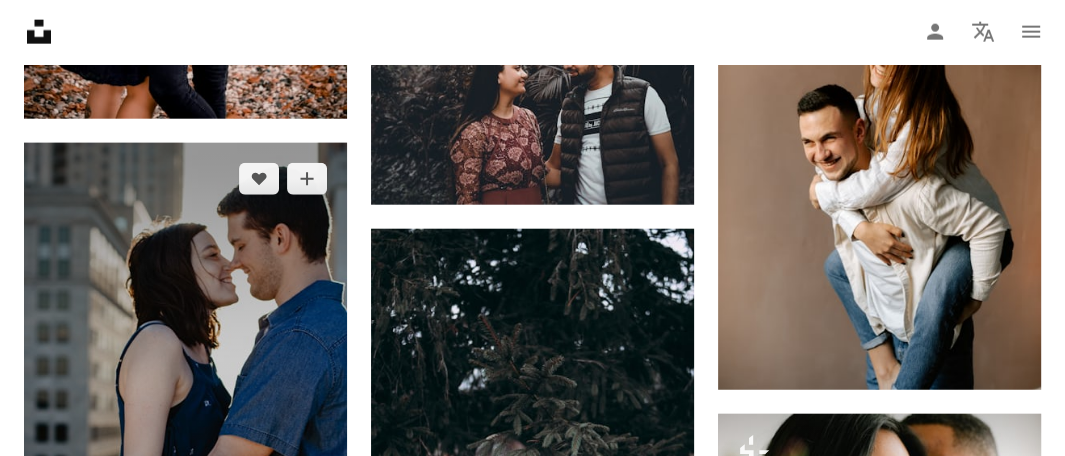 scroll, scrollTop: 14196, scrollLeft: 0, axis: vertical 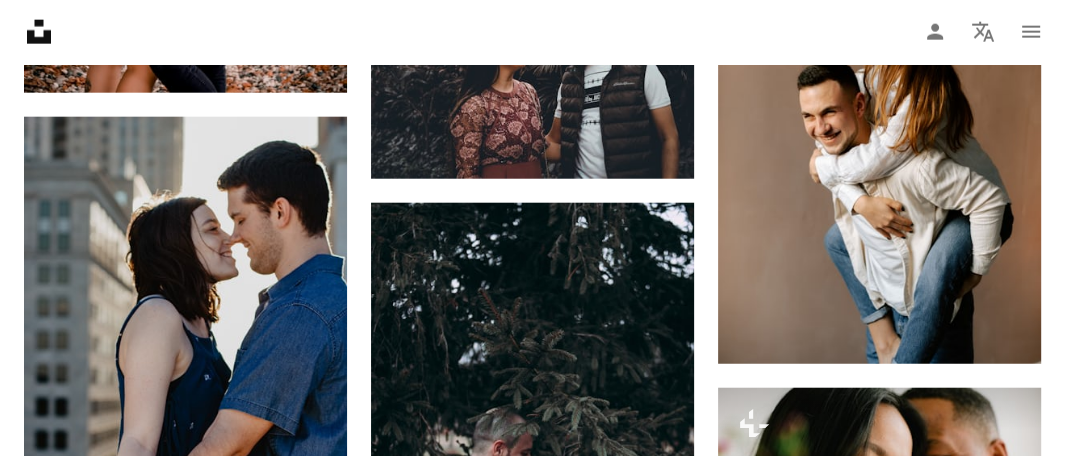 click on "Plus sign for Unsplash+ A heart A plus sign [FIRST] [LAST] For Unsplash+ A lock Download A heart A plus sign [FIRST] [LAST] Available for hire A checkmark inside of a circle Arrow pointing down Plus sign for Unsplash+ A heart A plus sign Curated Lifestyle For Unsplash+ A lock Download A heart A plus sign [FIRST] [LAST] Available for hire A checkmark inside of a circle Arrow pointing down A heart A plus sign [FIRST] [LAST] Available for hire A checkmark inside of a circle Arrow pointing down Plus sign for Unsplash+ A heart A plus sign [FIRST] [LAST] For Unsplash+ A lock Download A heart A plus sign [FIRST] [LAST] Arrow pointing down A heart A plus sign [FIRST] [LAST] Available for hire A checkmark inside of a circle Arrow pointing down A heart A plus sign [FIRST] [LAST] Available for hire A checkmark inside of a circle Arrow pointing down A heart A plus sign LOGAN WEAVER | @LGNWVR Available for hire A checkmark inside of a circle Arrow pointing down A website makes it real. Start A Free Trial A heart A plus sign" at bounding box center (532, -4995) 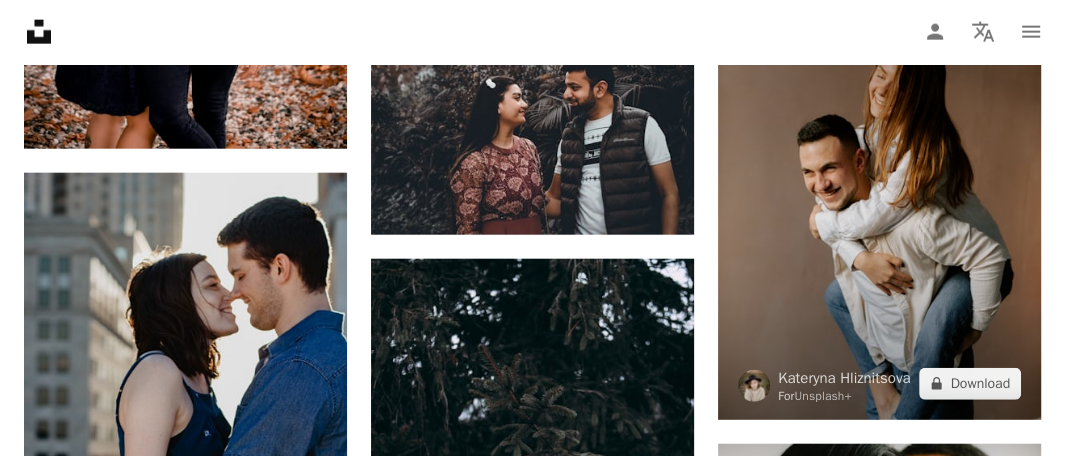 scroll, scrollTop: 14196, scrollLeft: 0, axis: vertical 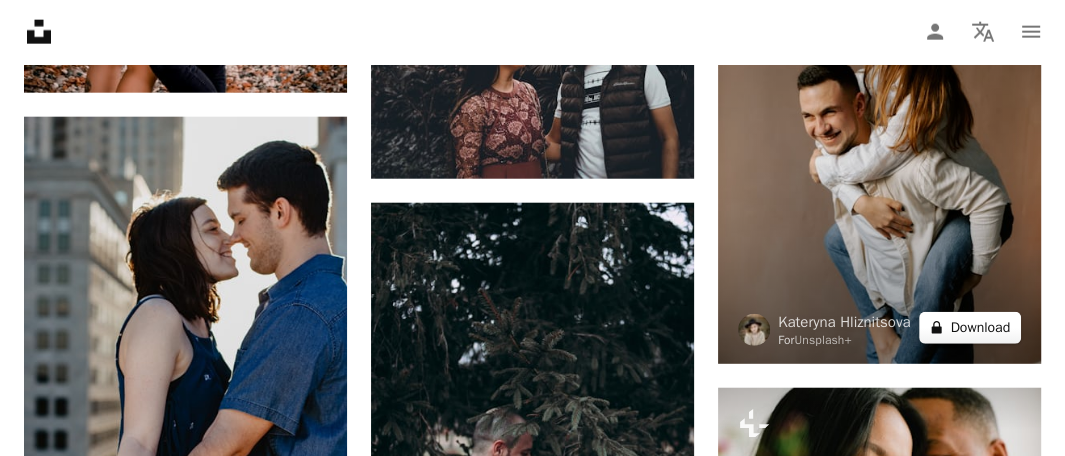 click on "A lock Download" at bounding box center [970, 328] 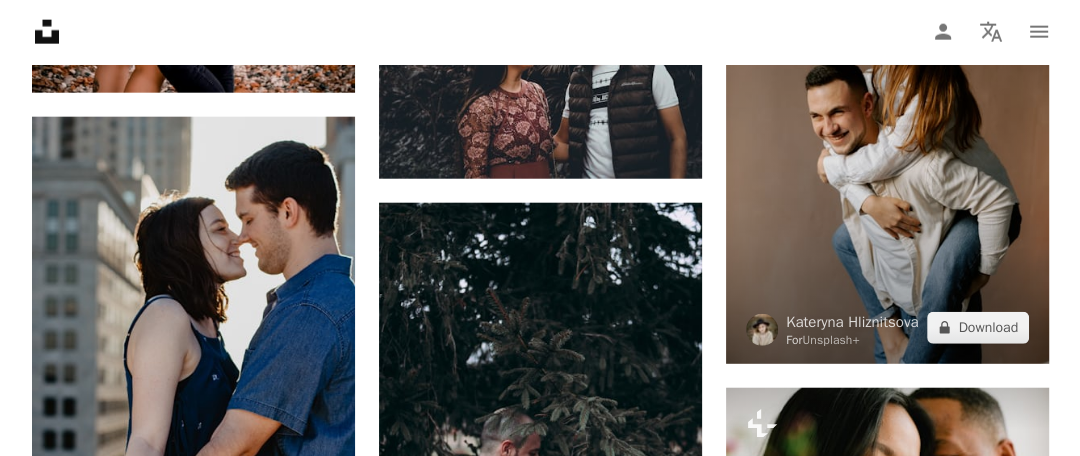 scroll, scrollTop: 14596, scrollLeft: 0, axis: vertical 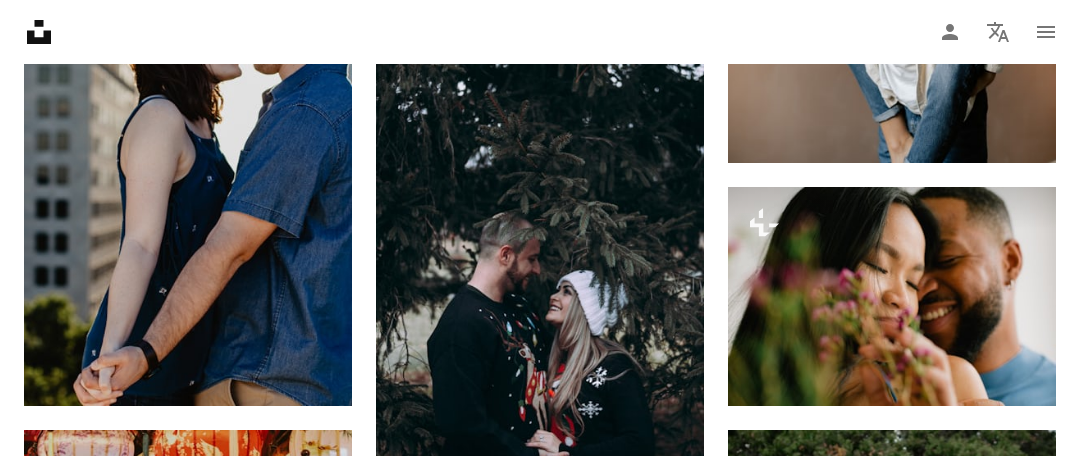 click on "An X shape" at bounding box center (20, 20) 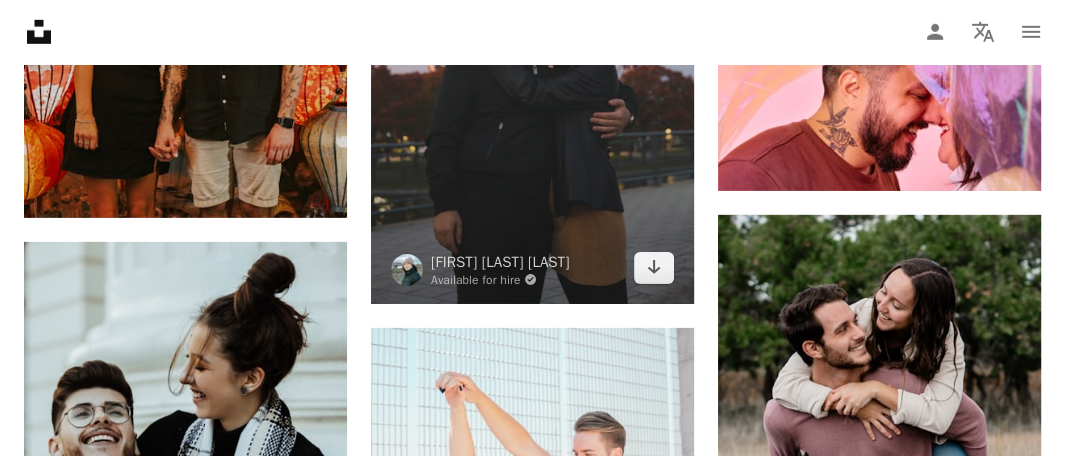 scroll, scrollTop: 15096, scrollLeft: 0, axis: vertical 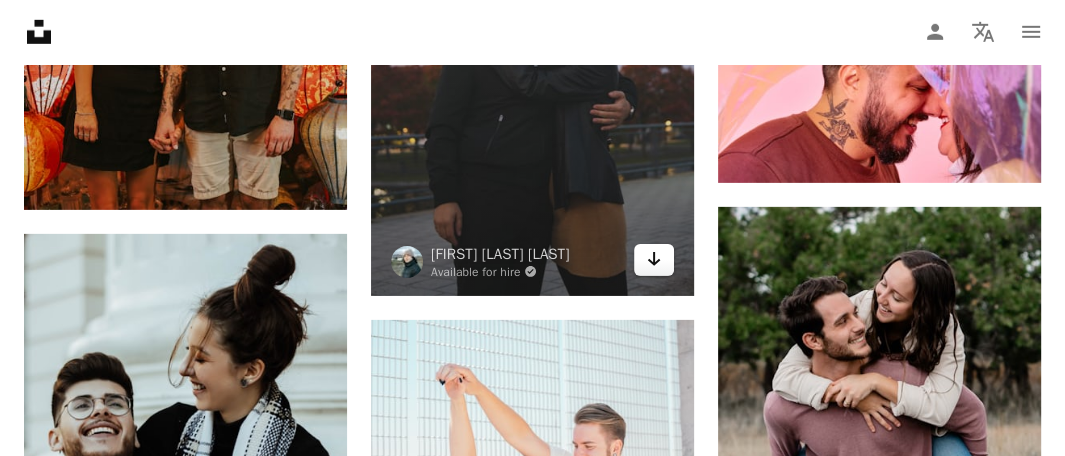 click on "Arrow pointing down" at bounding box center (654, 260) 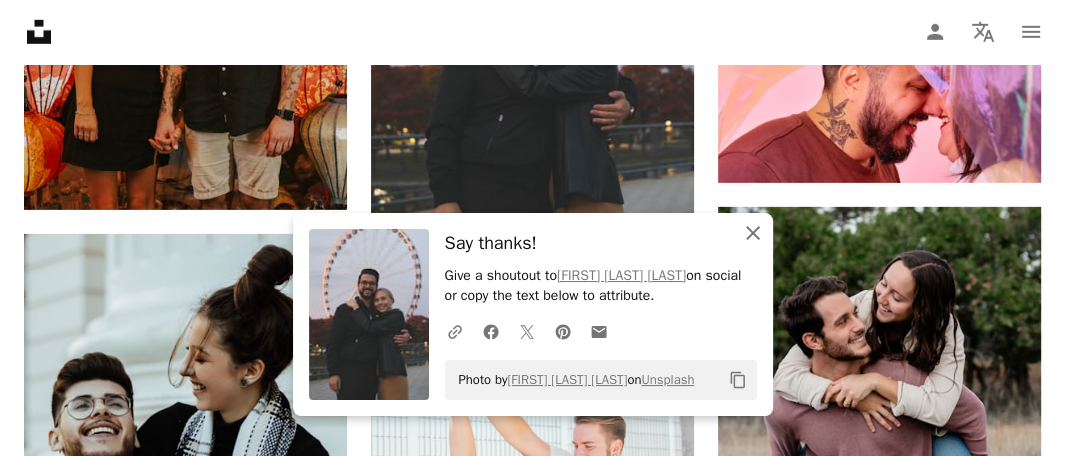 click on "An X shape" 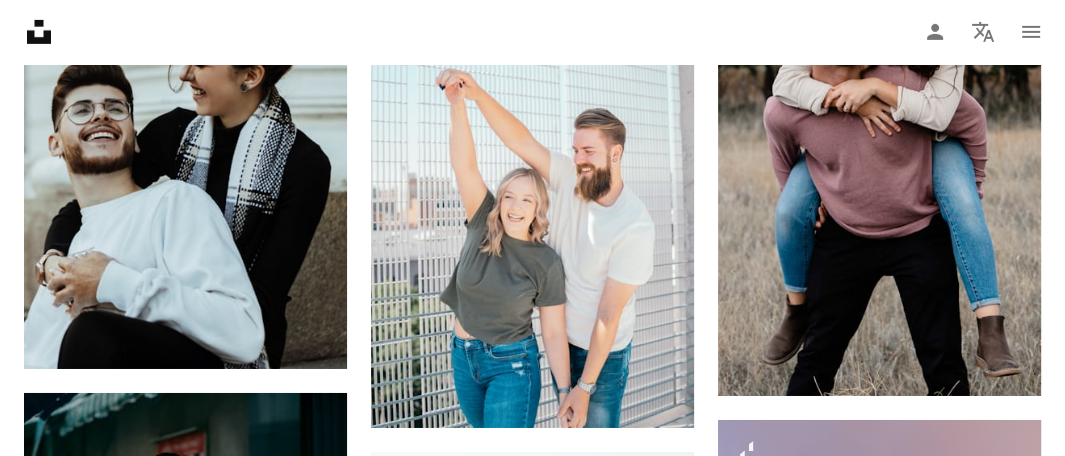 scroll, scrollTop: 15396, scrollLeft: 0, axis: vertical 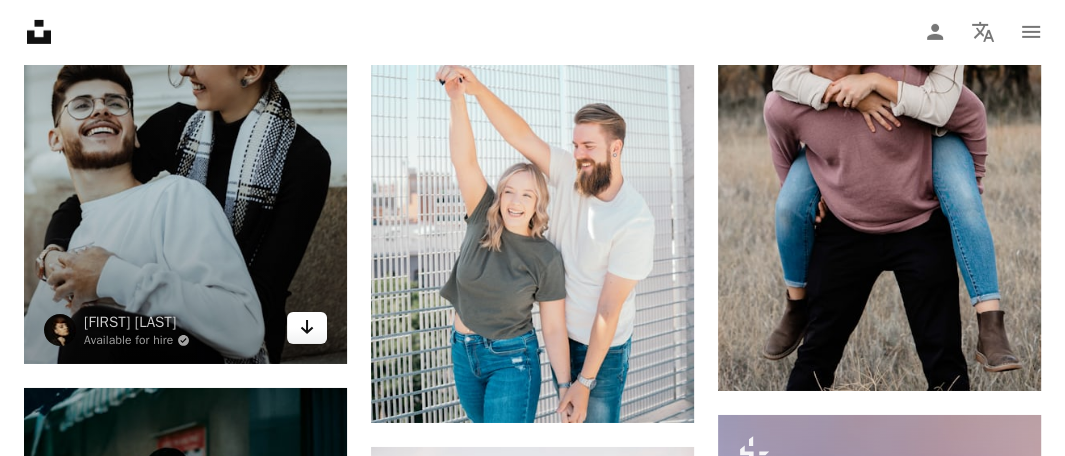 click on "Arrow pointing down" 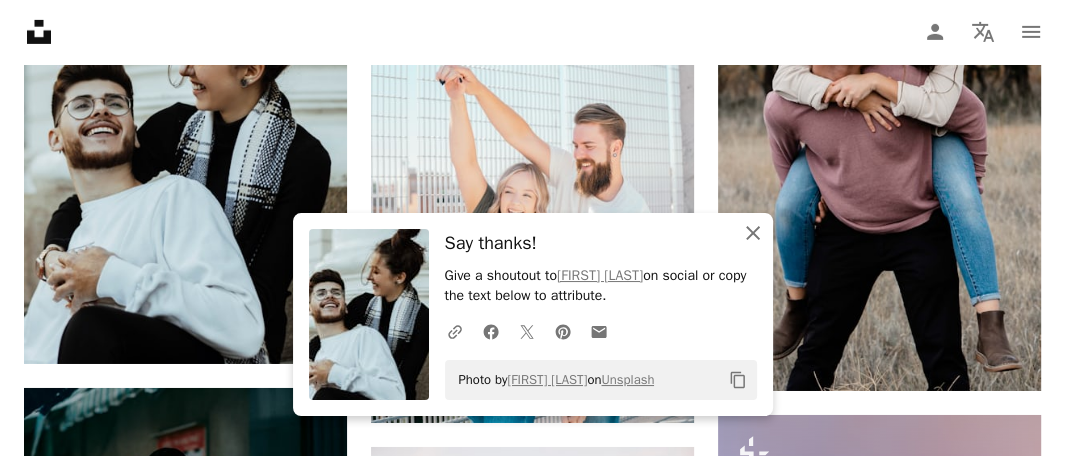 click on "An X shape" 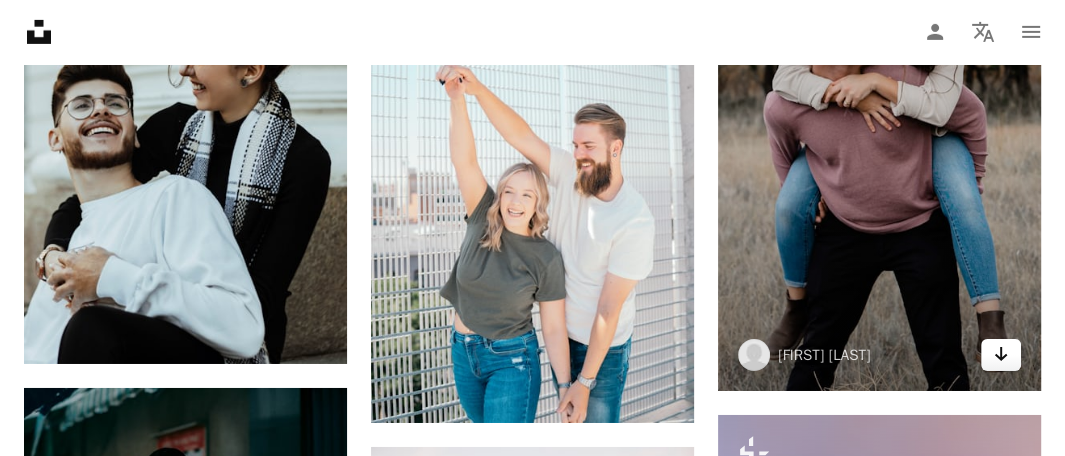 click on "Arrow pointing down" at bounding box center [1001, 355] 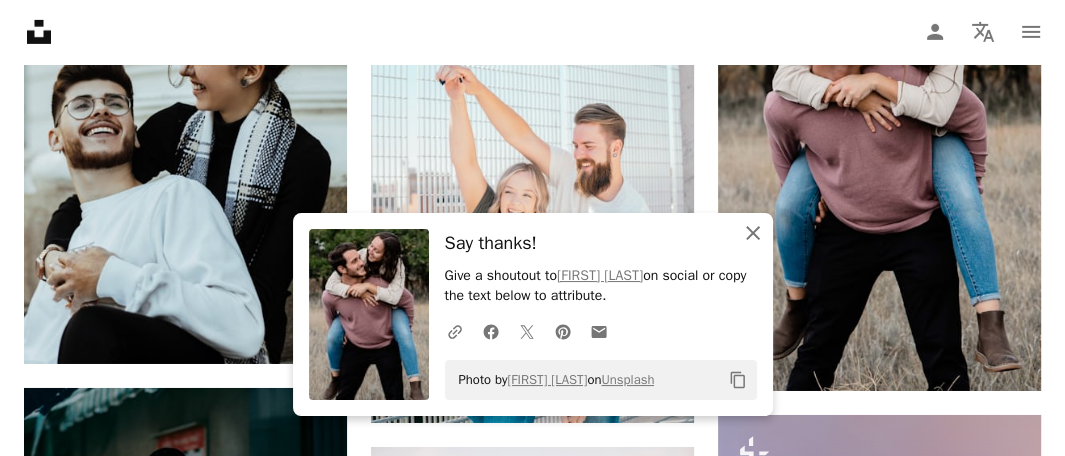 click on "An X shape" 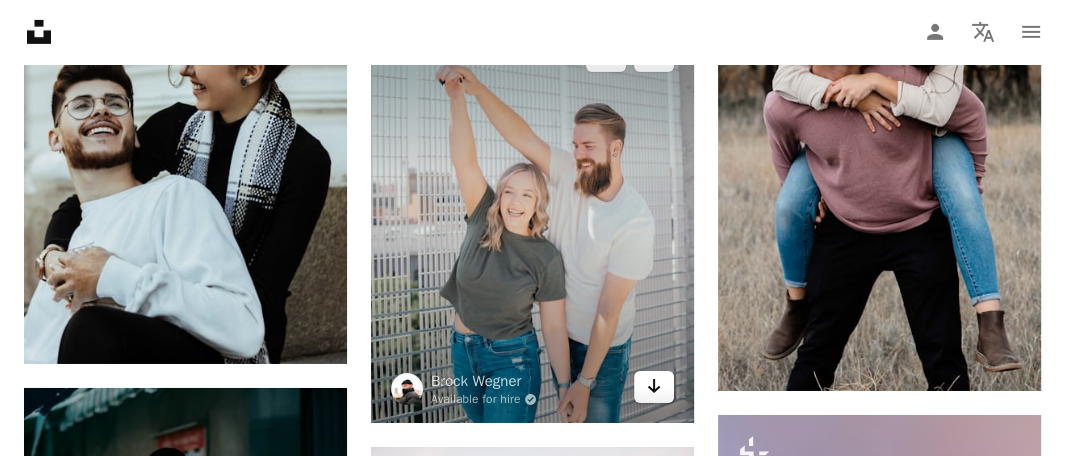 click 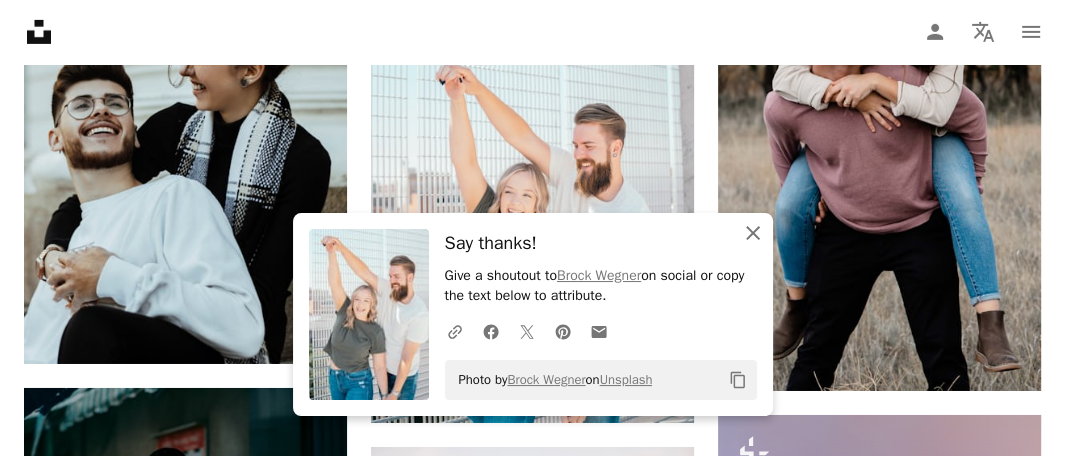 click 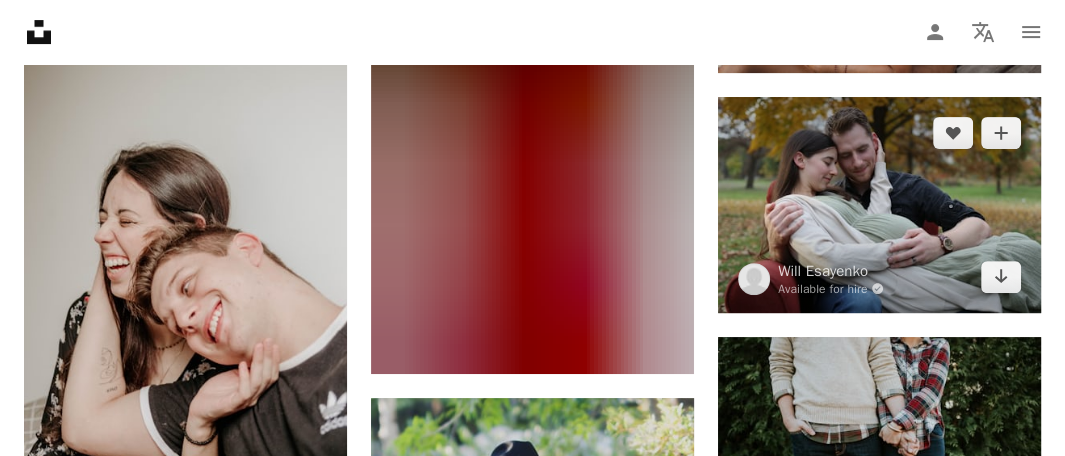 scroll, scrollTop: 16496, scrollLeft: 0, axis: vertical 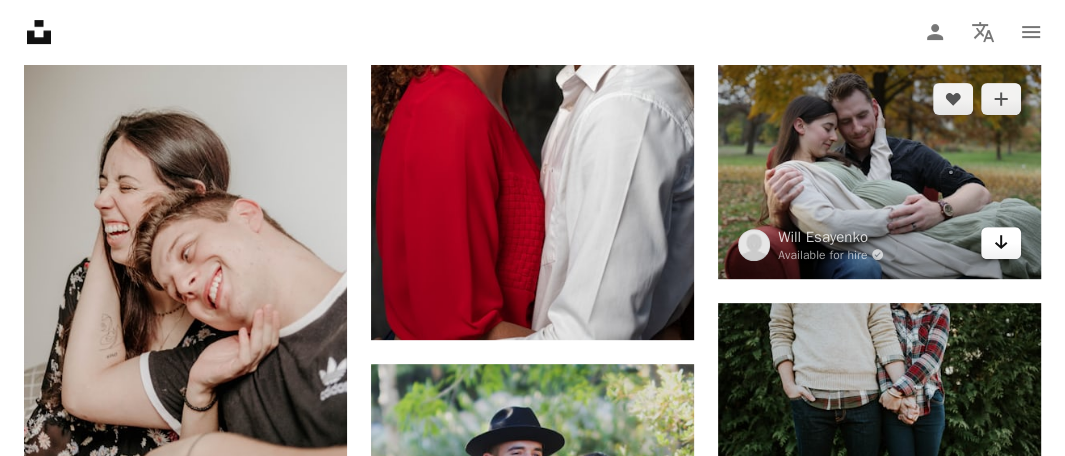 click 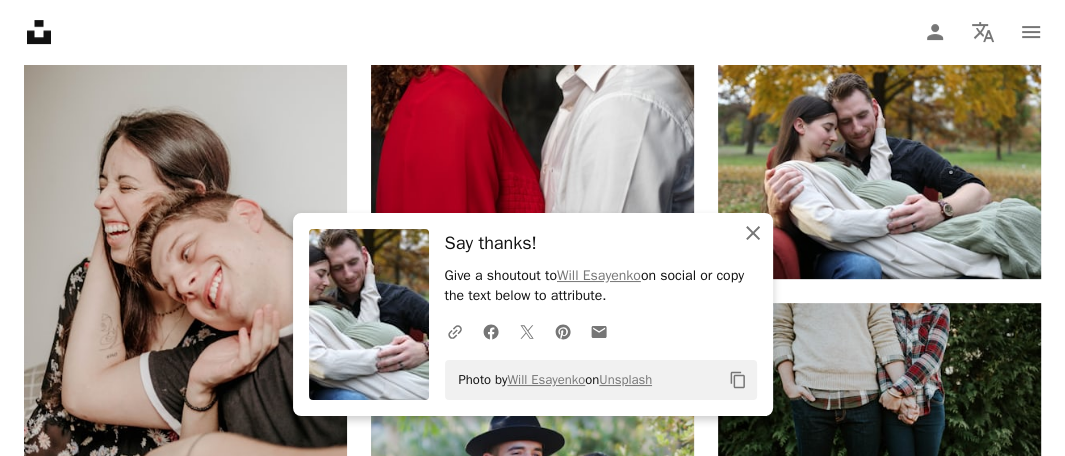 click 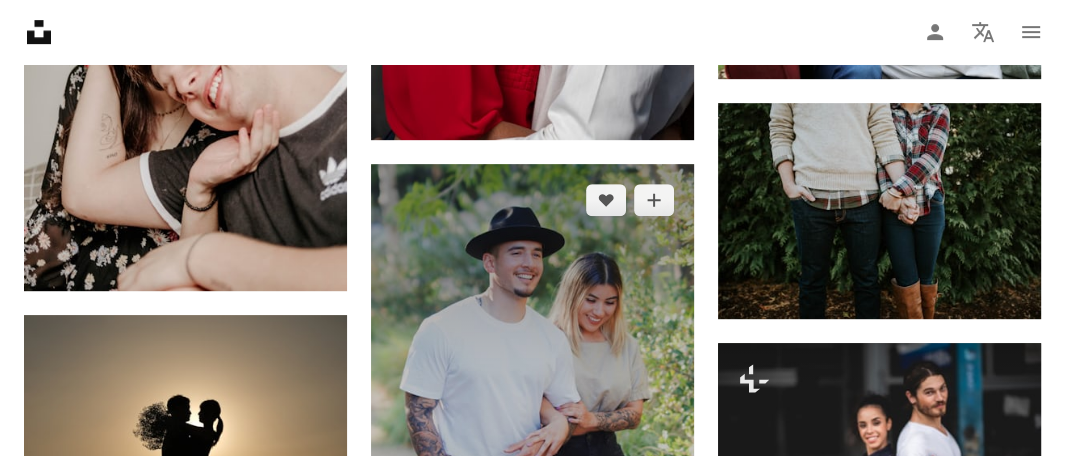 scroll, scrollTop: 16896, scrollLeft: 0, axis: vertical 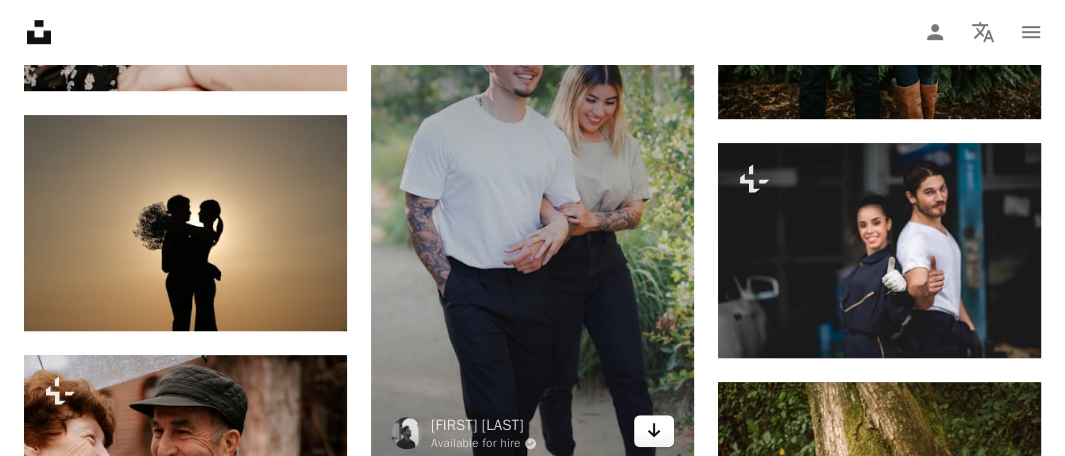 click on "Arrow pointing down" 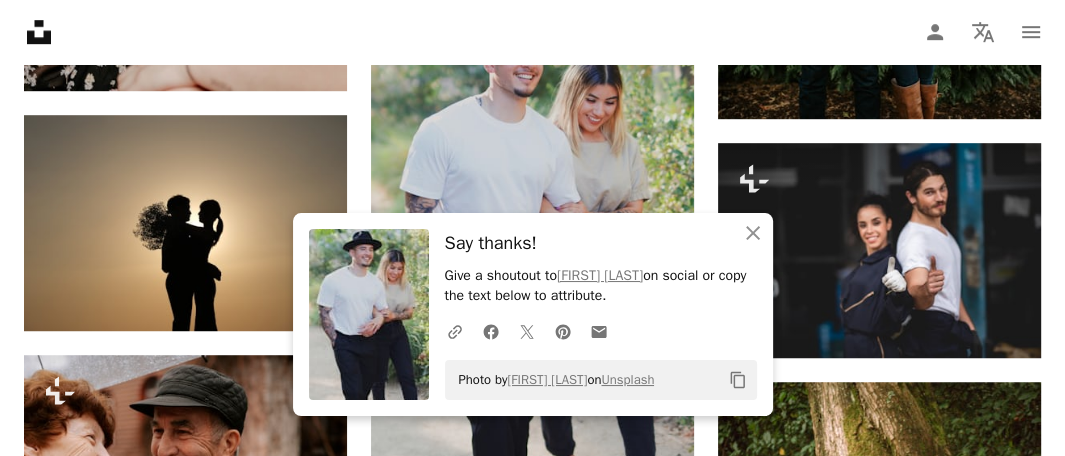 click on "Plus sign for Unsplash+ A heart A plus sign [FIRST] [LAST] For Unsplash+ A lock Download A heart A plus sign [FIRST] [LAST] Available for hire A checkmark inside of a circle Arrow pointing down Plus sign for Unsplash+ A heart A plus sign Curated Lifestyle For Unsplash+ A lock Download A heart A plus sign [FIRST] [LAST] Available for hire A checkmark inside of a circle Arrow pointing down A heart A plus sign [FIRST] [LAST] Available for hire A checkmark inside of a circle Arrow pointing down Plus sign for Unsplash+ A heart A plus sign [FIRST] [LAST] For Unsplash+ A lock Download A heart A plus sign [FIRST] [LAST] Arrow pointing down A heart A plus sign [FIRST] [LAST] Available for hire A checkmark inside of a circle Arrow pointing down A heart A plus sign [FIRST] [LAST] Available for hire A checkmark inside of a circle Arrow pointing down A heart A plus sign LOGAN WEAVER | @LGNWVR Available for hire A checkmark inside of a circle Arrow pointing down A website makes it real. Start A Free Trial A heart A plus sign" at bounding box center (532, -6522) 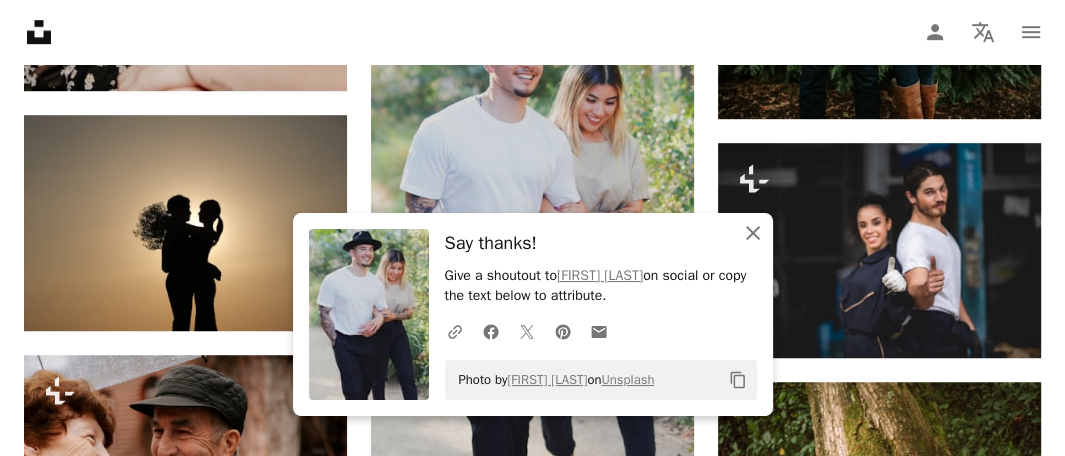 click on "An X shape" 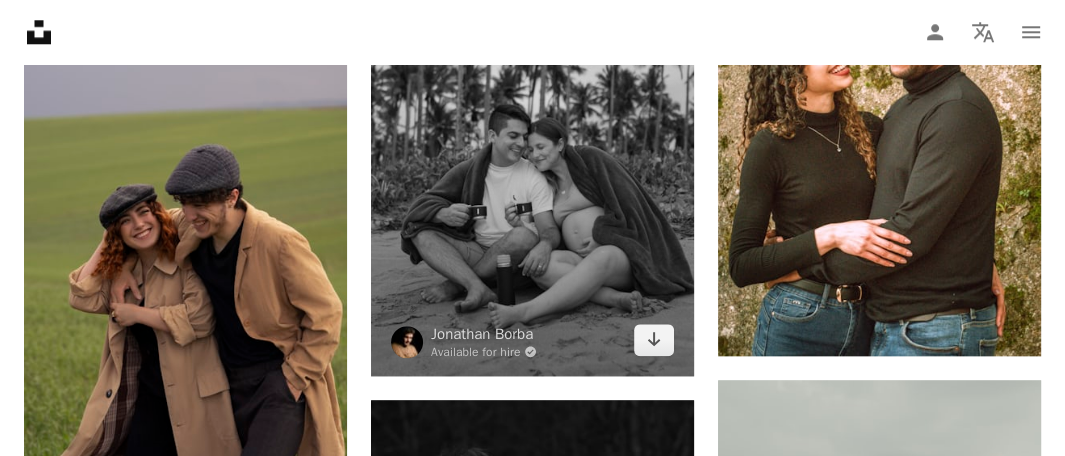 scroll, scrollTop: 17396, scrollLeft: 0, axis: vertical 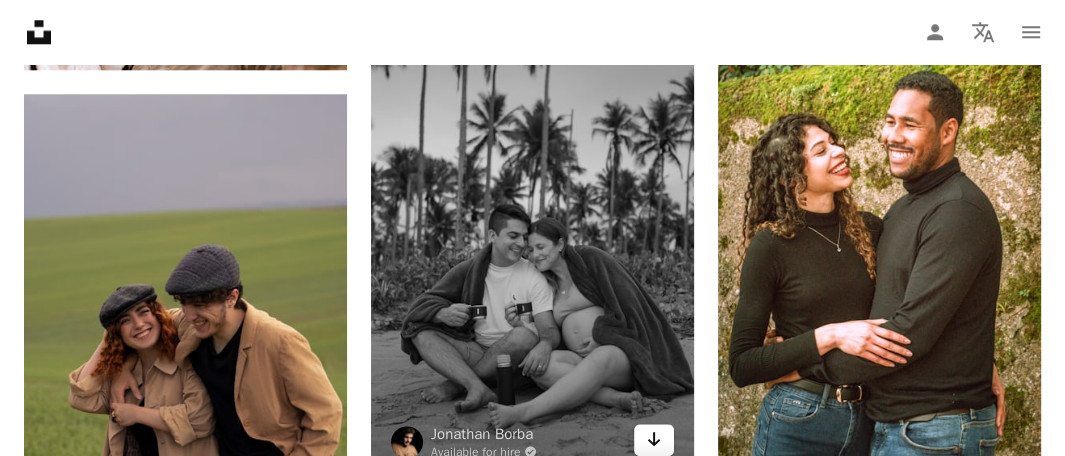click on "Arrow pointing down" 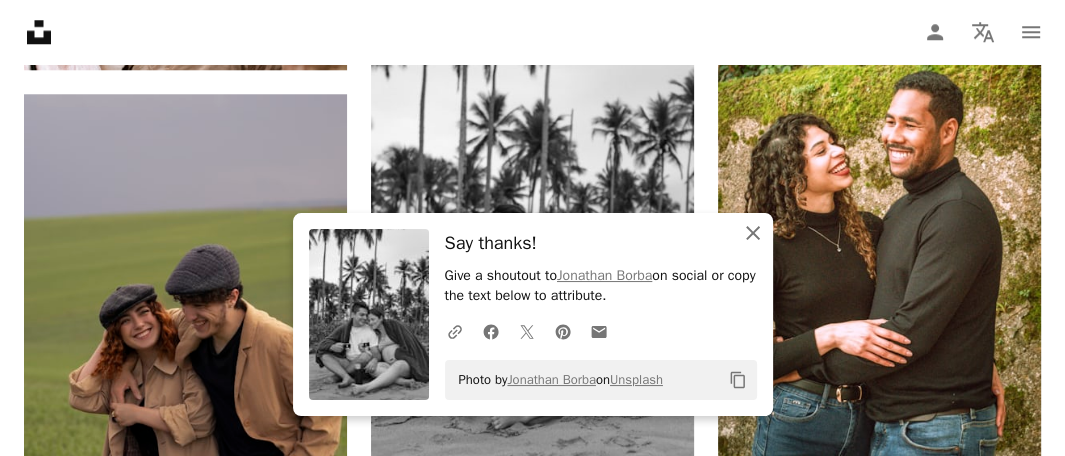 click 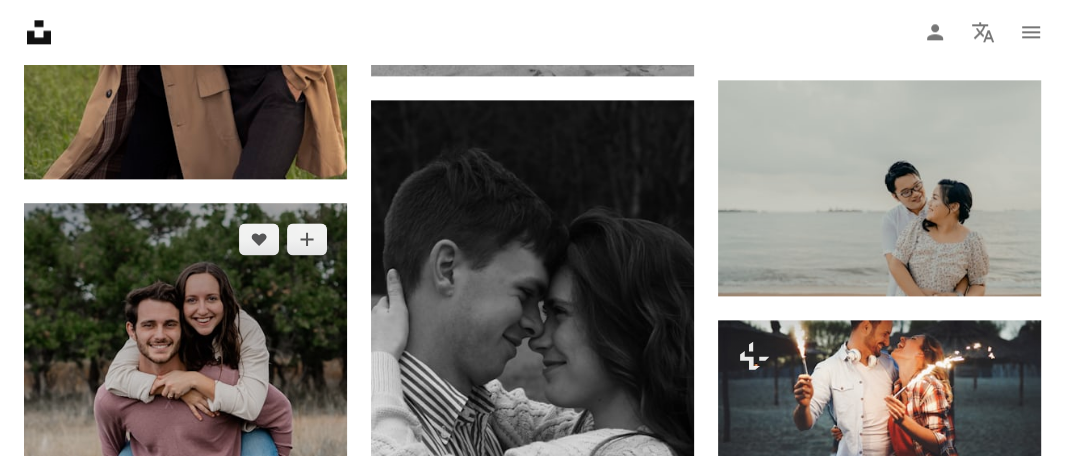 scroll, scrollTop: 18196, scrollLeft: 0, axis: vertical 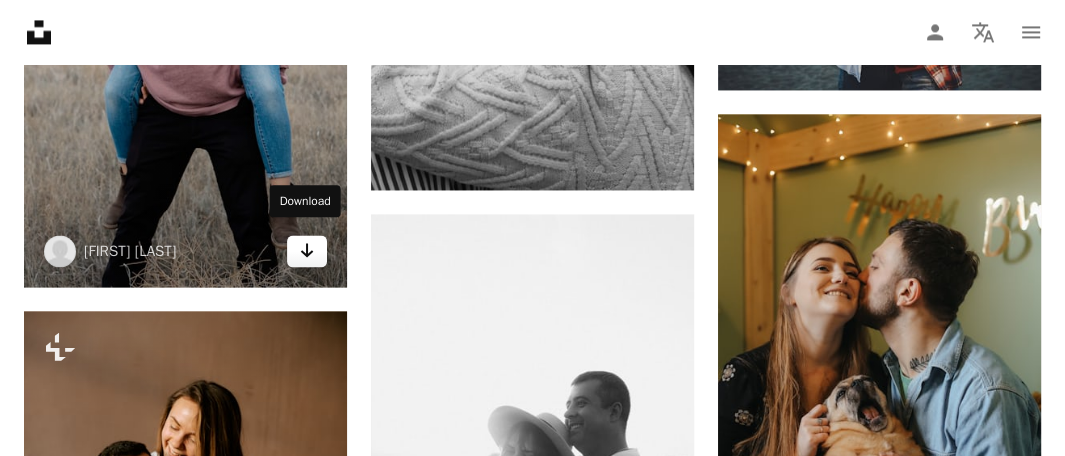 click on "Arrow pointing down" 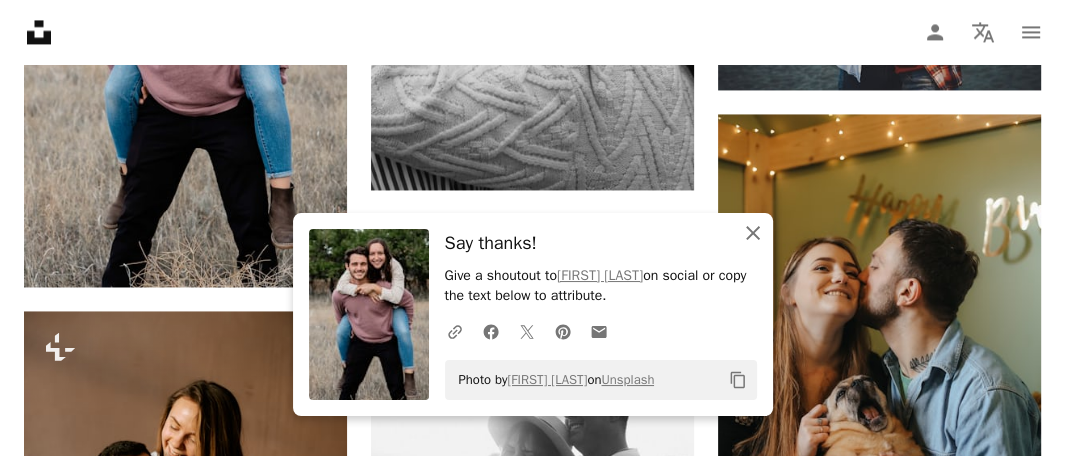click on "An X shape" 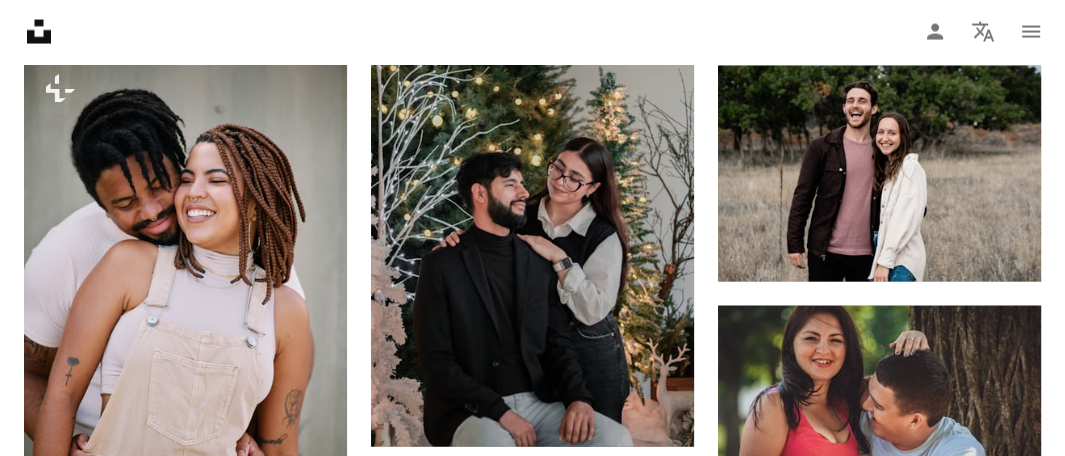 scroll, scrollTop: 18996, scrollLeft: 0, axis: vertical 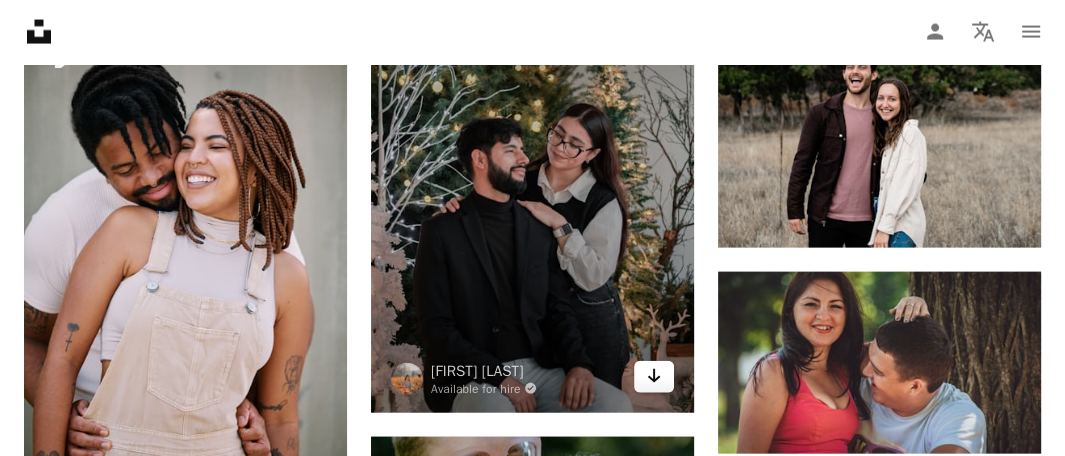 click on "Arrow pointing down" 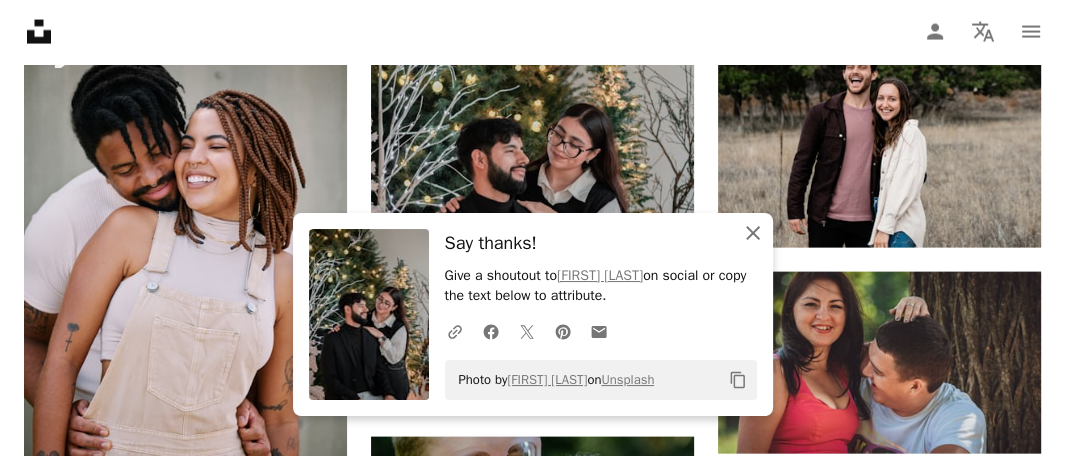 click 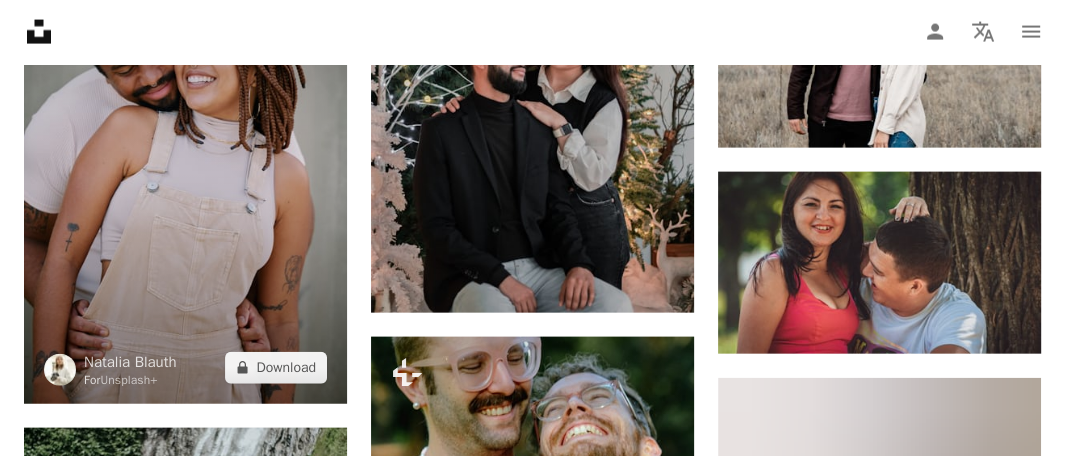 scroll, scrollTop: 19196, scrollLeft: 0, axis: vertical 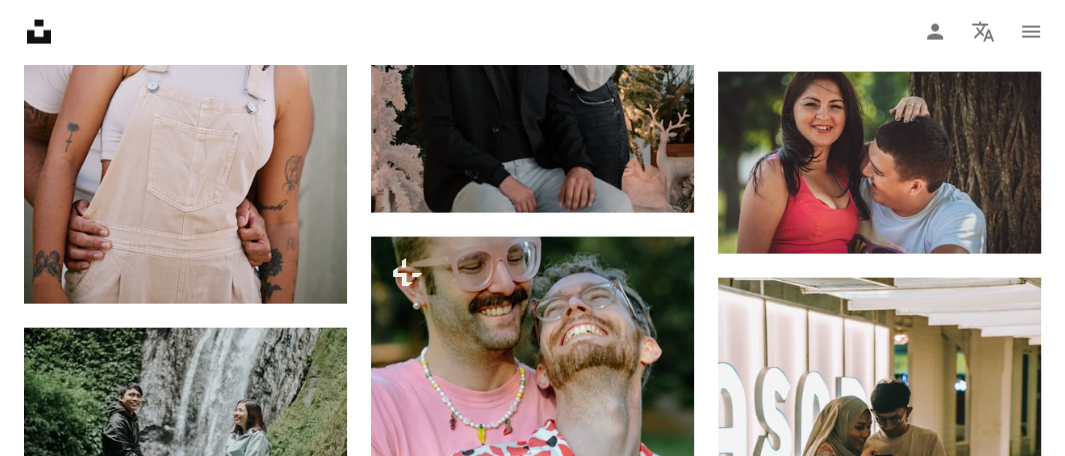 click on "Plus sign for Unsplash+ A heart A plus sign [FIRST] [LAST] For Unsplash+ A lock Download A heart A plus sign [FIRST] [LAST] Available for hire A checkmark inside of a circle Arrow pointing down Plus sign for Unsplash+ A heart A plus sign Curated Lifestyle For Unsplash+ A lock Download A heart A plus sign [FIRST] [LAST] Available for hire A checkmark inside of a circle Arrow pointing down A heart A plus sign [FIRST] [LAST] Available for hire A checkmark inside of a circle Arrow pointing down Plus sign for Unsplash+ A heart A plus sign [FIRST] [LAST] For Unsplash+ A lock Download A heart A plus sign [FIRST] [LAST] Arrow pointing down A heart A plus sign [FIRST] [LAST] Available for hire A checkmark inside of a circle Arrow pointing down A heart A plus sign [FIRST] [LAST] Available for hire A checkmark inside of a circle Arrow pointing down A heart A plus sign LOGAN WEAVER | @LGNWVR Available for hire A checkmark inside of a circle Arrow pointing down A website makes it real. Start A Free Trial A heart A plus sign" at bounding box center (532, -7597) 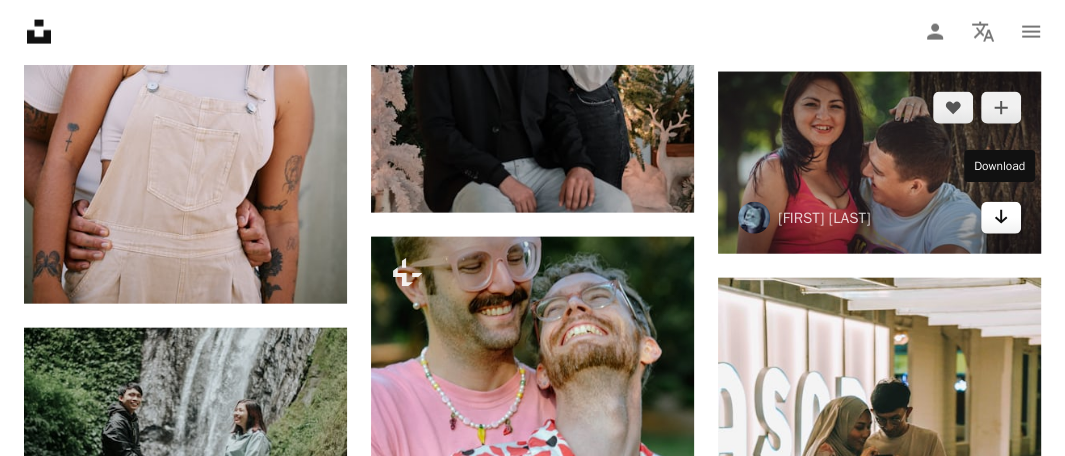 click on "Arrow pointing down" 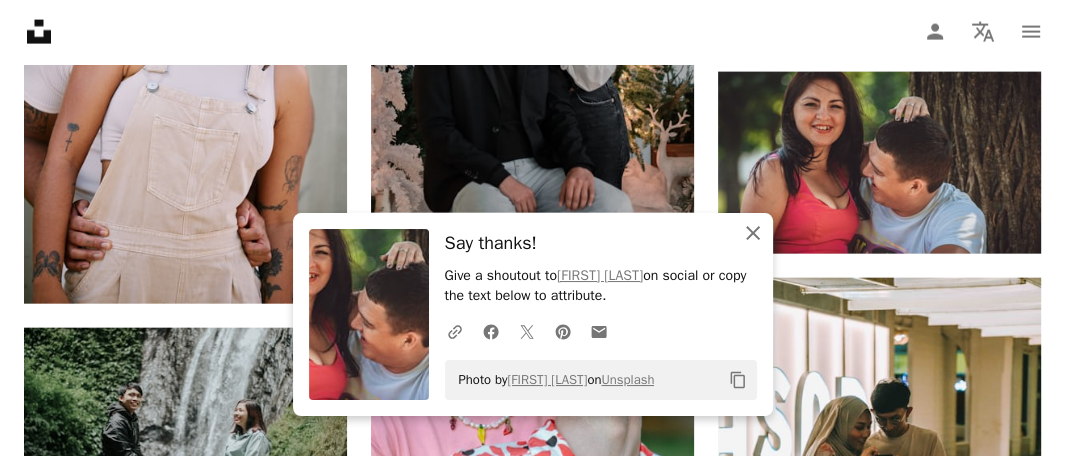 click 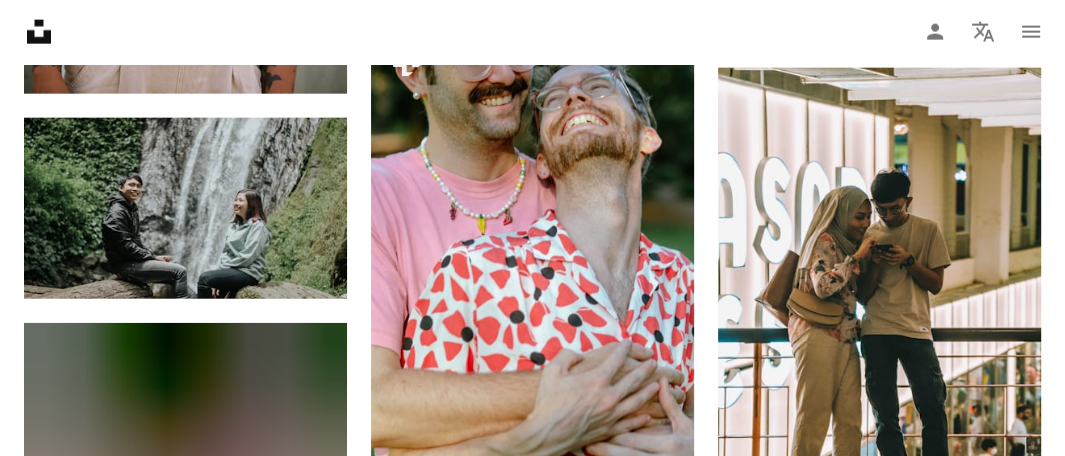 scroll, scrollTop: 19496, scrollLeft: 0, axis: vertical 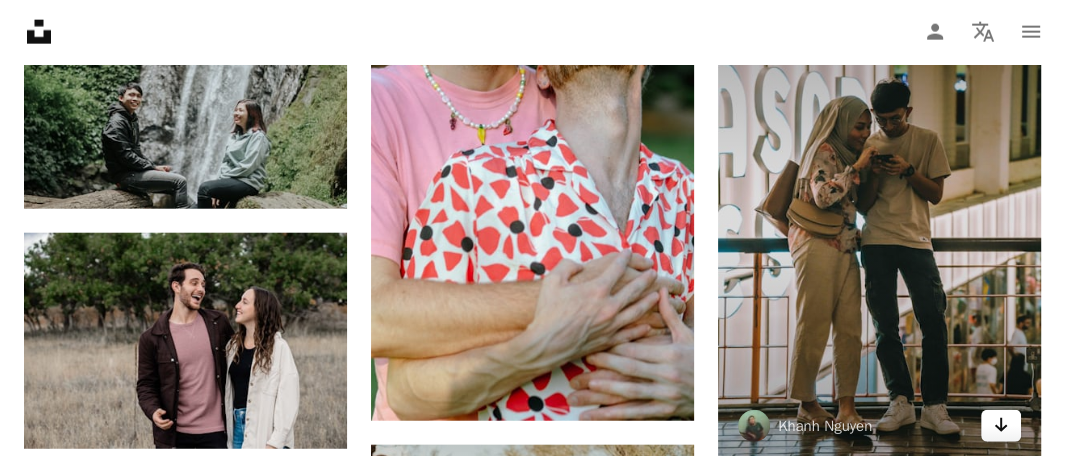 click on "Arrow pointing down" 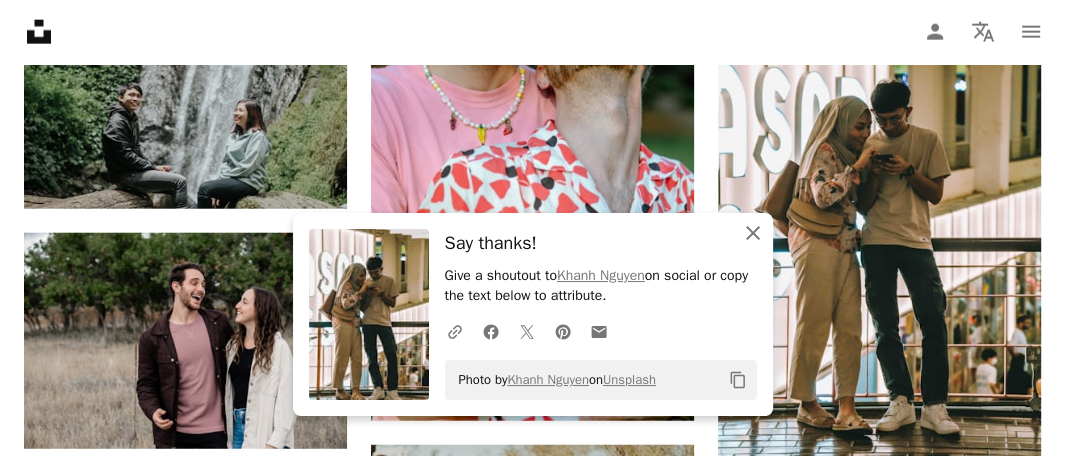 click 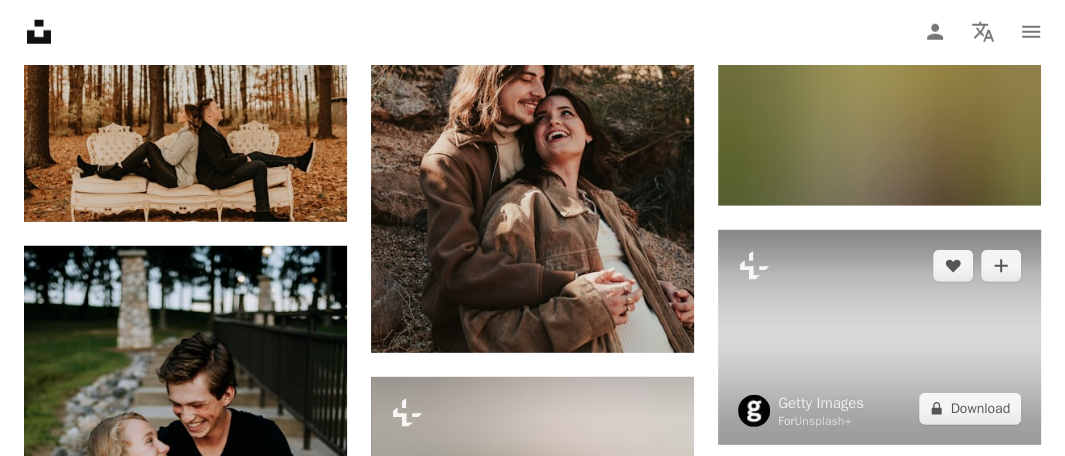 scroll, scrollTop: 19996, scrollLeft: 0, axis: vertical 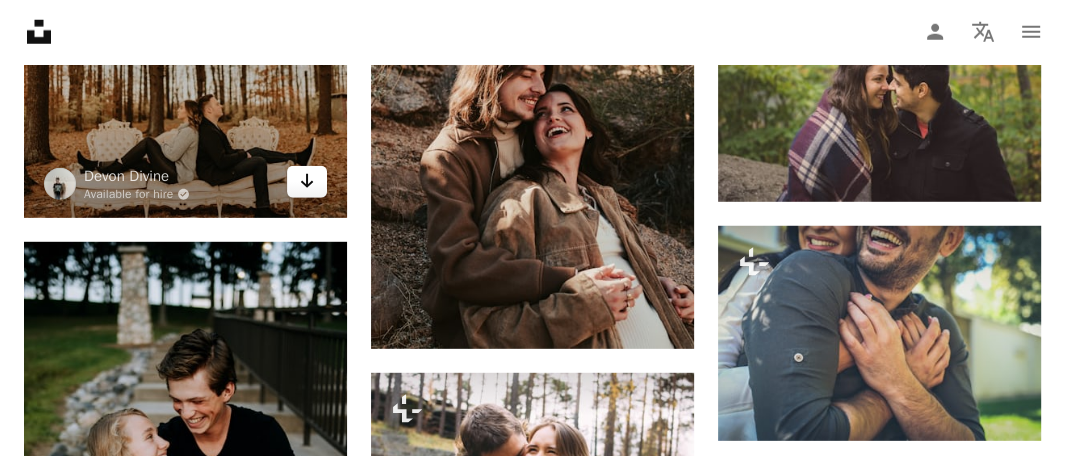 click on "Arrow pointing down" 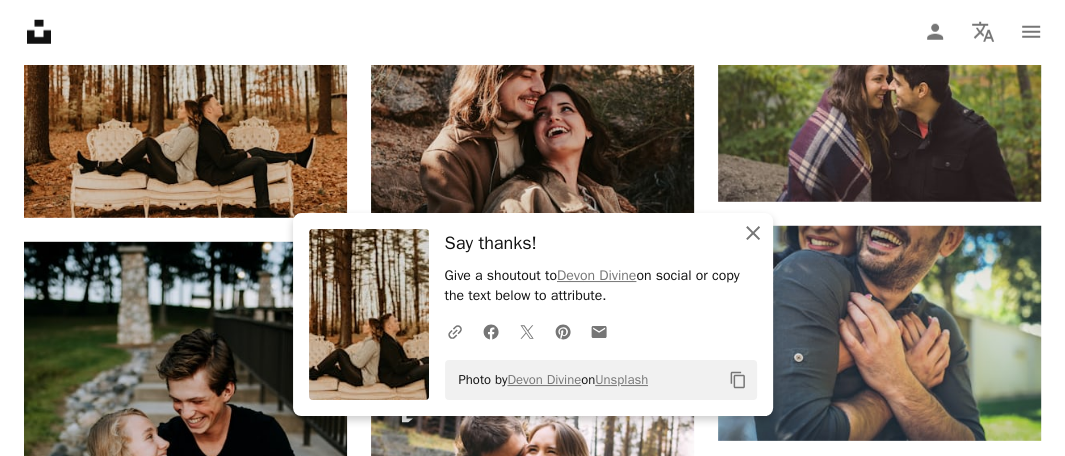 click on "An X shape" 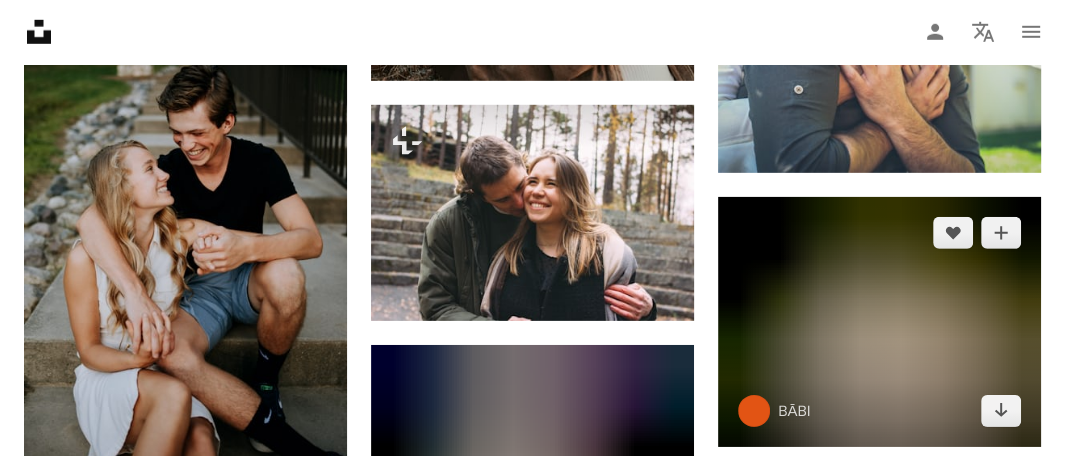 scroll, scrollTop: 20296, scrollLeft: 0, axis: vertical 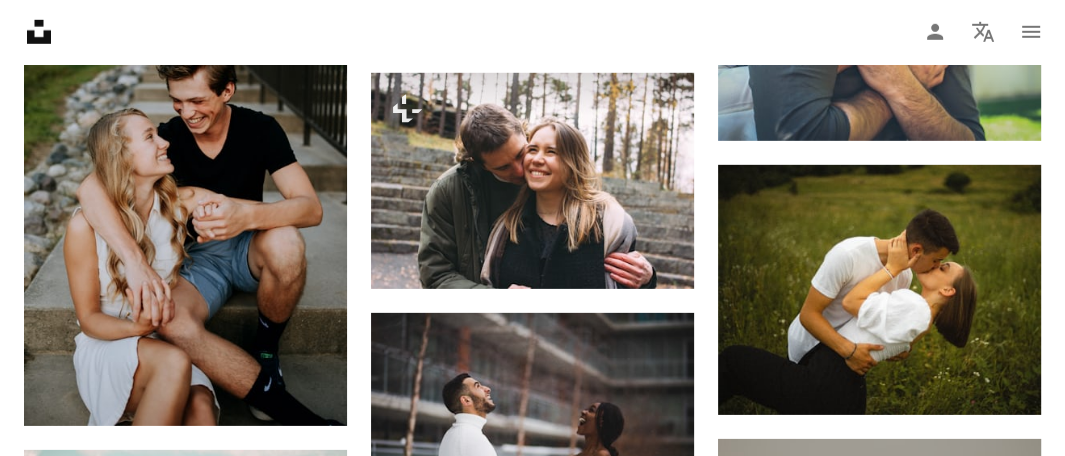 click on "Plus sign for Unsplash+ A heart A plus sign [FIRST] [LAST] For Unsplash+ A lock Download A heart A plus sign [FIRST] [LAST] Available for hire A checkmark inside of a circle Arrow pointing down Plus sign for Unsplash+ A heart A plus sign Curated Lifestyle For Unsplash+ A lock Download A heart A plus sign [FIRST] [LAST] Available for hire A checkmark inside of a circle Arrow pointing down A heart A plus sign [FIRST] [LAST] Available for hire A checkmark inside of a circle Arrow pointing down Plus sign for Unsplash+ A heart A plus sign [FIRST] [LAST] For Unsplash+ A lock Download A heart A plus sign [FIRST] [LAST] Arrow pointing down A heart A plus sign [FIRST] [LAST] Available for hire A checkmark inside of a circle Arrow pointing down A heart A plus sign [FIRST] [LAST] Available for hire A checkmark inside of a circle Arrow pointing down A heart A plus sign LOGAN WEAVER | @LGNWVR Available for hire A checkmark inside of a circle Arrow pointing down A website makes it real. Start A Free Trial A heart A plus sign" at bounding box center [532, -8697] 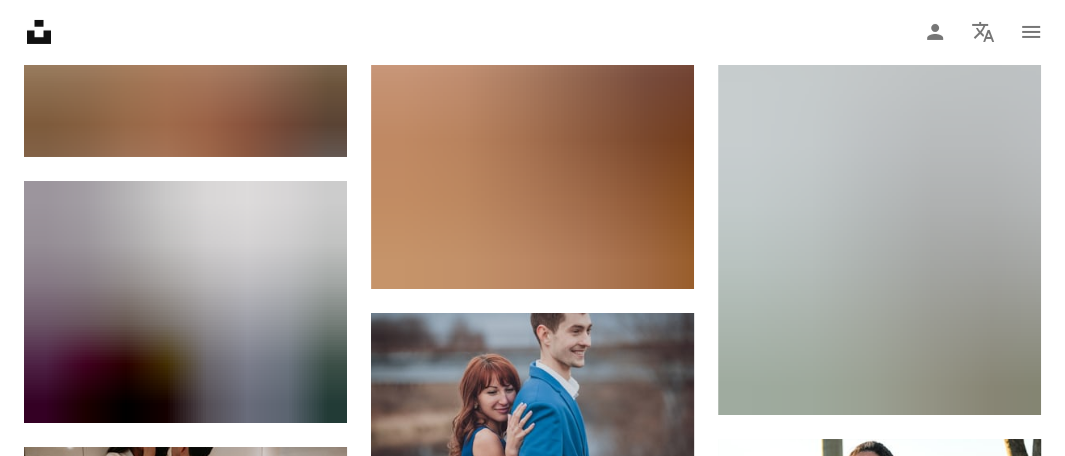 scroll, scrollTop: 21096, scrollLeft: 0, axis: vertical 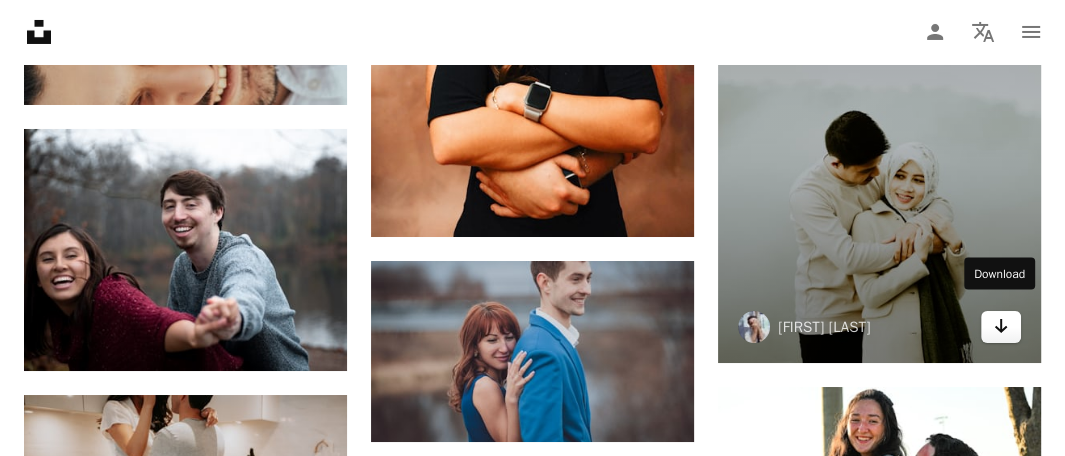 click on "Arrow pointing down" at bounding box center [1001, 327] 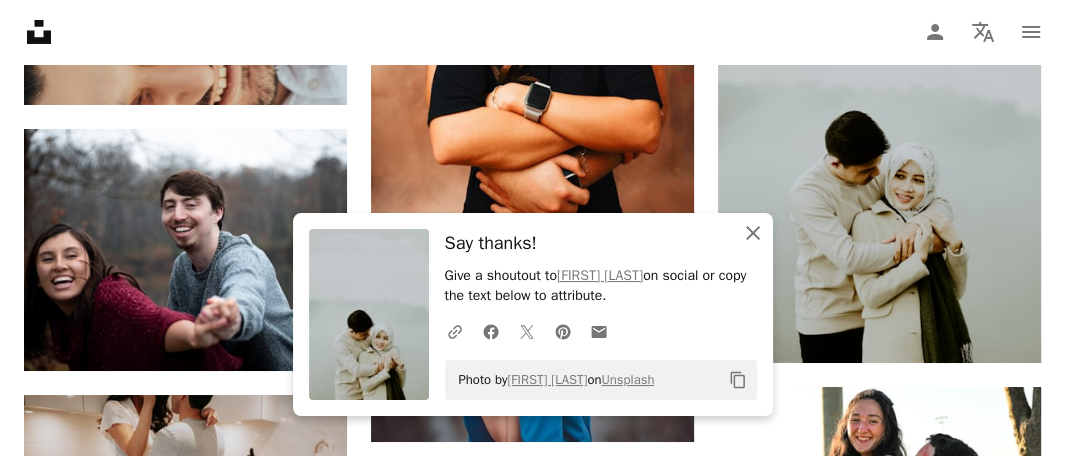 click on "An X shape" 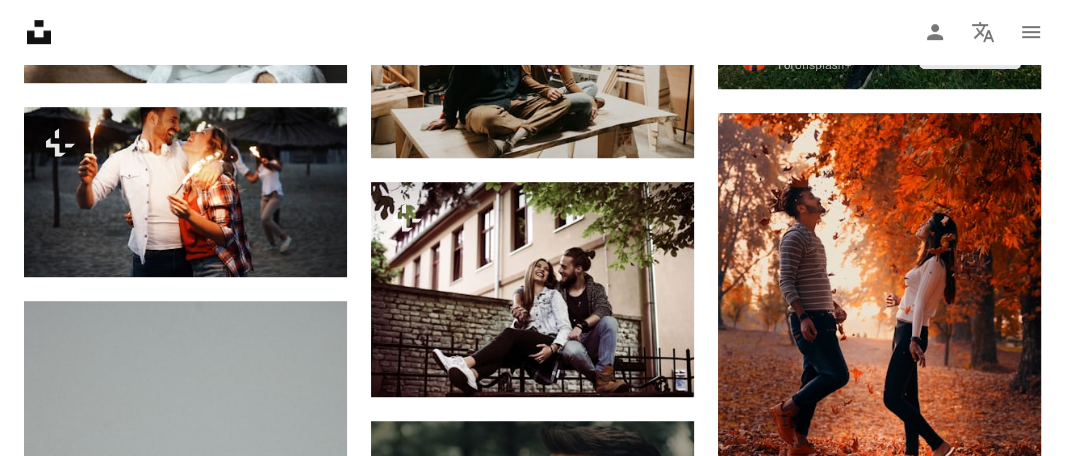 scroll, scrollTop: 22196, scrollLeft: 0, axis: vertical 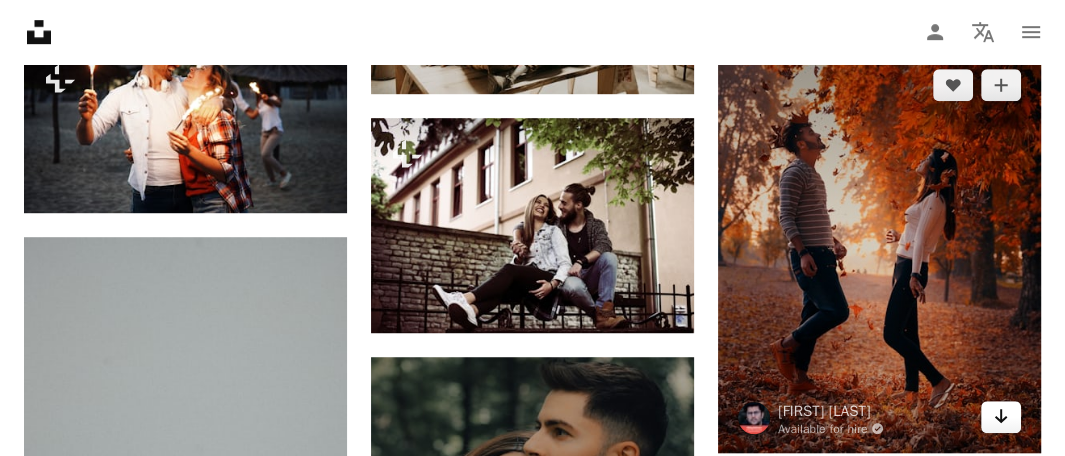 click on "Arrow pointing down" 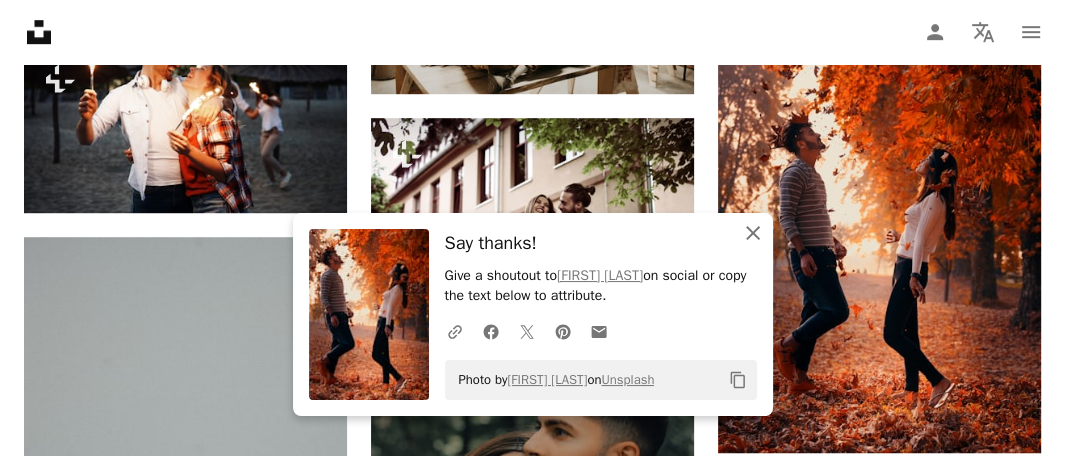 click on "An X shape" 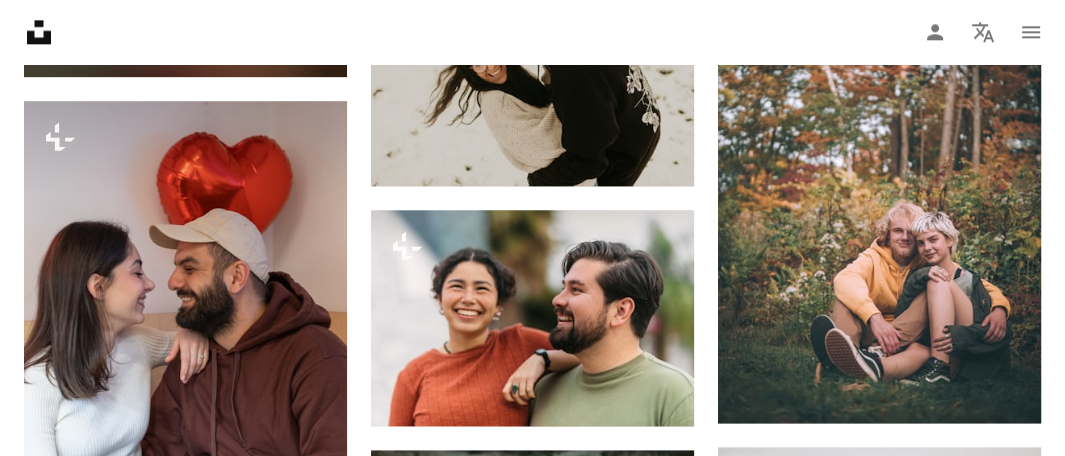 scroll, scrollTop: 23096, scrollLeft: 0, axis: vertical 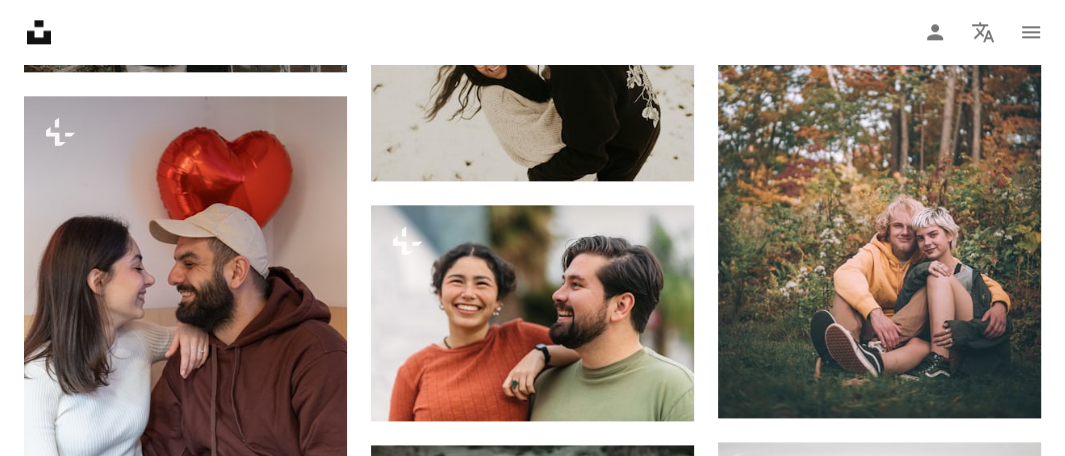 click on "Plus sign for Unsplash+ A heart A plus sign [FIRST] [LAST] For Unsplash+ A lock Download A heart A plus sign [FIRST] [LAST] Available for hire A checkmark inside of a circle Arrow pointing down Plus sign for Unsplash+ A heart A plus sign Curated Lifestyle For Unsplash+ A lock Download A heart A plus sign [FIRST] [LAST] Available for hire A checkmark inside of a circle Arrow pointing down A heart A plus sign [FIRST] [LAST] Available for hire A checkmark inside of a circle Arrow pointing down Plus sign for Unsplash+ A heart A plus sign [FIRST] [LAST] For Unsplash+ A lock Download A heart A plus sign [FIRST] [LAST] Arrow pointing down A heart A plus sign [FIRST] [LAST] Available for hire A checkmark inside of a circle Arrow pointing down A heart A plus sign [FIRST] [LAST] Available for hire A checkmark inside of a circle Arrow pointing down A heart A plus sign LOGAN WEAVER | @LGNWVR Available for hire A checkmark inside of a circle Arrow pointing down A website makes it real. Start A Free Trial A heart A plus sign" at bounding box center (532, -9112) 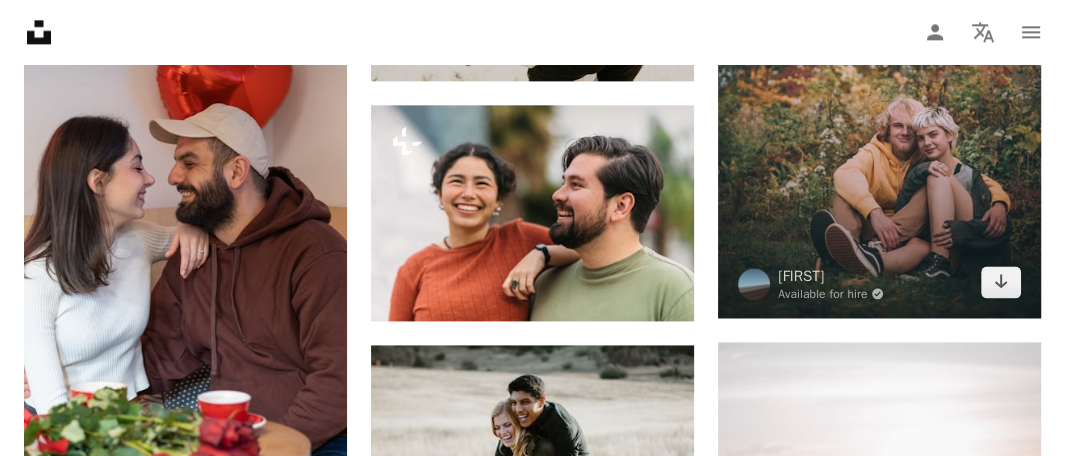 scroll, scrollTop: 23196, scrollLeft: 0, axis: vertical 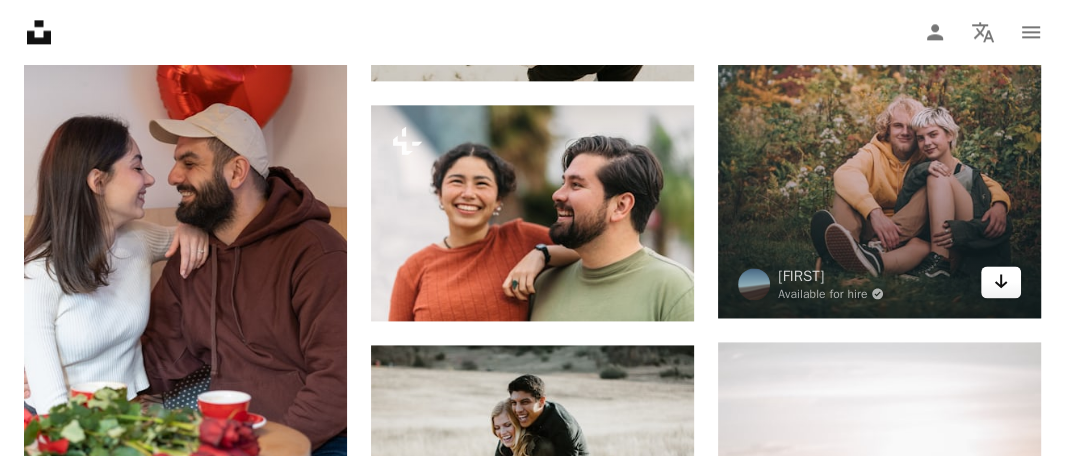 click 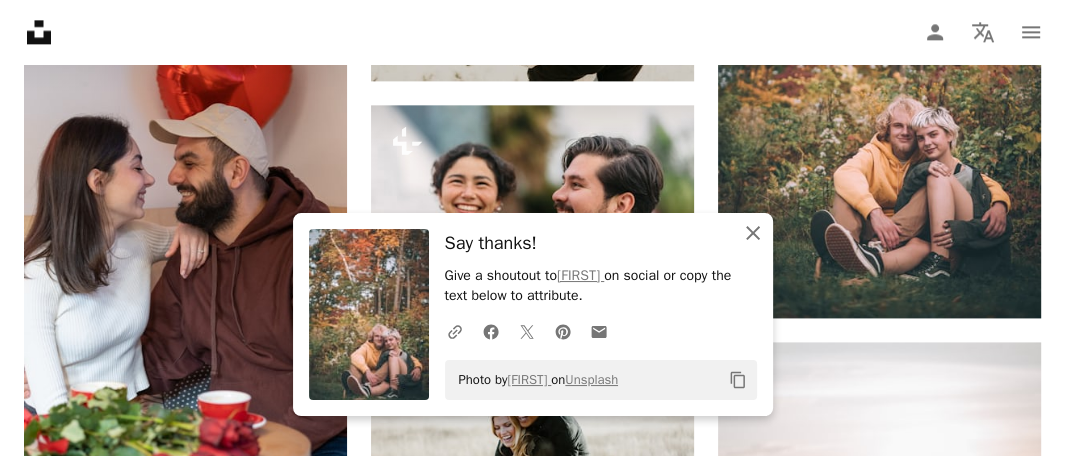 click on "An X shape" 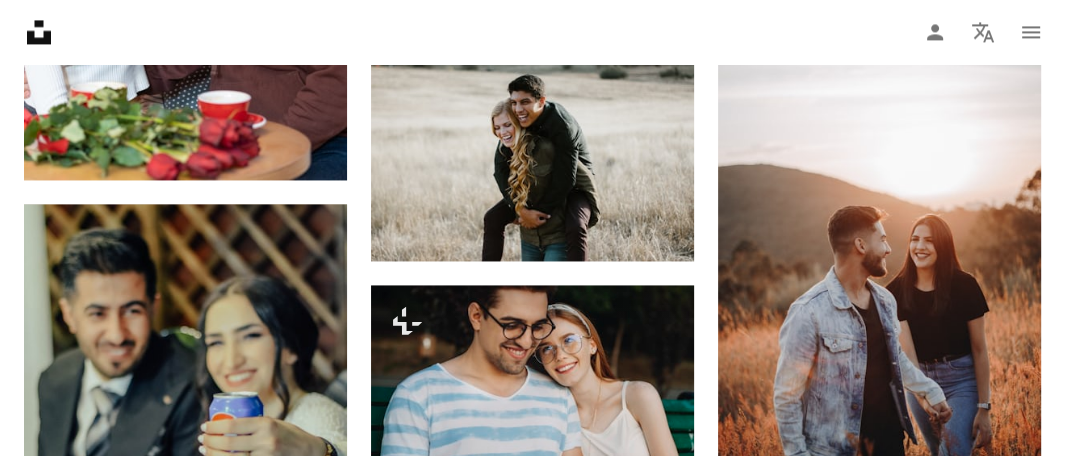 scroll, scrollTop: 23596, scrollLeft: 0, axis: vertical 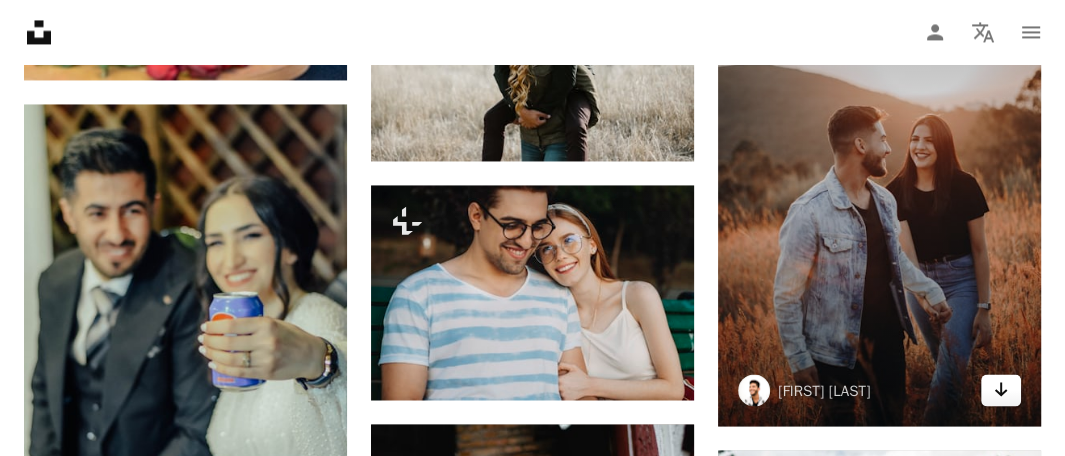 click 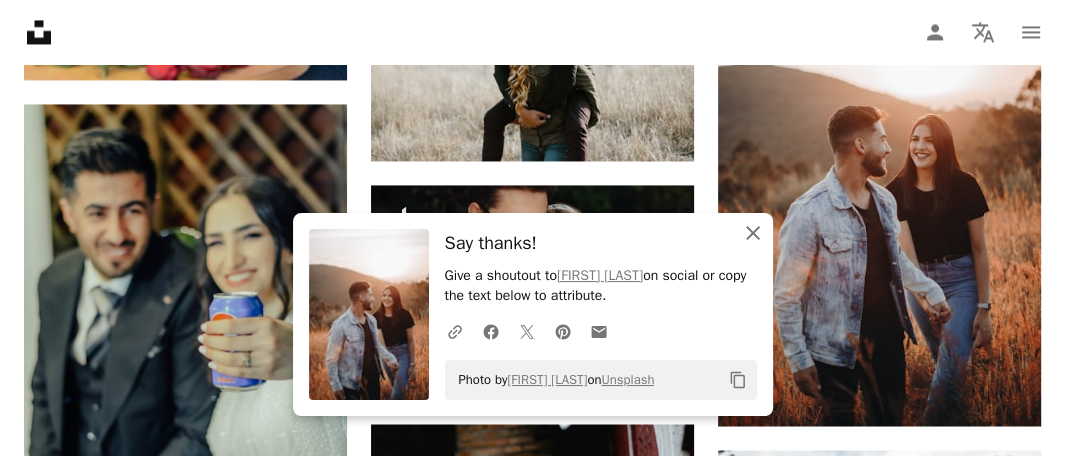 click on "An X shape" 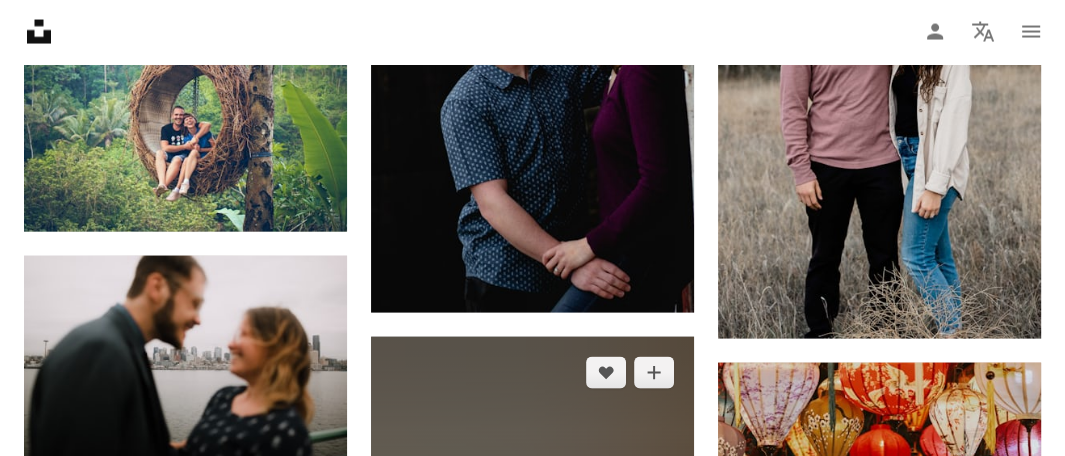 scroll, scrollTop: 24196, scrollLeft: 0, axis: vertical 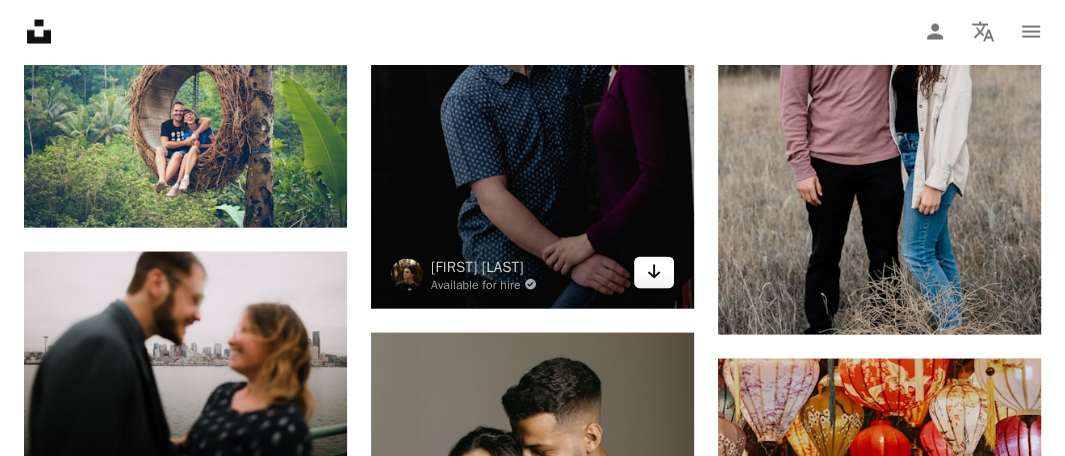 click on "Arrow pointing down" 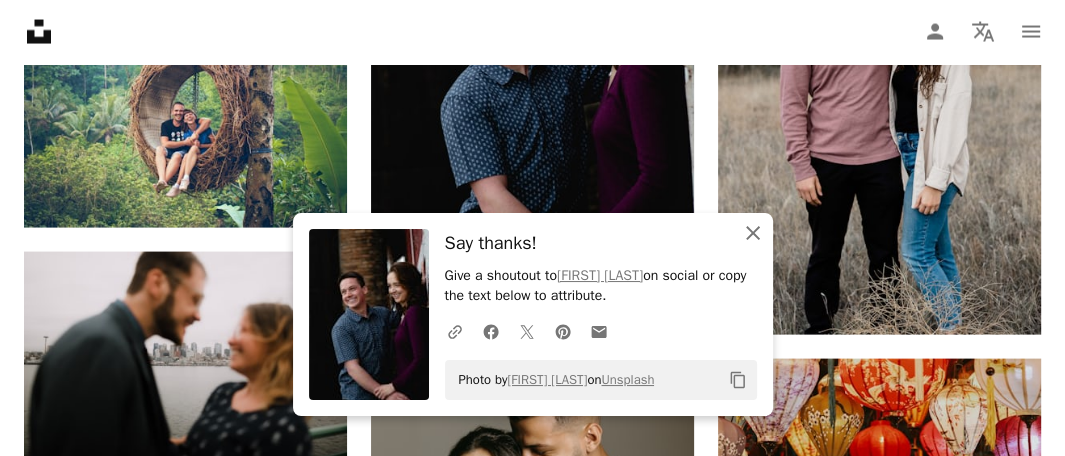 click 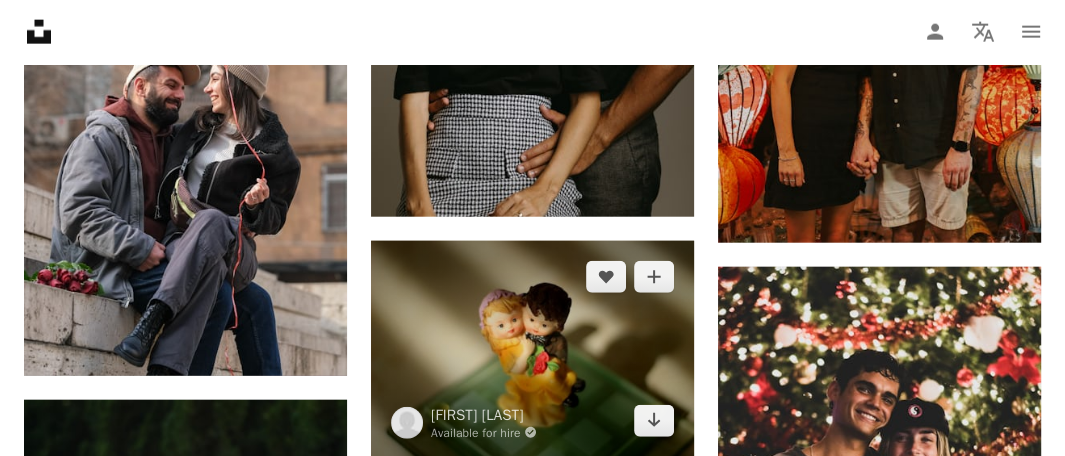 scroll, scrollTop: 24696, scrollLeft: 0, axis: vertical 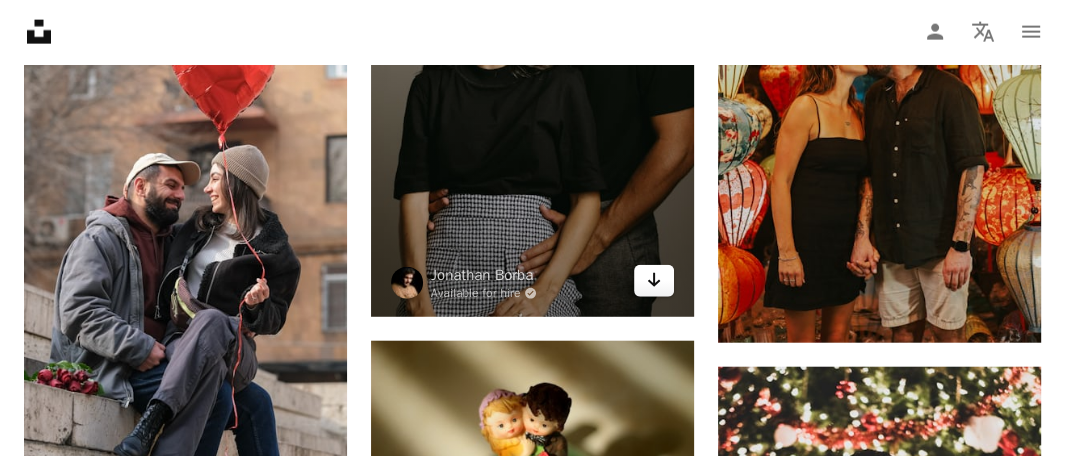 click on "Arrow pointing down" 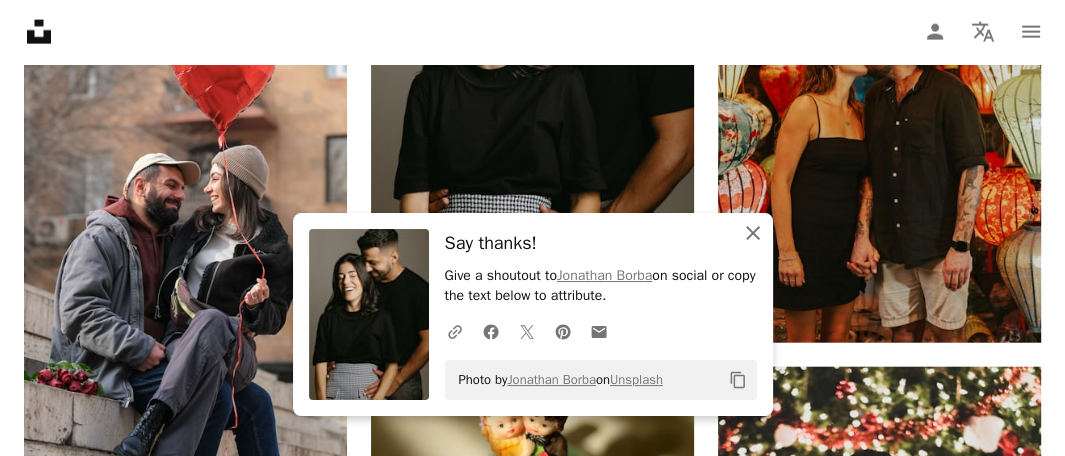 click 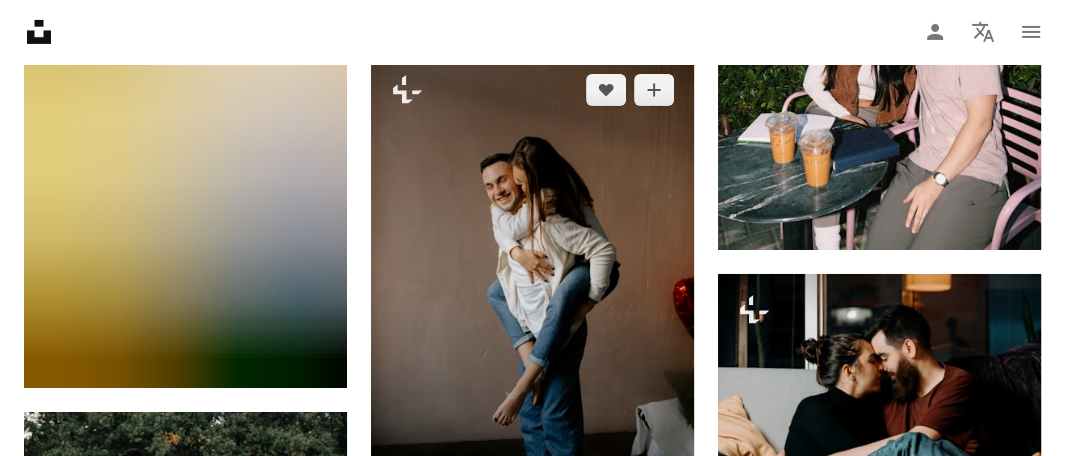 scroll, scrollTop: 26296, scrollLeft: 0, axis: vertical 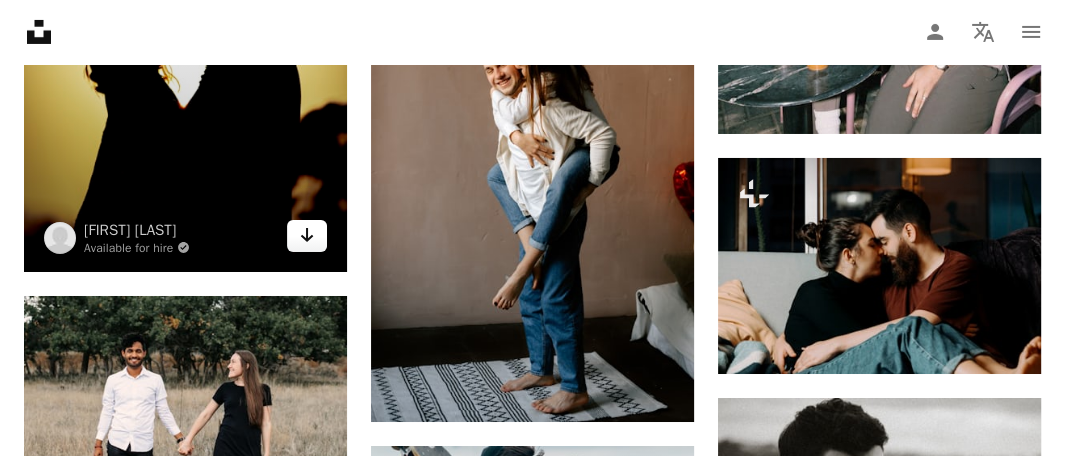 click on "Arrow pointing down" 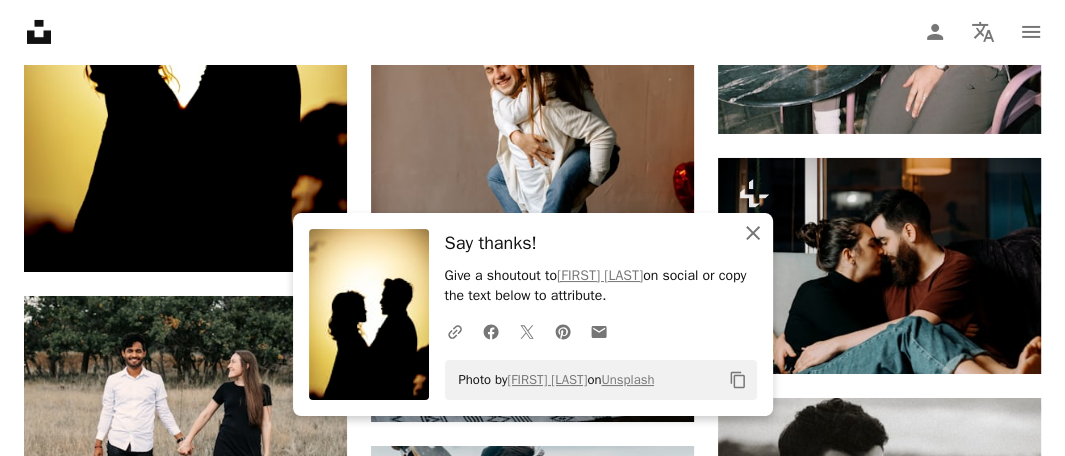 click 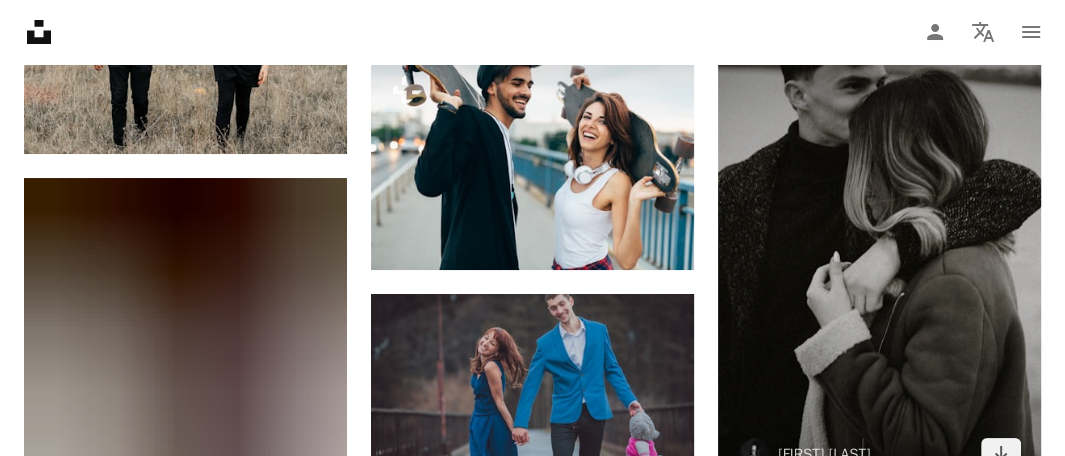 scroll, scrollTop: 26696, scrollLeft: 0, axis: vertical 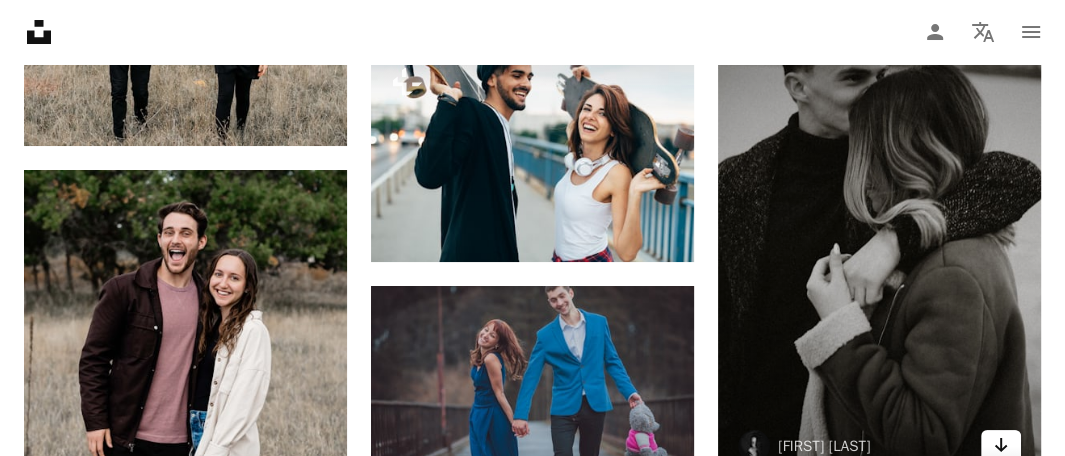 click 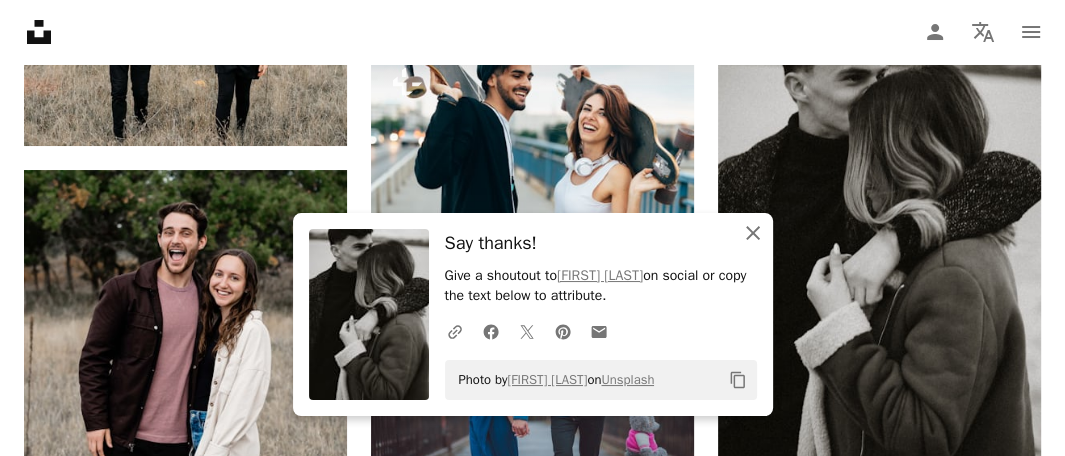 click 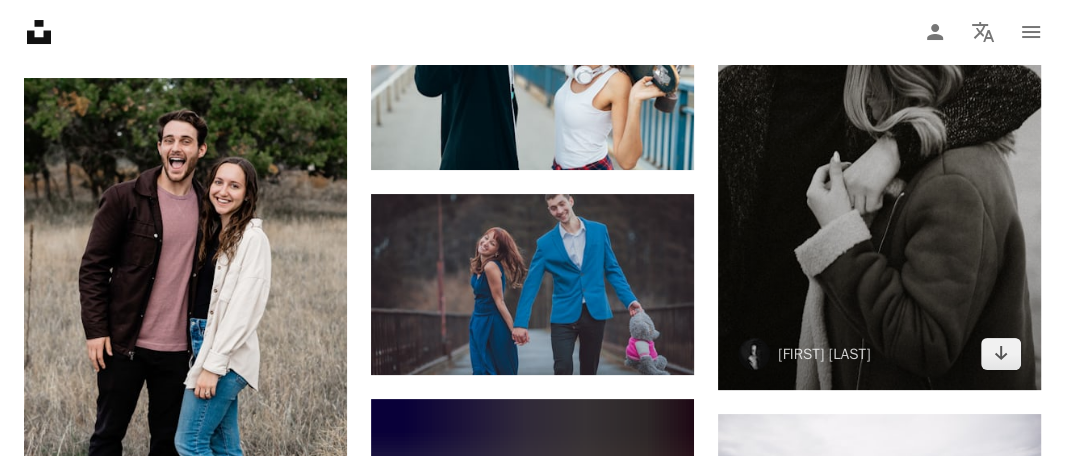 scroll, scrollTop: 26896, scrollLeft: 0, axis: vertical 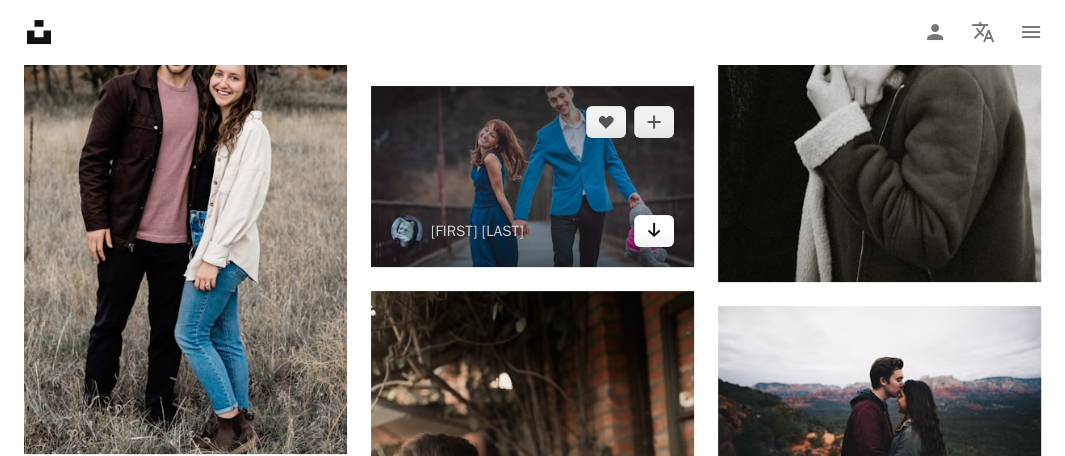 click on "Arrow pointing down" 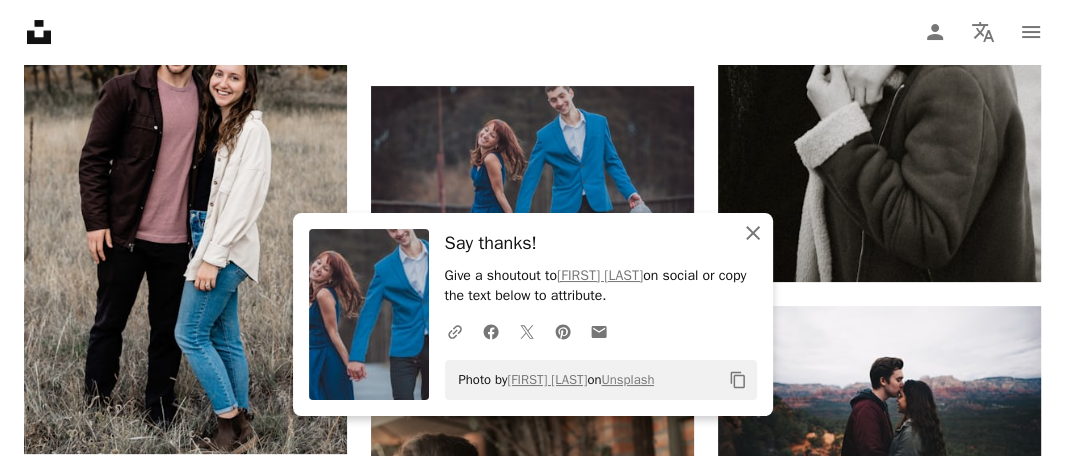 click 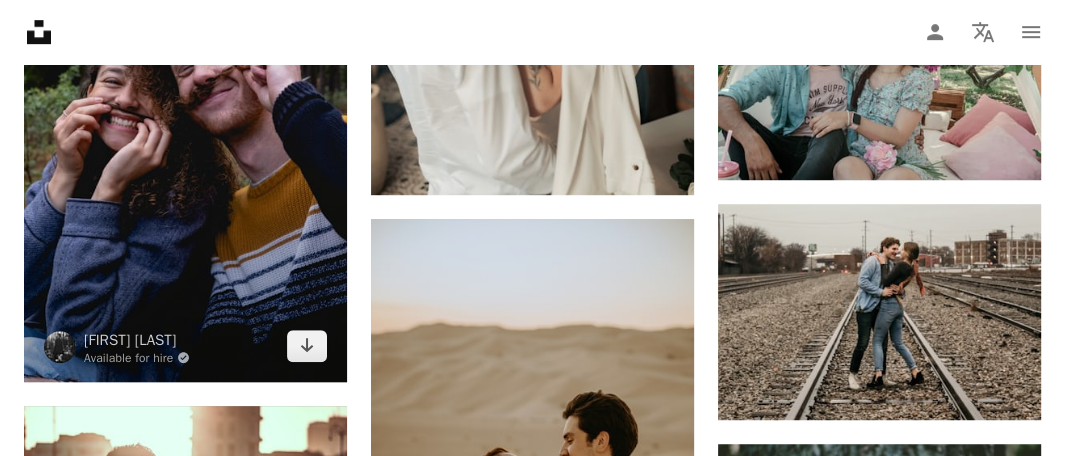 scroll, scrollTop: 27497, scrollLeft: 0, axis: vertical 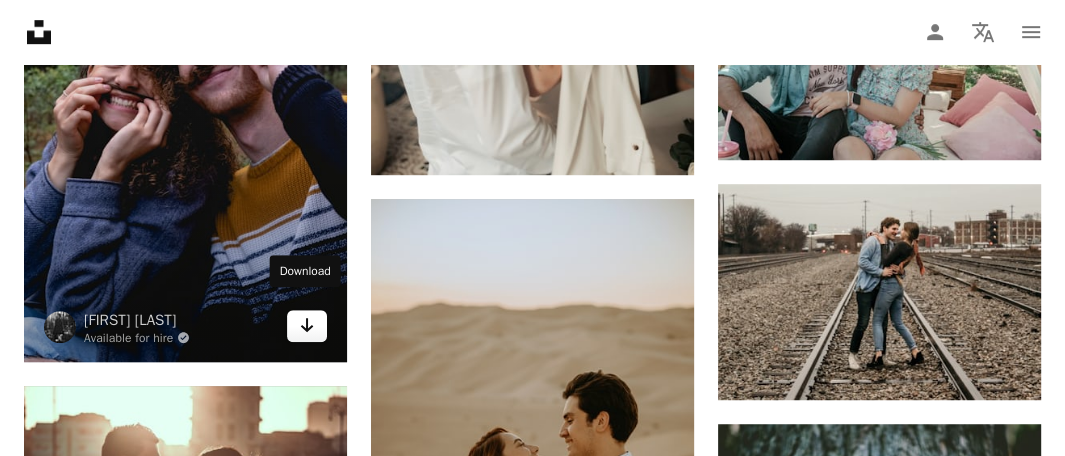 click on "Arrow pointing down" 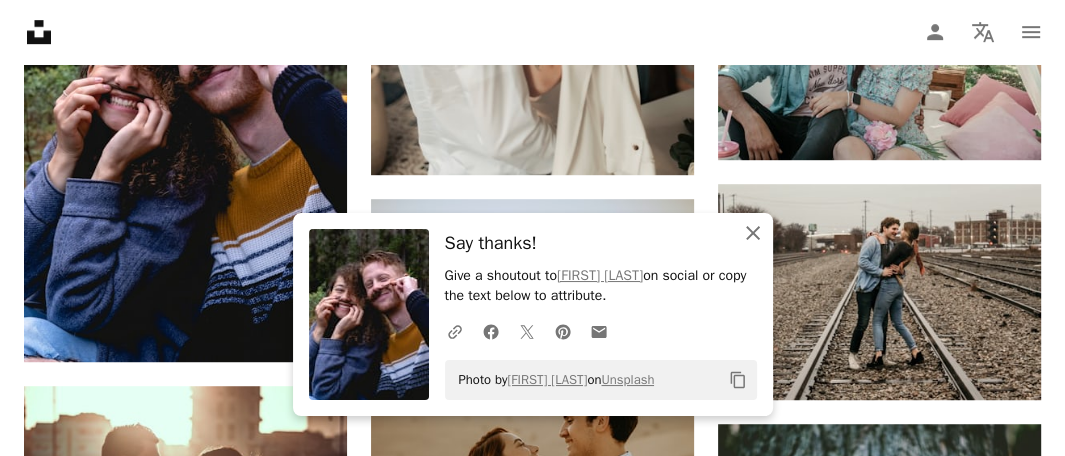 click on "An X shape" 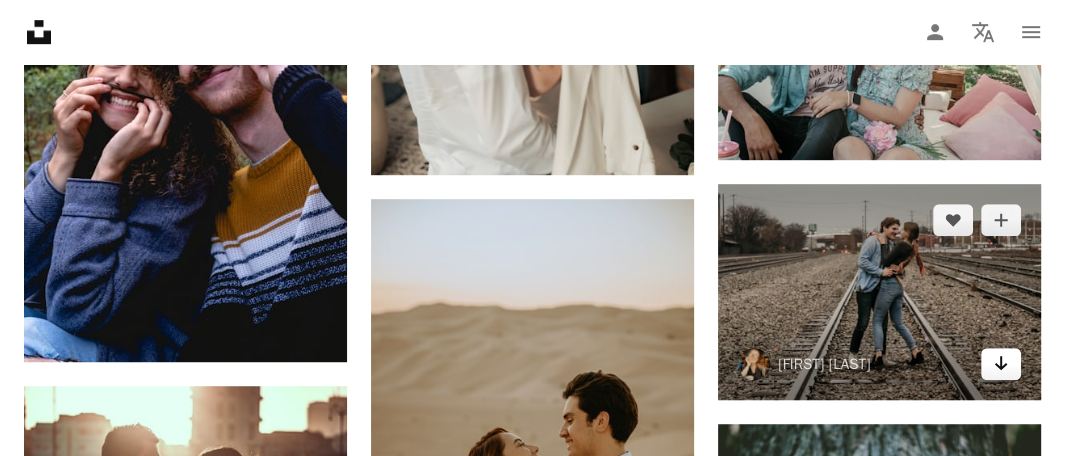 click on "Arrow pointing down" 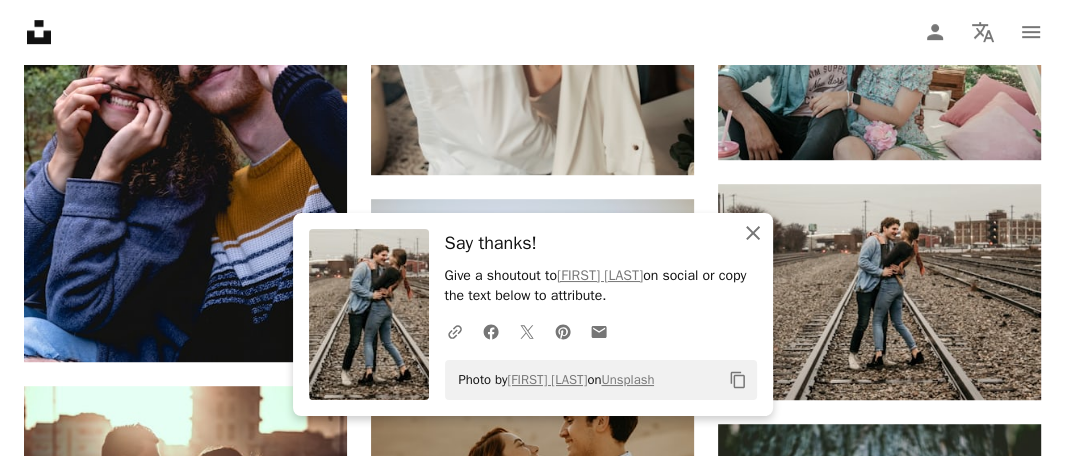 click 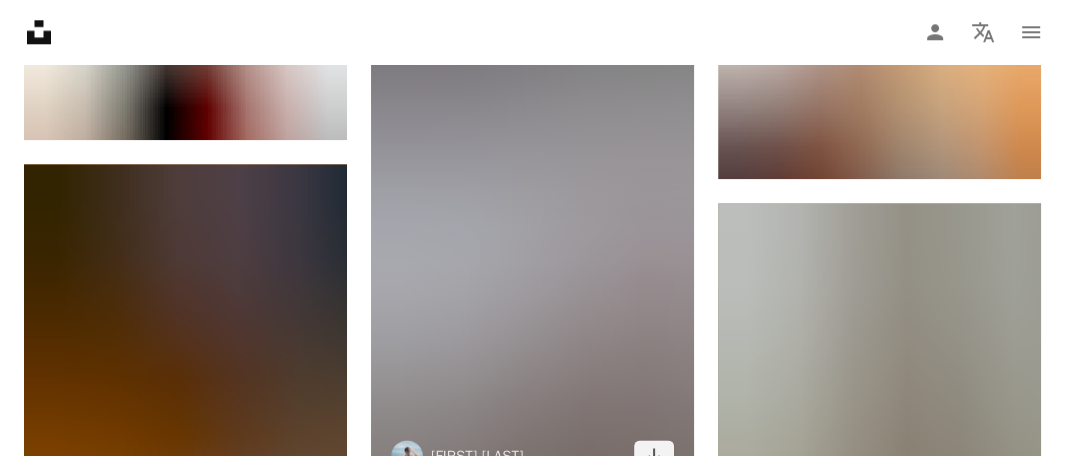 scroll, scrollTop: 28297, scrollLeft: 0, axis: vertical 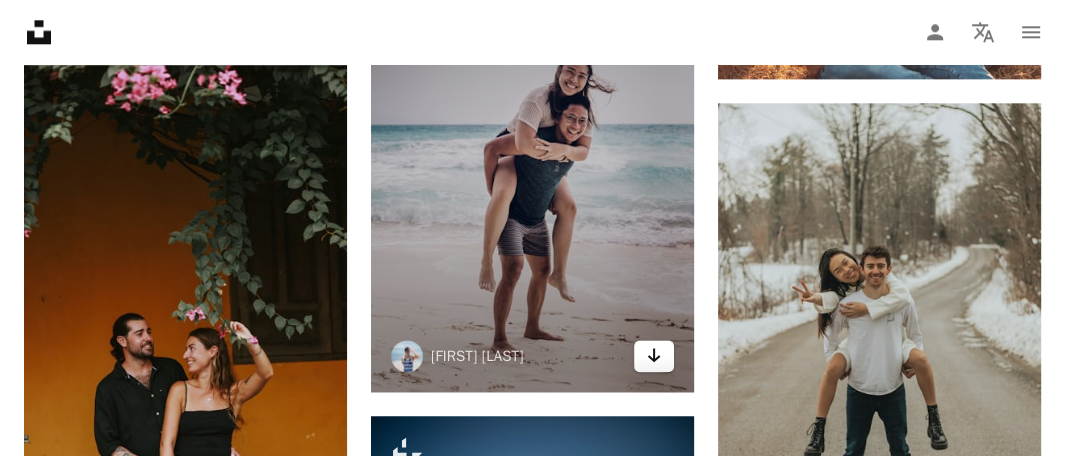 click 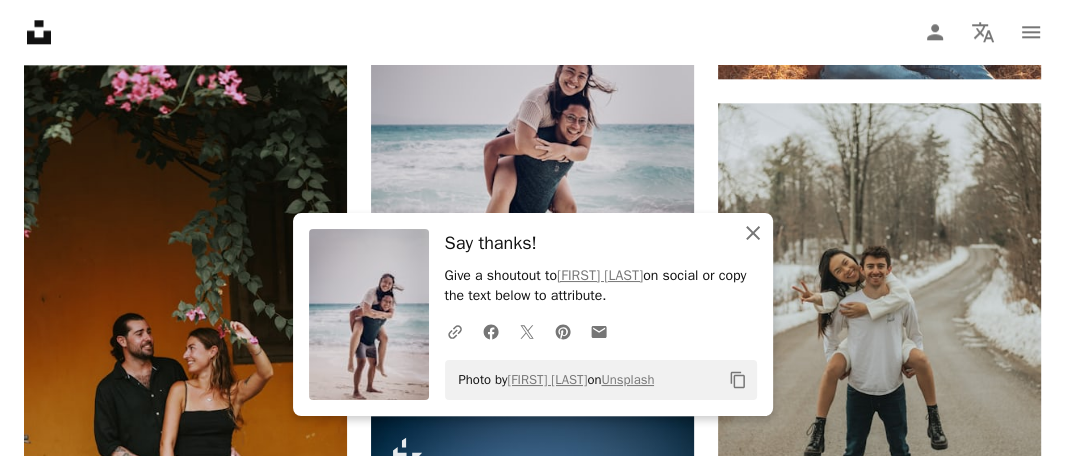 click on "An X shape" 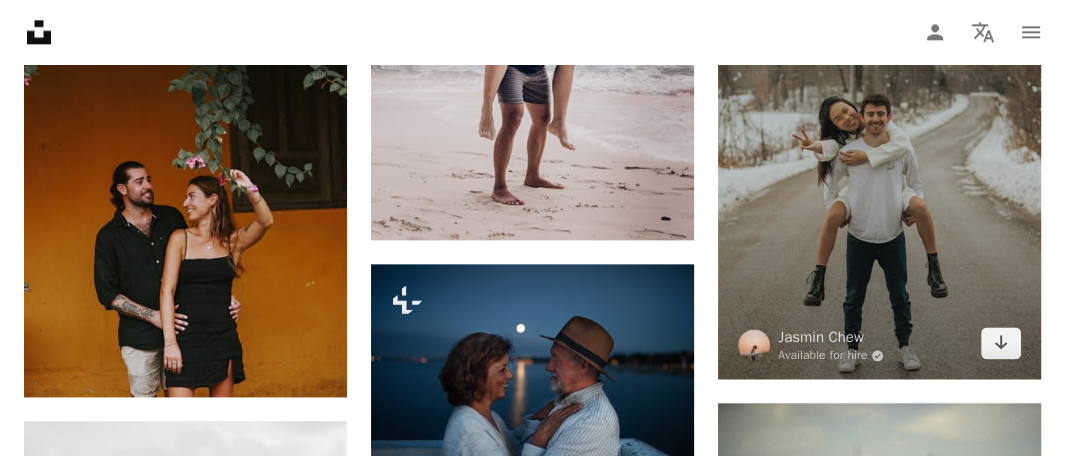 scroll, scrollTop: 28497, scrollLeft: 0, axis: vertical 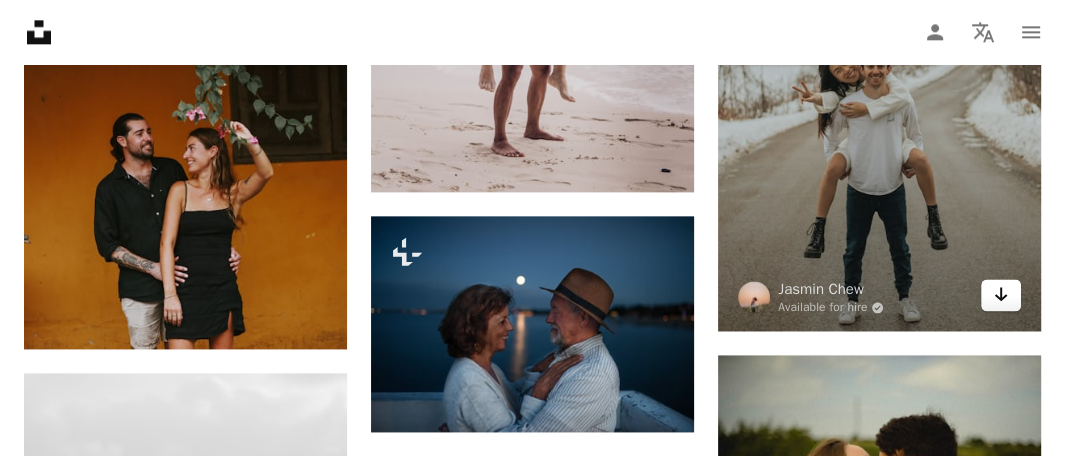 drag, startPoint x: 1060, startPoint y: 283, endPoint x: 1007, endPoint y: 288, distance: 53.235325 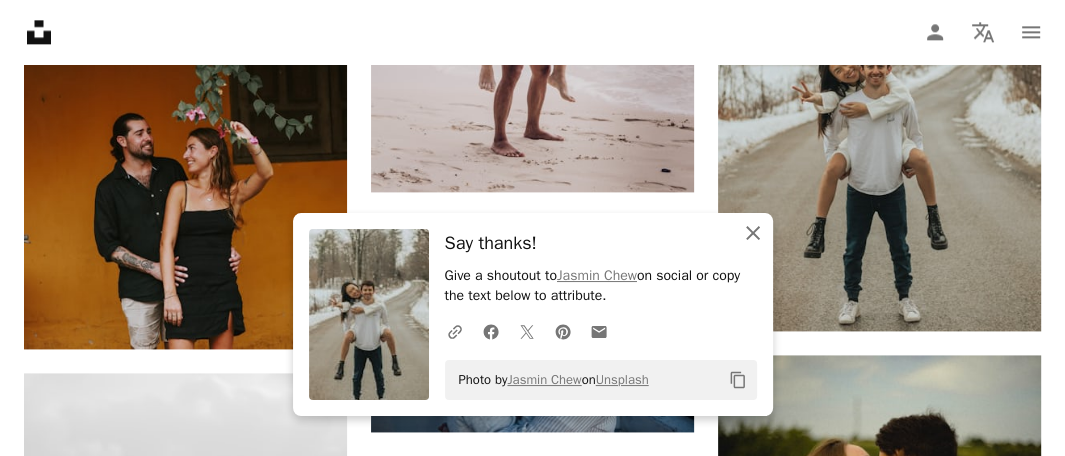 click on "An X shape" 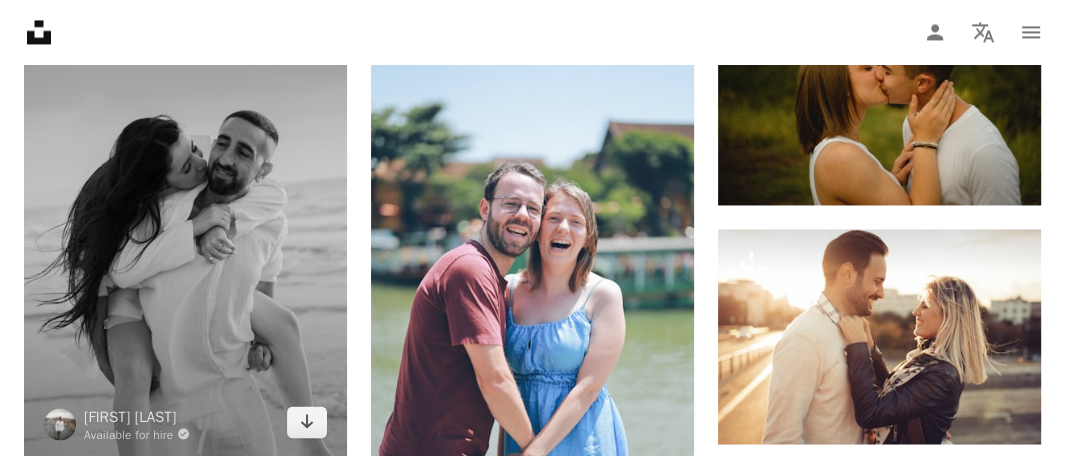 scroll, scrollTop: 28997, scrollLeft: 0, axis: vertical 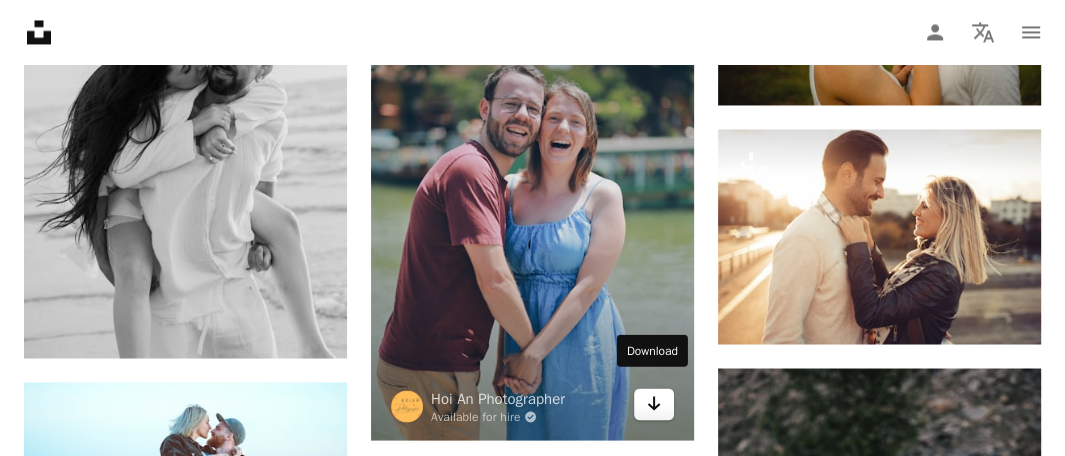 click on "Arrow pointing down" at bounding box center (654, 404) 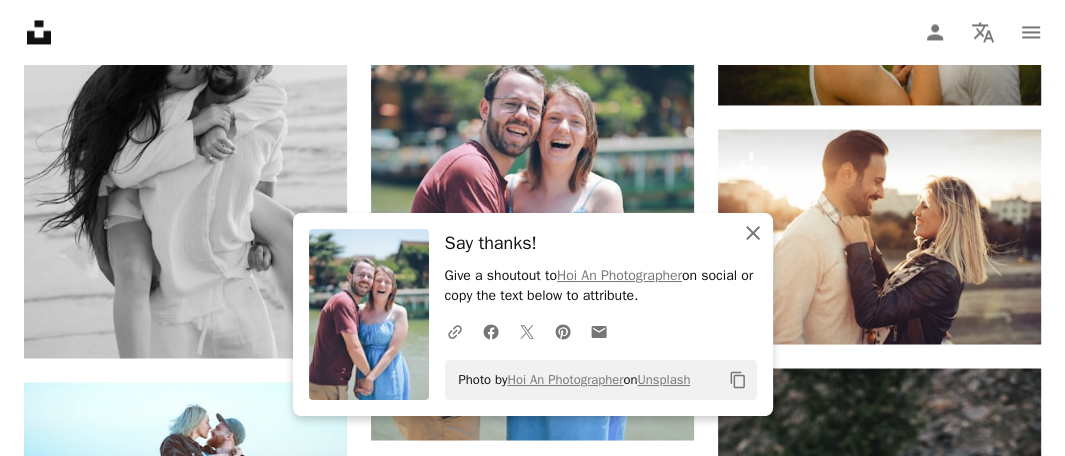 click 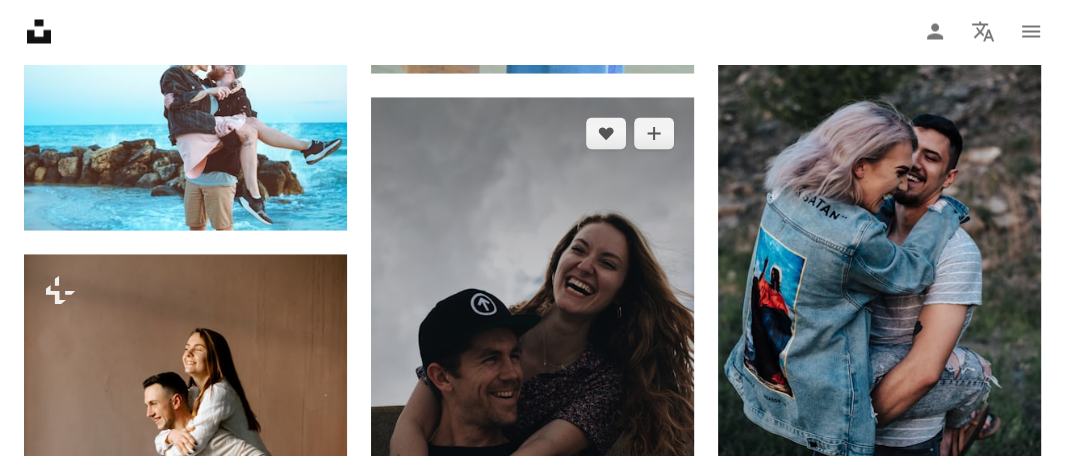scroll, scrollTop: 29397, scrollLeft: 0, axis: vertical 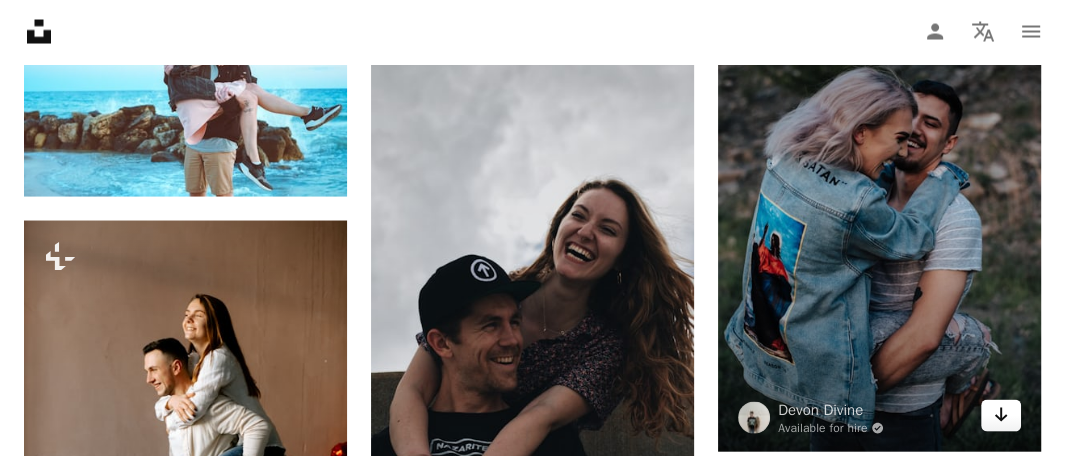click on "Arrow pointing down" 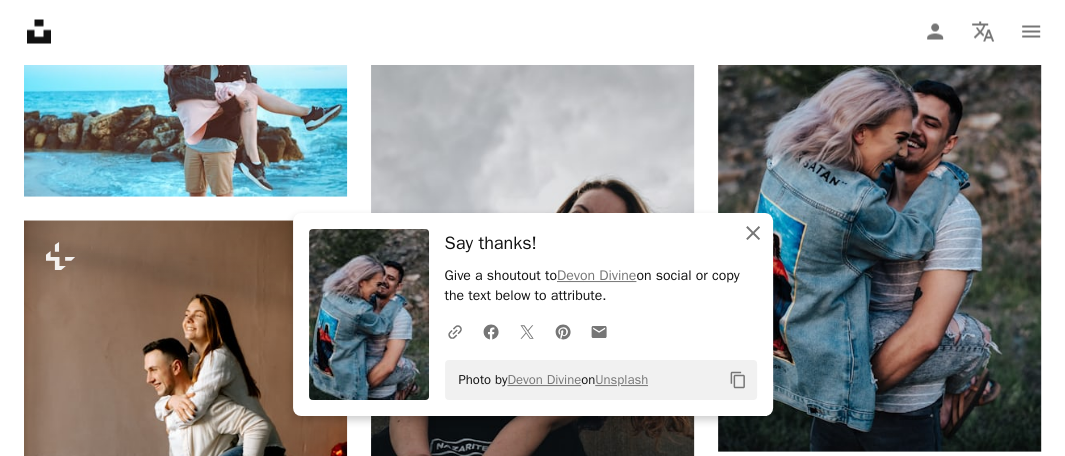 click on "An X shape" 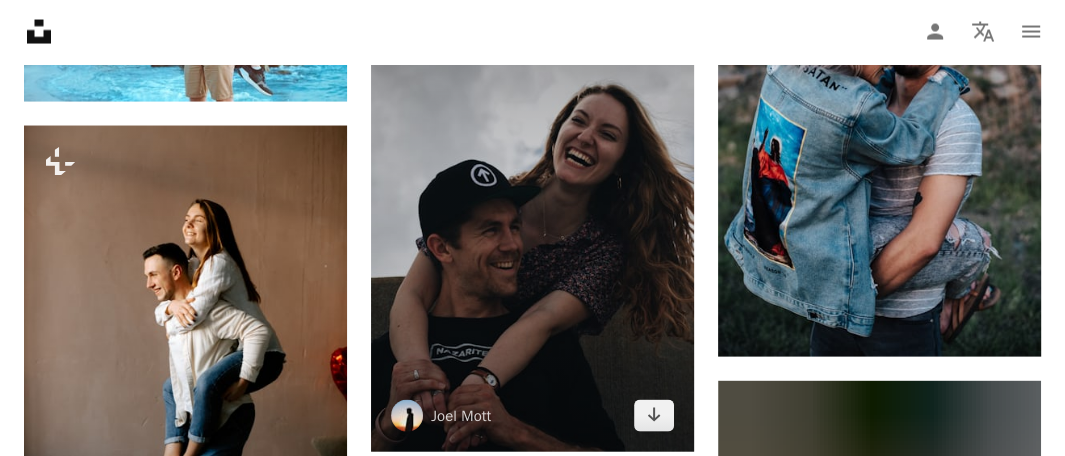 scroll, scrollTop: 29597, scrollLeft: 0, axis: vertical 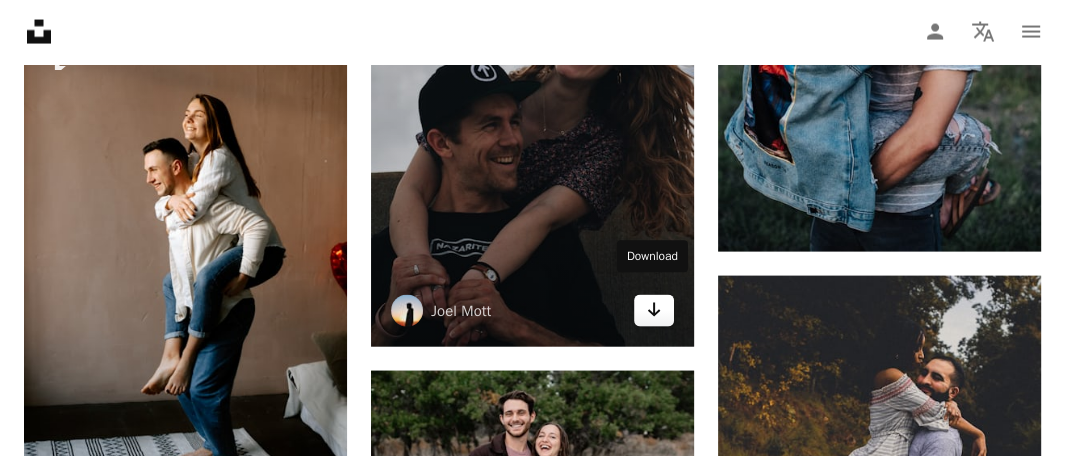 click 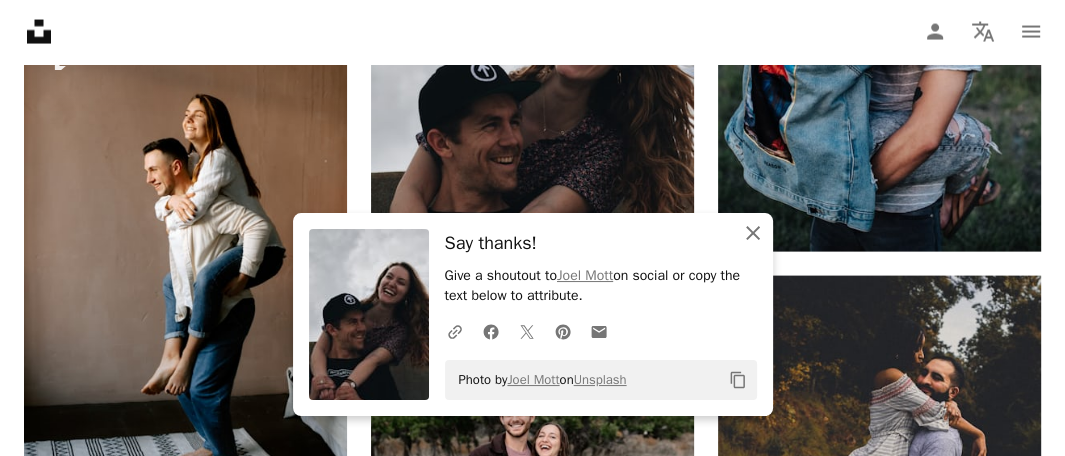 click on "An X shape" 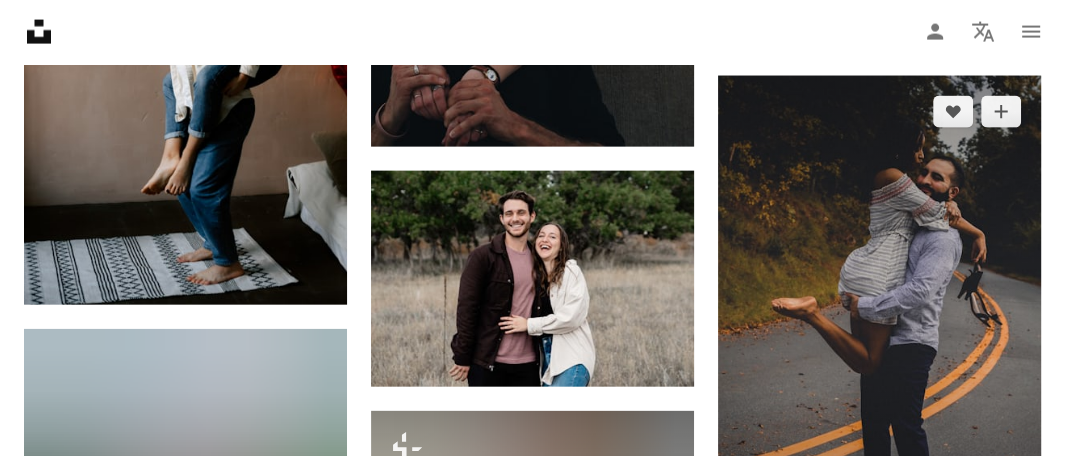 scroll, scrollTop: 29897, scrollLeft: 0, axis: vertical 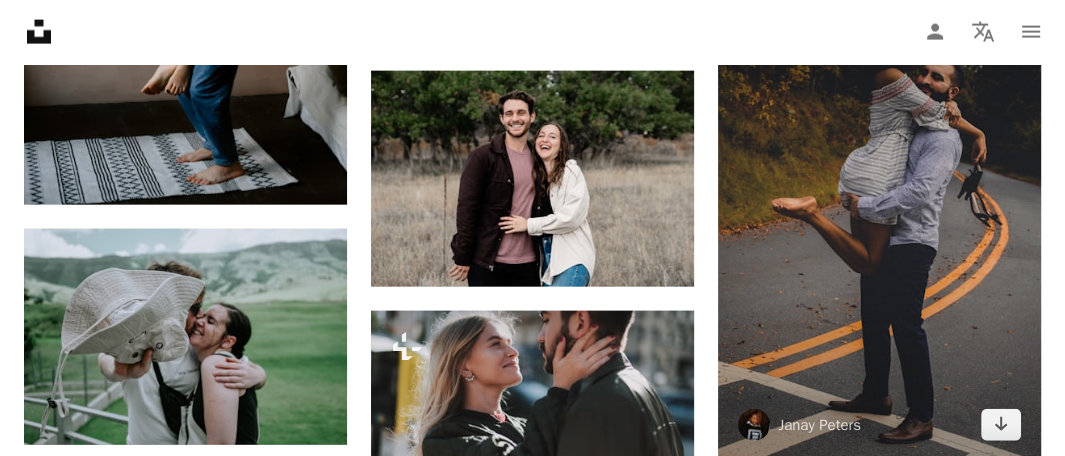 click on "Arrow pointing down" 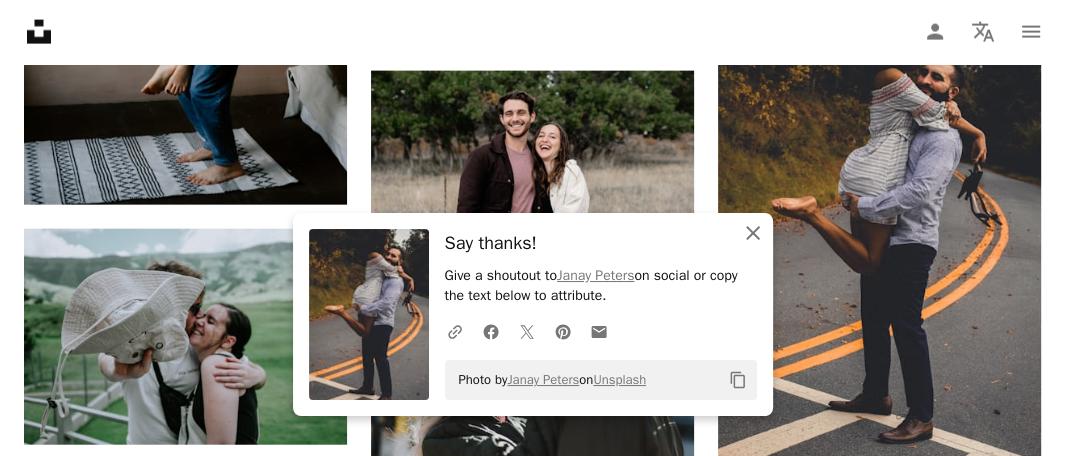 click 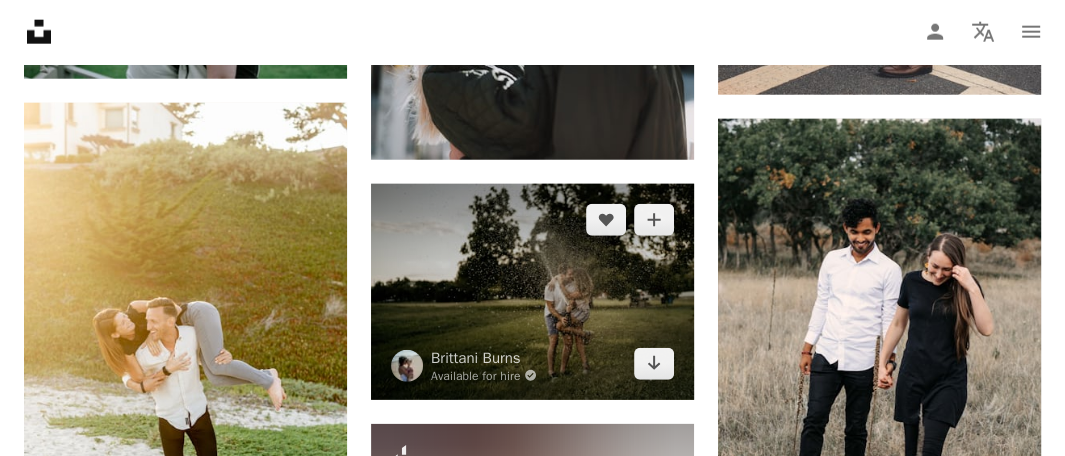 scroll, scrollTop: 30397, scrollLeft: 0, axis: vertical 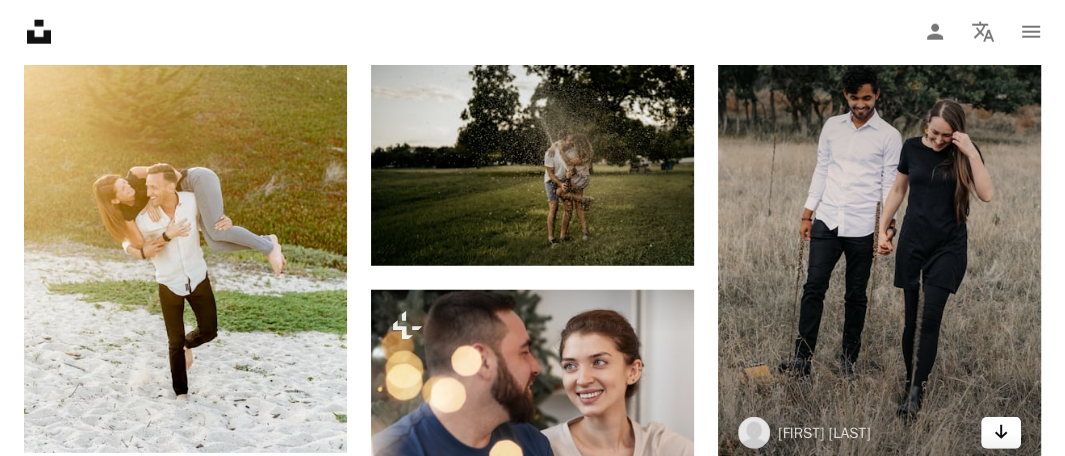click 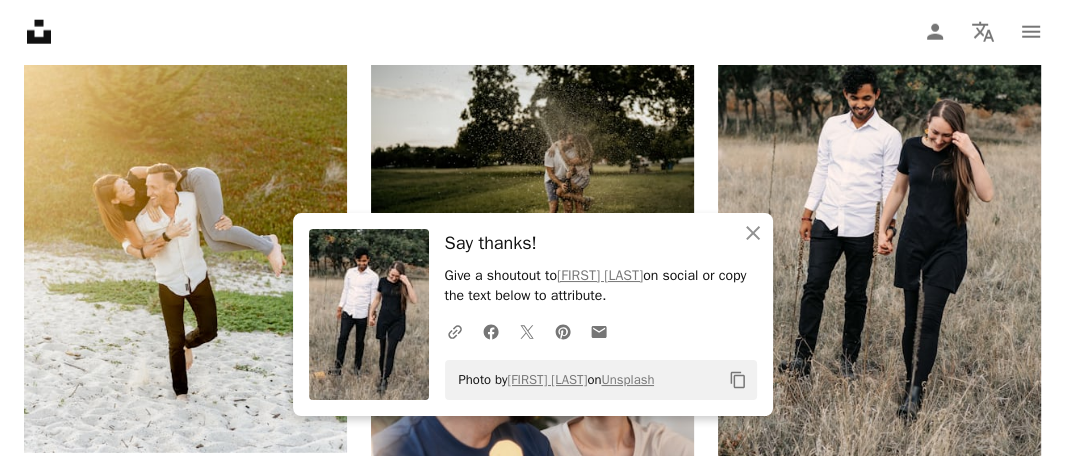 click on "Plus sign for Unsplash+ A heart A plus sign [FIRST] [LAST] For Unsplash+ A lock Download A heart A plus sign [FIRST] [LAST] Available for hire A checkmark inside of a circle Arrow pointing down Plus sign for Unsplash+ A heart A plus sign Curated Lifestyle For Unsplash+ A lock Download A heart A plus sign [FIRST] [LAST] Available for hire A checkmark inside of a circle Arrow pointing down A heart A plus sign [FIRST] [LAST] Available for hire A checkmark inside of a circle Arrow pointing down Plus sign for Unsplash+ A heart A plus sign [FIRST] [LAST] For Unsplash+ A lock Download A heart A plus sign [FIRST] [LAST] Arrow pointing down A heart A plus sign [FIRST] [LAST] Available for hire A checkmark inside of a circle Arrow pointing down A heart A plus sign [FIRST] [LAST] Available for hire A checkmark inside of a circle Arrow pointing down A heart A plus sign LOGAN WEAVER | @LGNWVR Available for hire A checkmark inside of a circle Arrow pointing down A website makes it real. Start A Free Trial A heart A plus sign" at bounding box center [532, -12859] 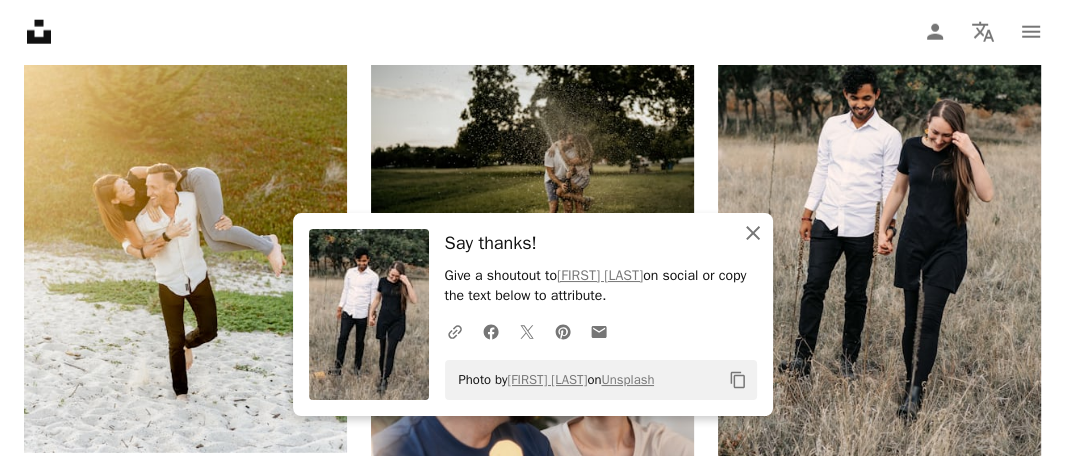 click 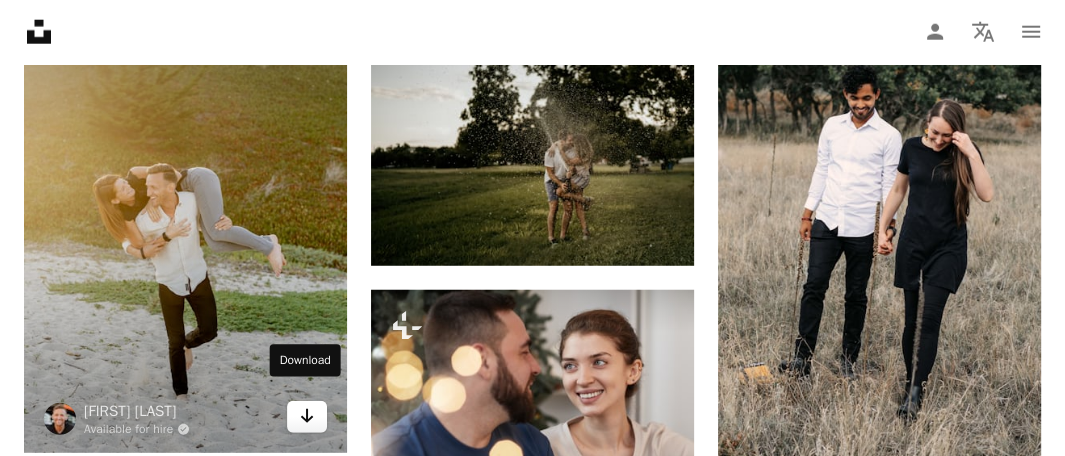 click on "Arrow pointing down" 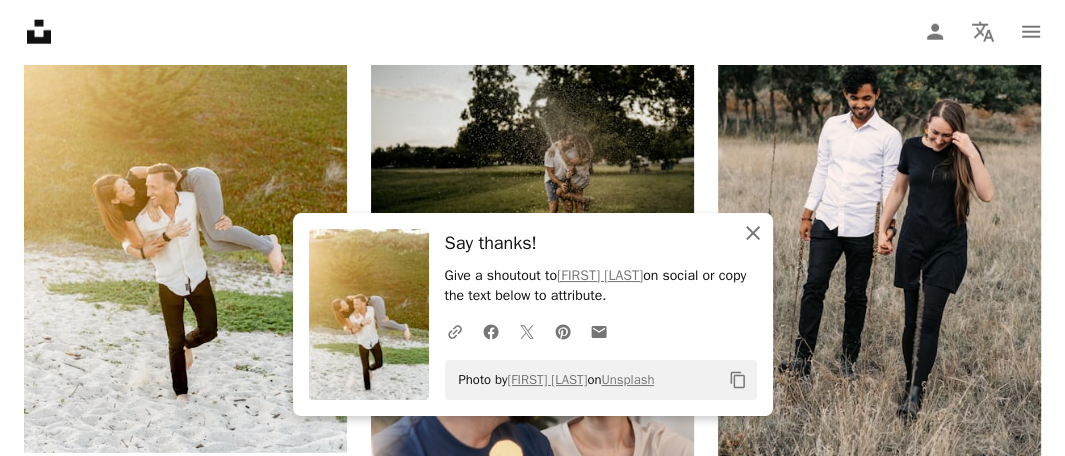 click on "An X shape" 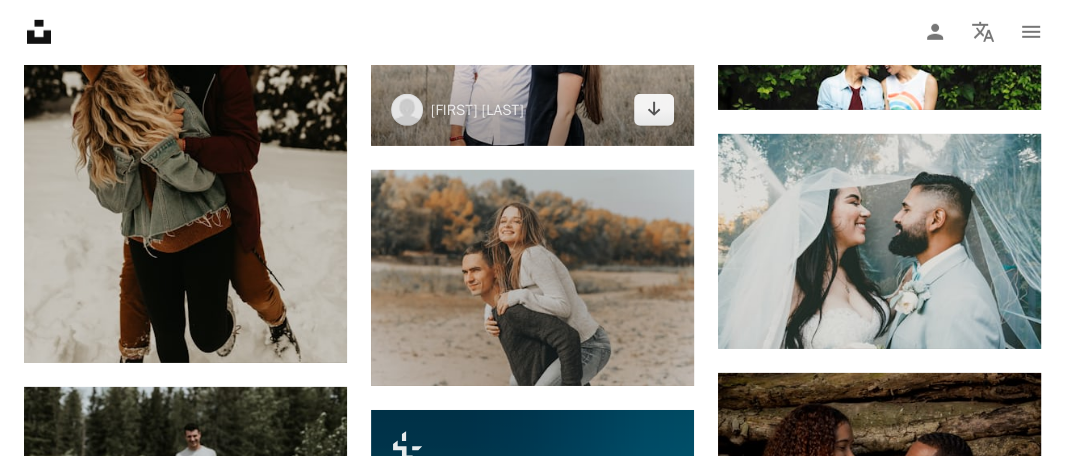 scroll, scrollTop: 30997, scrollLeft: 0, axis: vertical 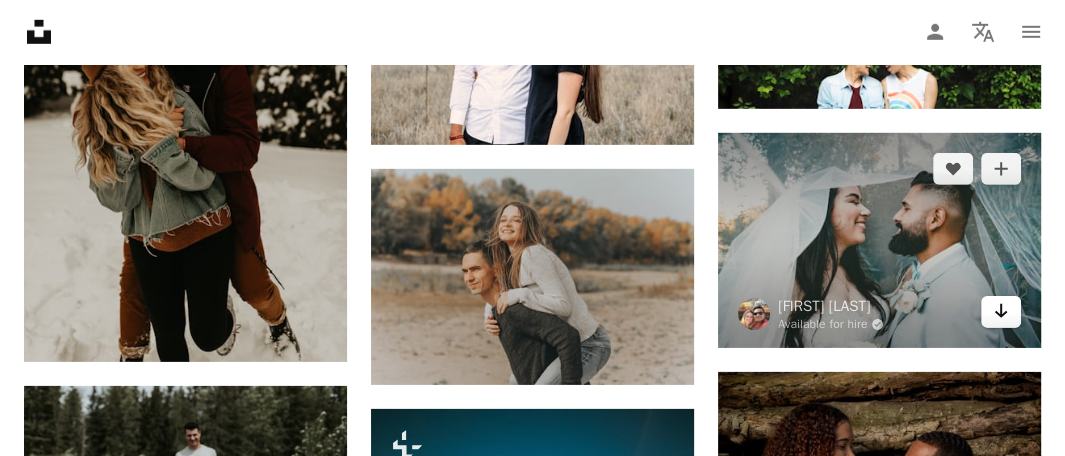 click on "Arrow pointing down" at bounding box center (1001, 312) 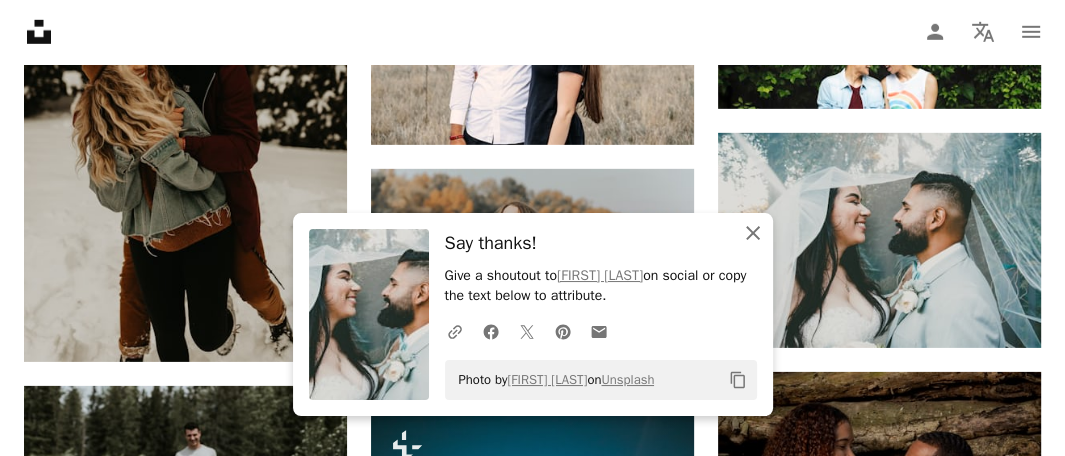 click on "An X shape" 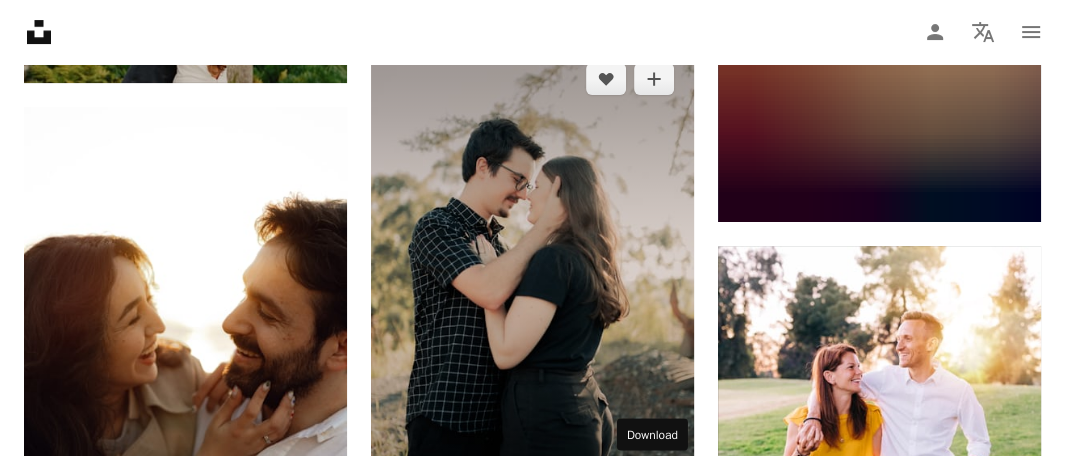 scroll, scrollTop: 32499, scrollLeft: 0, axis: vertical 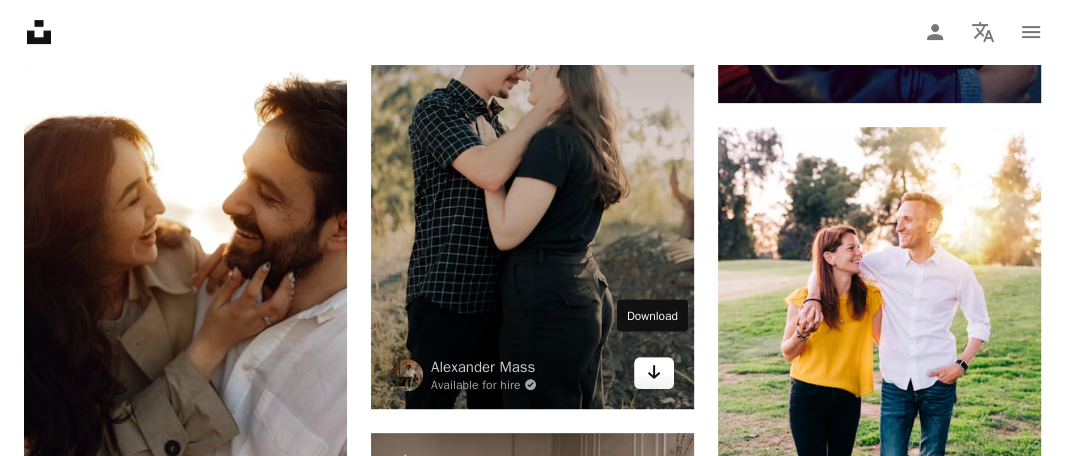 click on "Arrow pointing down" at bounding box center (654, 373) 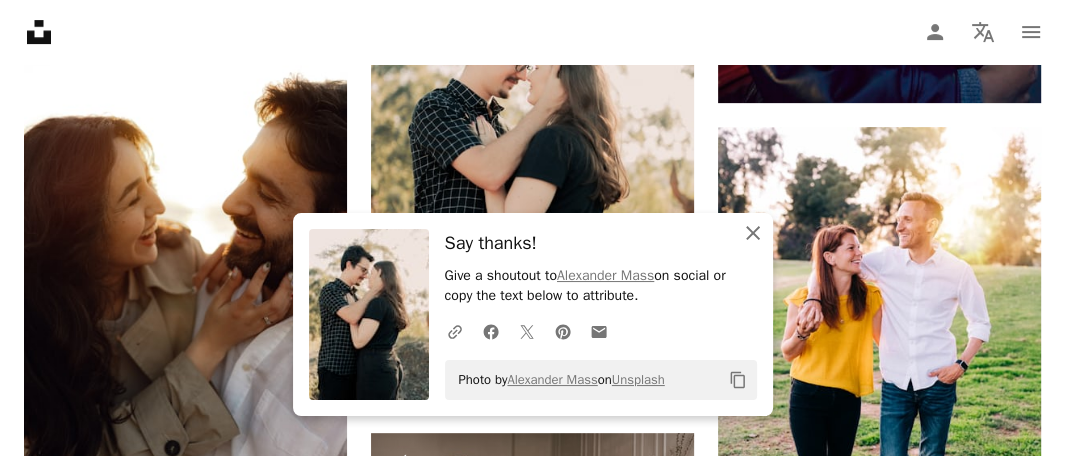 click 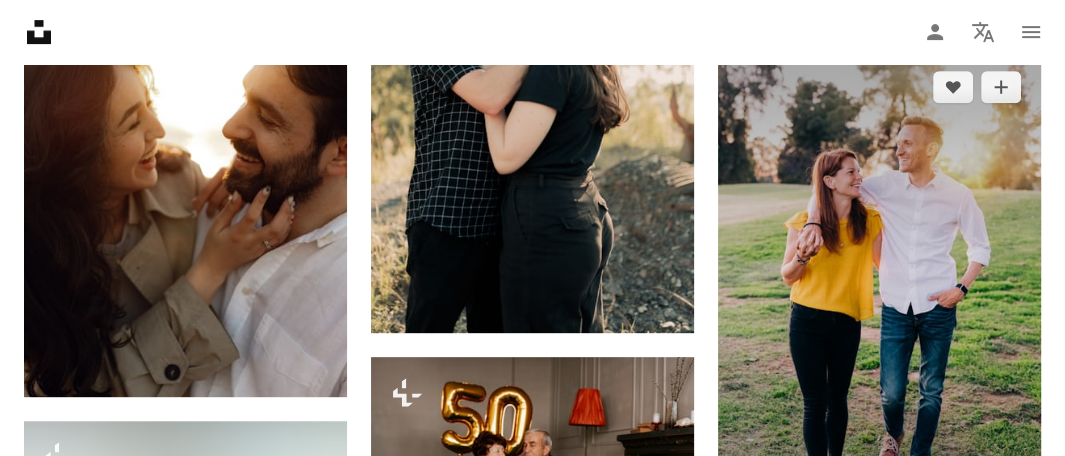 scroll, scrollTop: 32699, scrollLeft: 0, axis: vertical 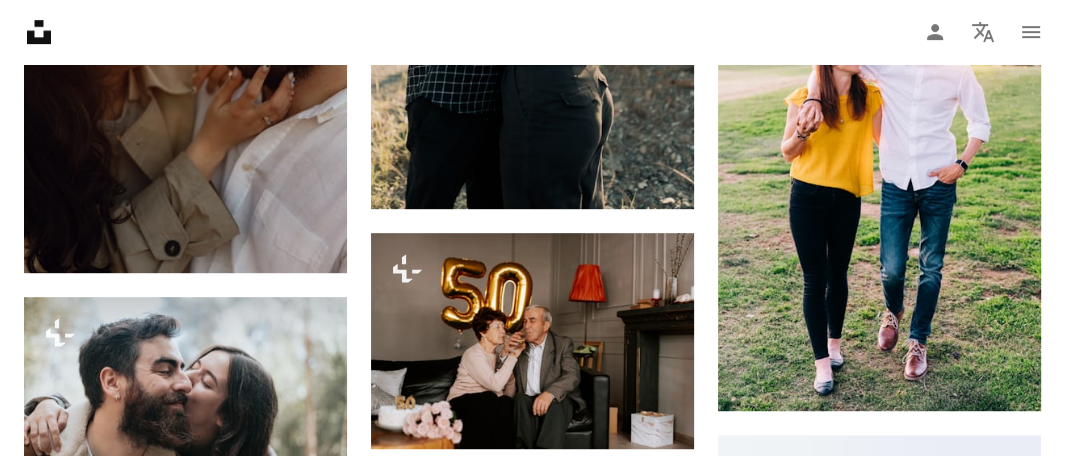drag, startPoint x: 1064, startPoint y: 351, endPoint x: 1041, endPoint y: 358, distance: 24.04163 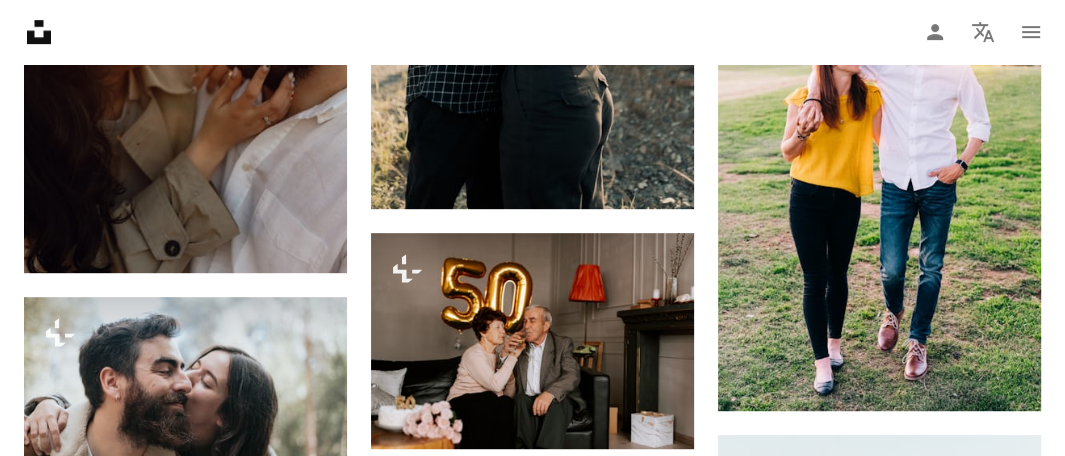 click on "Plus sign for Unsplash+ A heart A plus sign [FIRST] [LAST] For Unsplash+ A lock Download A heart A plus sign [FIRST] [LAST] Available for hire A checkmark inside of a circle Arrow pointing down Plus sign for Unsplash+ A heart A plus sign Curated Lifestyle For Unsplash+ A lock Download A heart A plus sign [FIRST] [LAST] Available for hire A checkmark inside of a circle Arrow pointing down A heart A plus sign [FIRST] [LAST] Available for hire A checkmark inside of a circle Arrow pointing down Plus sign for Unsplash+ A heart A plus sign [FIRST] [LAST] For Unsplash+ A lock Download A heart A plus sign [FIRST] [LAST] Arrow pointing down A heart A plus sign [FIRST] [LAST] Available for hire A checkmark inside of a circle Arrow pointing down A heart A plus sign [FIRST] [LAST] Available for hire A checkmark inside of a circle Arrow pointing down A heart A plus sign LOGAN WEAVER | @LGNWVR Available for hire A checkmark inside of a circle Arrow pointing down A website makes it real. Start A Free Trial A heart A plus sign" at bounding box center [532, -13904] 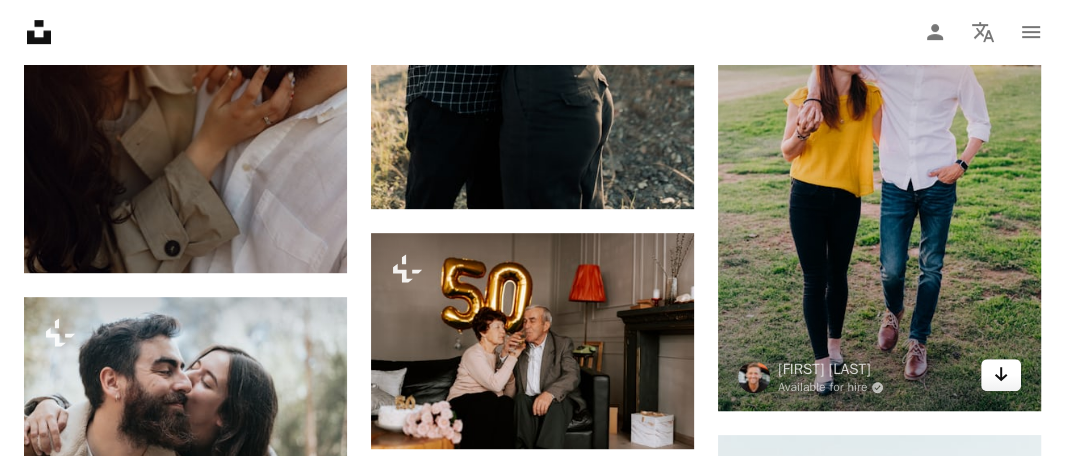 click 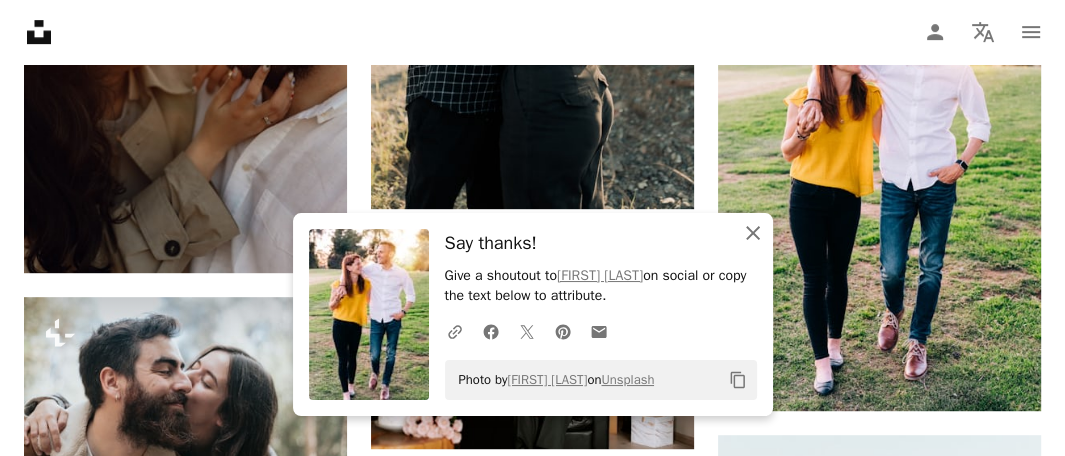 click 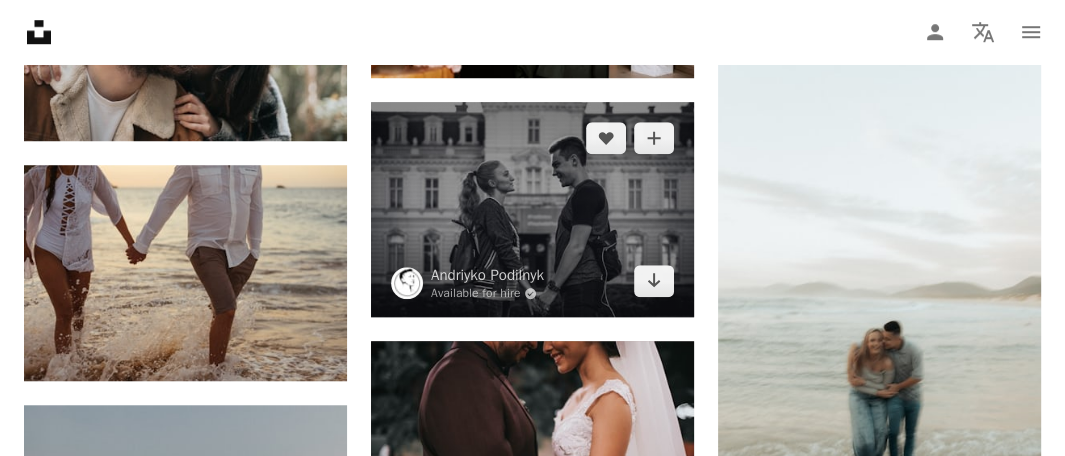 scroll, scrollTop: 33099, scrollLeft: 0, axis: vertical 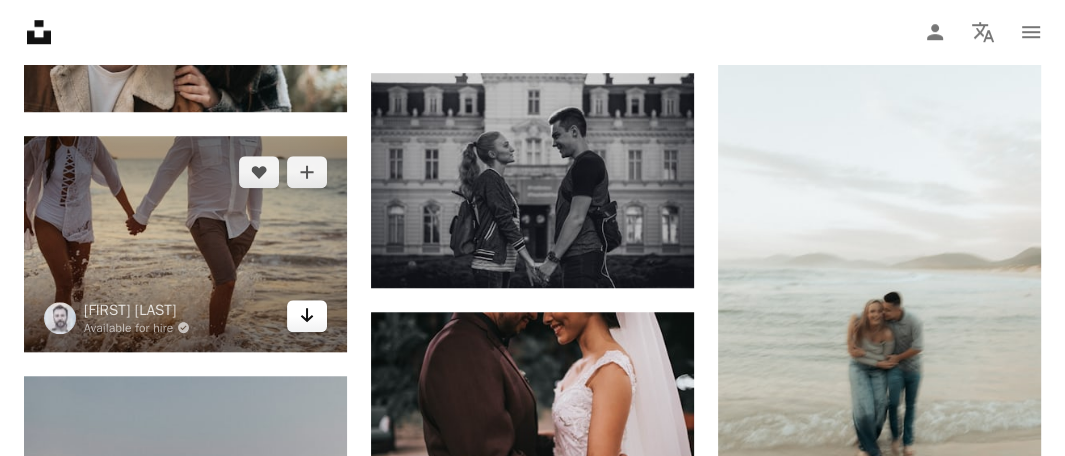 click on "Arrow pointing down" 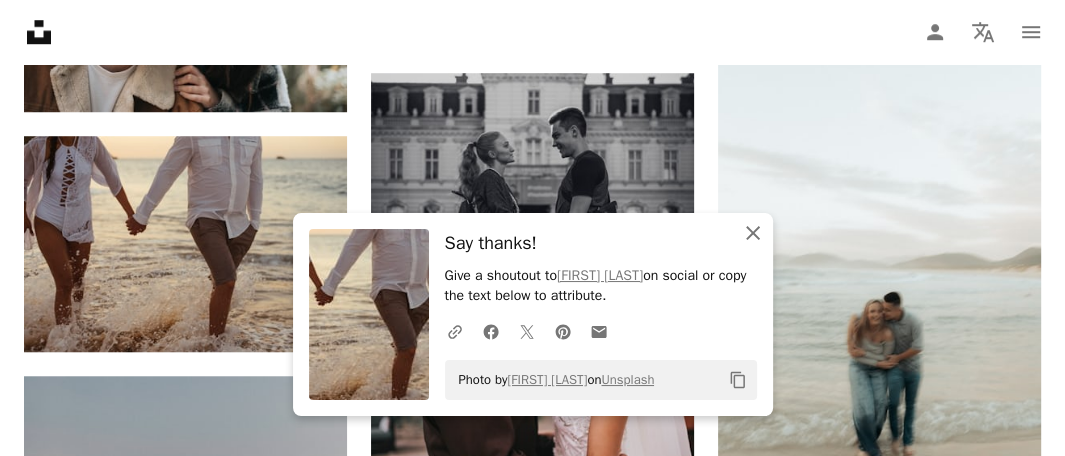 click on "An X shape" 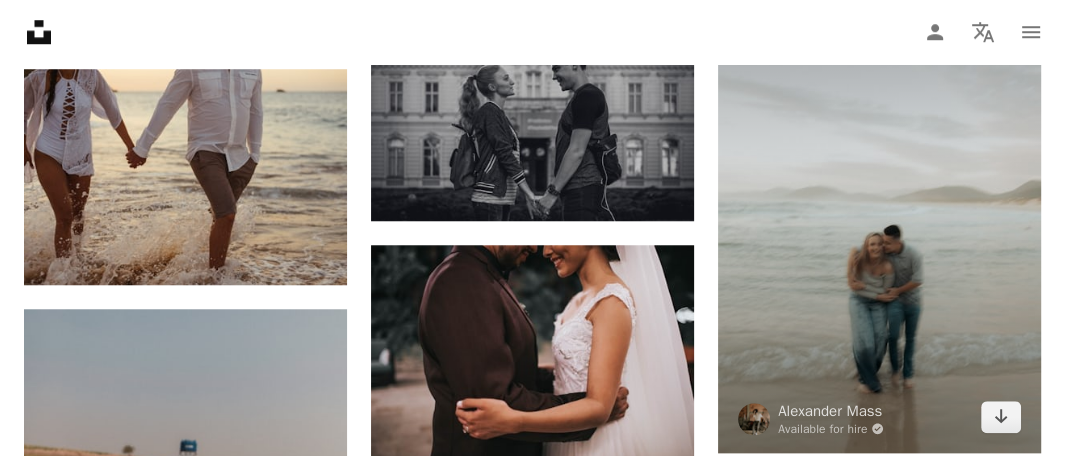 scroll, scrollTop: 33199, scrollLeft: 0, axis: vertical 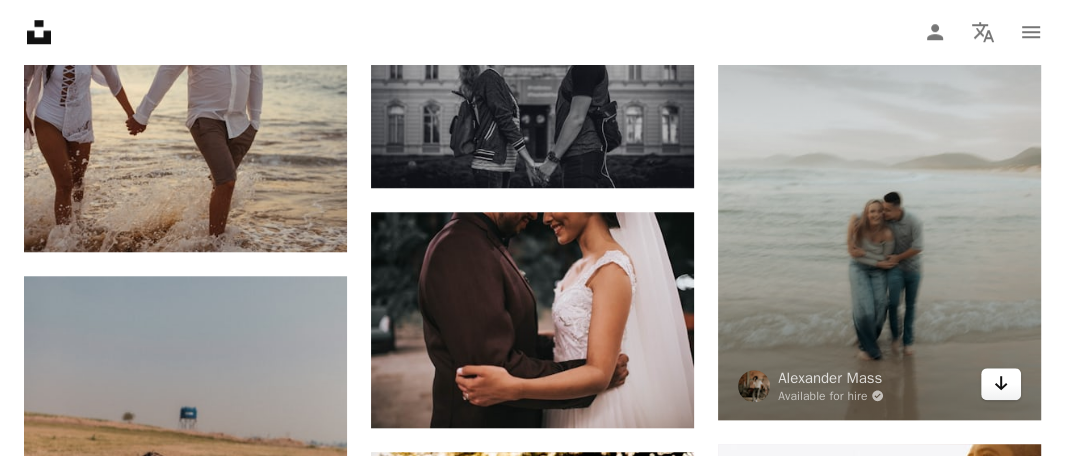 click on "Arrow pointing down" at bounding box center [1001, 384] 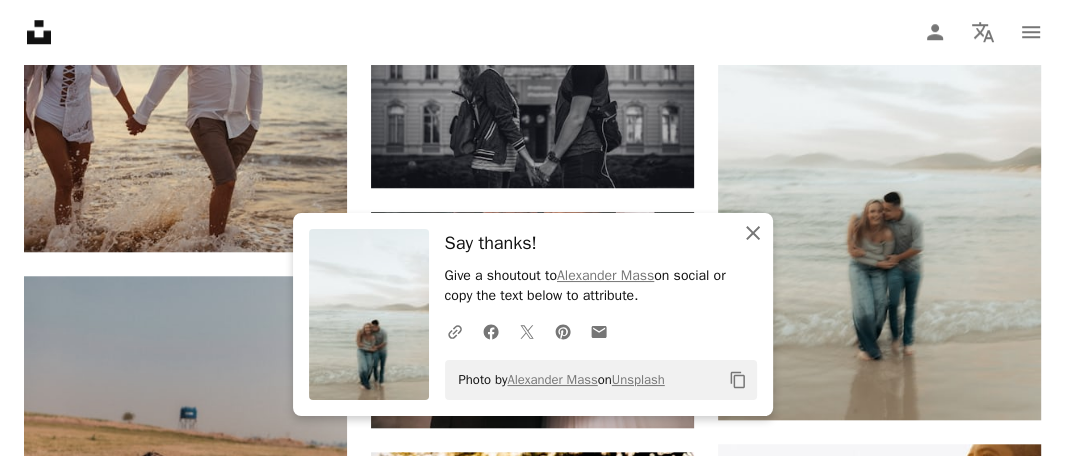 click on "An X shape" 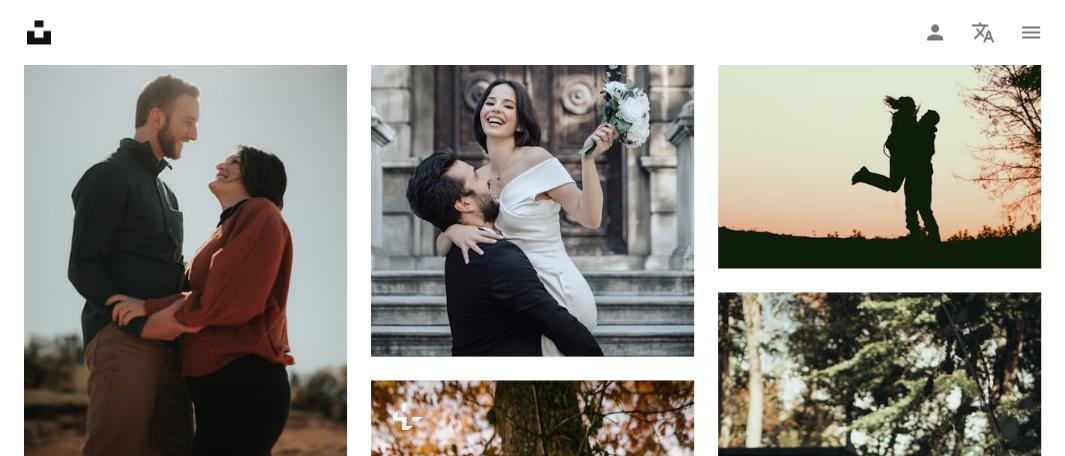 scroll, scrollTop: 34499, scrollLeft: 0, axis: vertical 